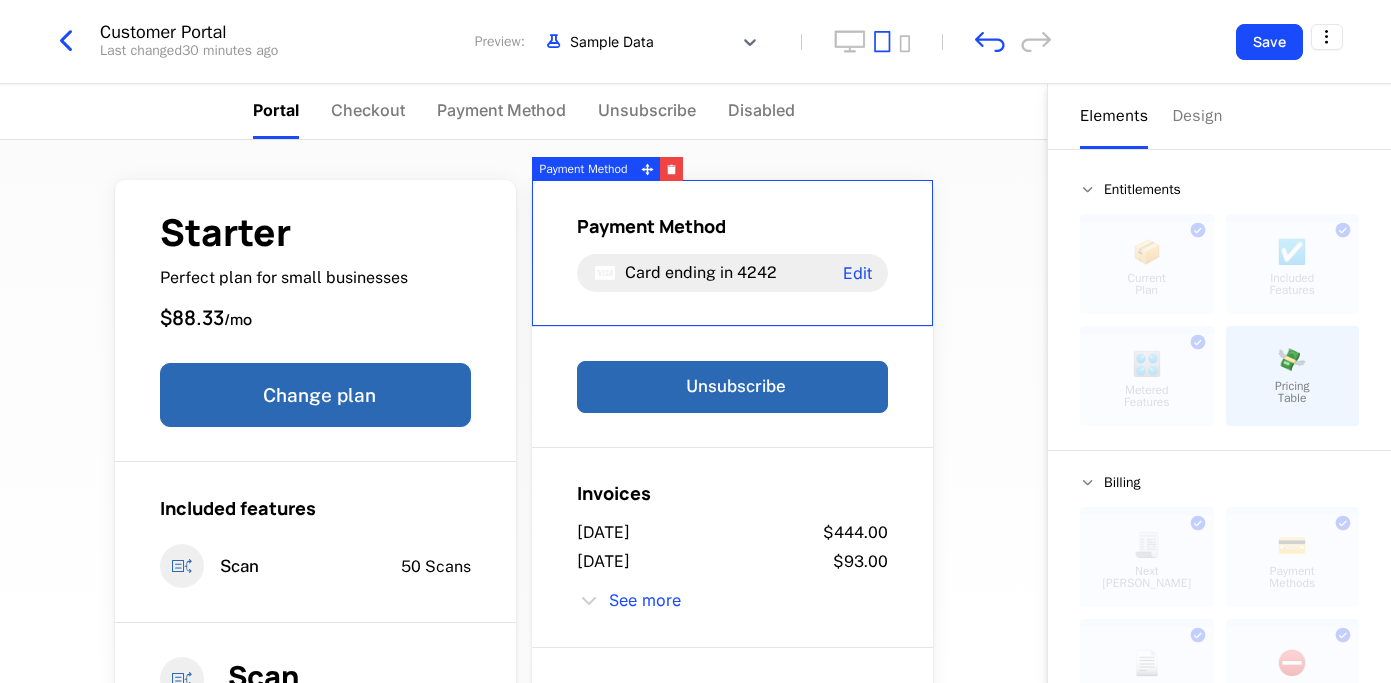 scroll, scrollTop: 0, scrollLeft: 0, axis: both 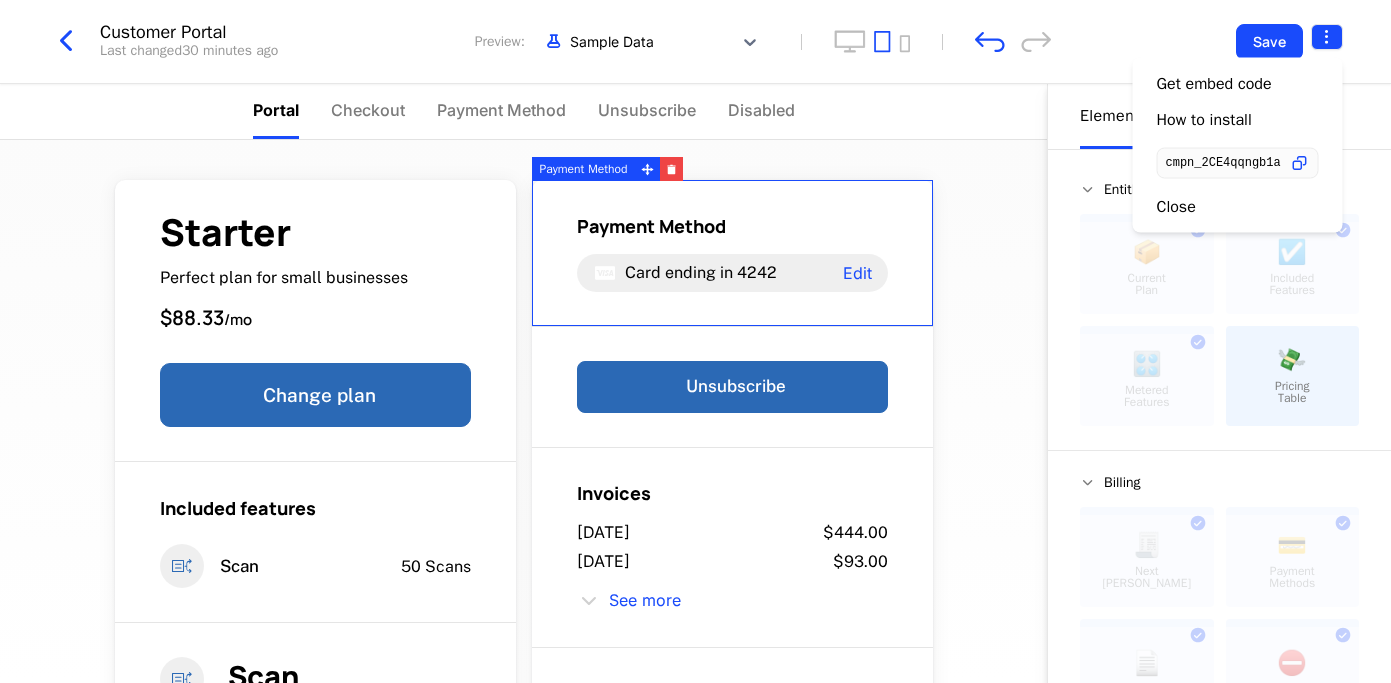 click on "Billy.ai Development Dev Quickstart Features Features Flags Catalog Plans Add Ons Configuration Companies Companies Users Events Components 14 days left Customer Portal Last changed  30 minutes ago Preview: Sample Data Save Portal Checkout Payment Method Unsubscribe Disabled Starter Perfect plan for small businesses $88.33 / mo Change plan Included features Scan 50   Scans Scan Scans the receipt for information 35   Scans Limit of 50 35 / 50 Payment Method Card ending in   4242 Edit Unsubscribe Invoices July 29, 2025 $444.00 July 27, 2025 $93.00 See more No upcoming invoice Powered by   Elements Design Entitlements 📦 Current Plan This component can only be used once ☑️ Included Features This component can only be used once 🎛️ Metered Features This component can only be used once 💸 Pricing Table Billing 🧾 Next Bill Due This component can only be used once 💳 Payment Methods This component can only be used once 📄 Invoices This component can only be used once ⛔️ Unsubscribe ." at bounding box center (695, 341) 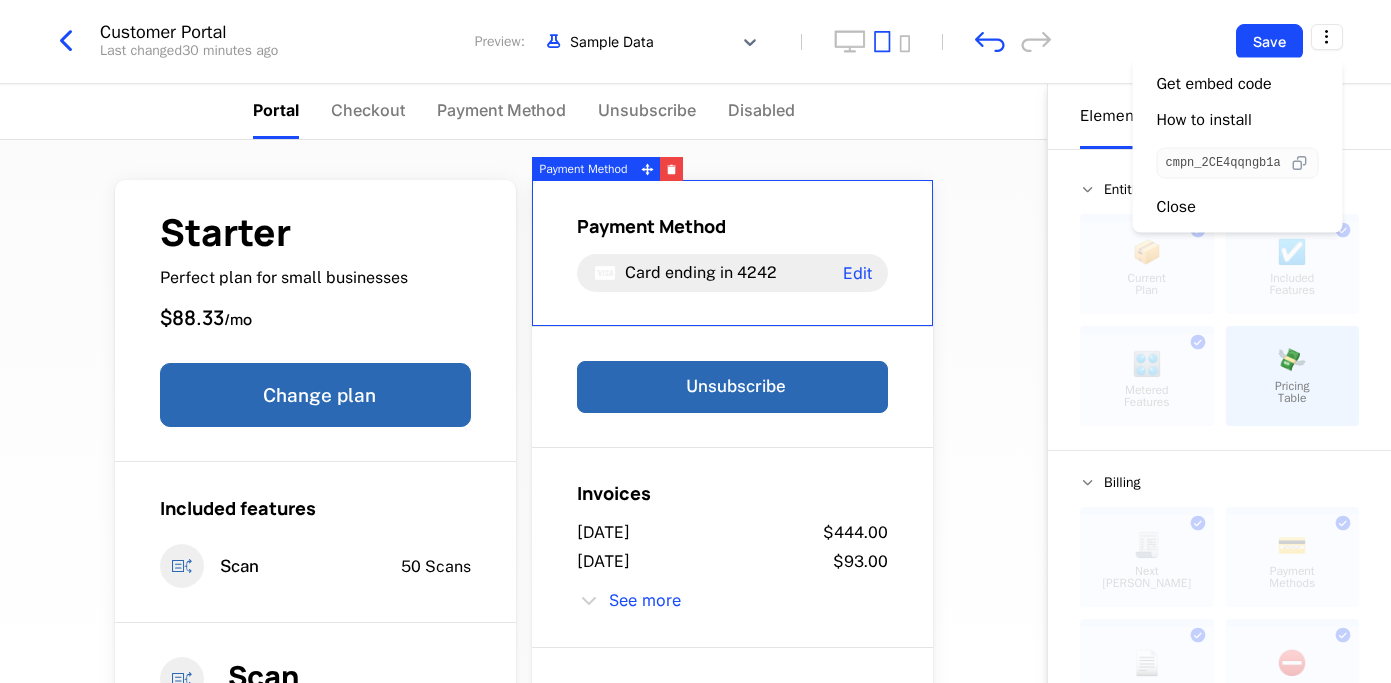 click at bounding box center (1299, 163) 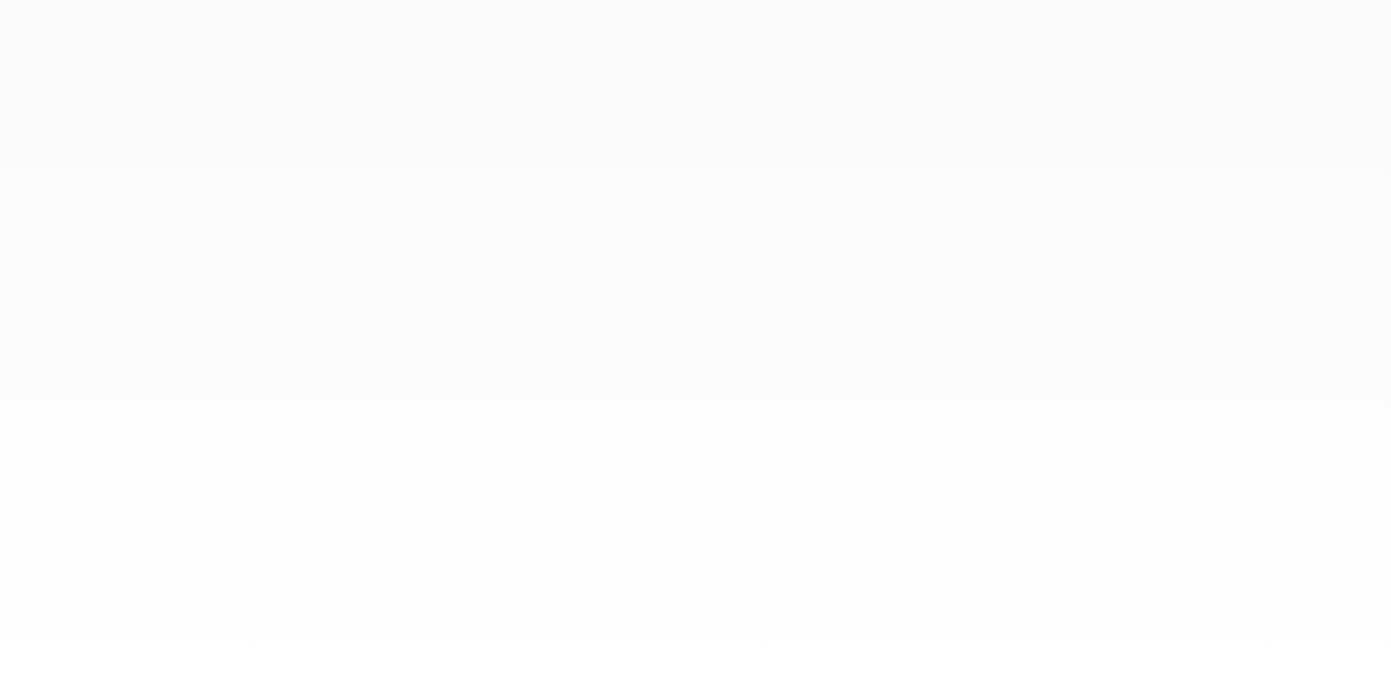 scroll, scrollTop: 0, scrollLeft: 0, axis: both 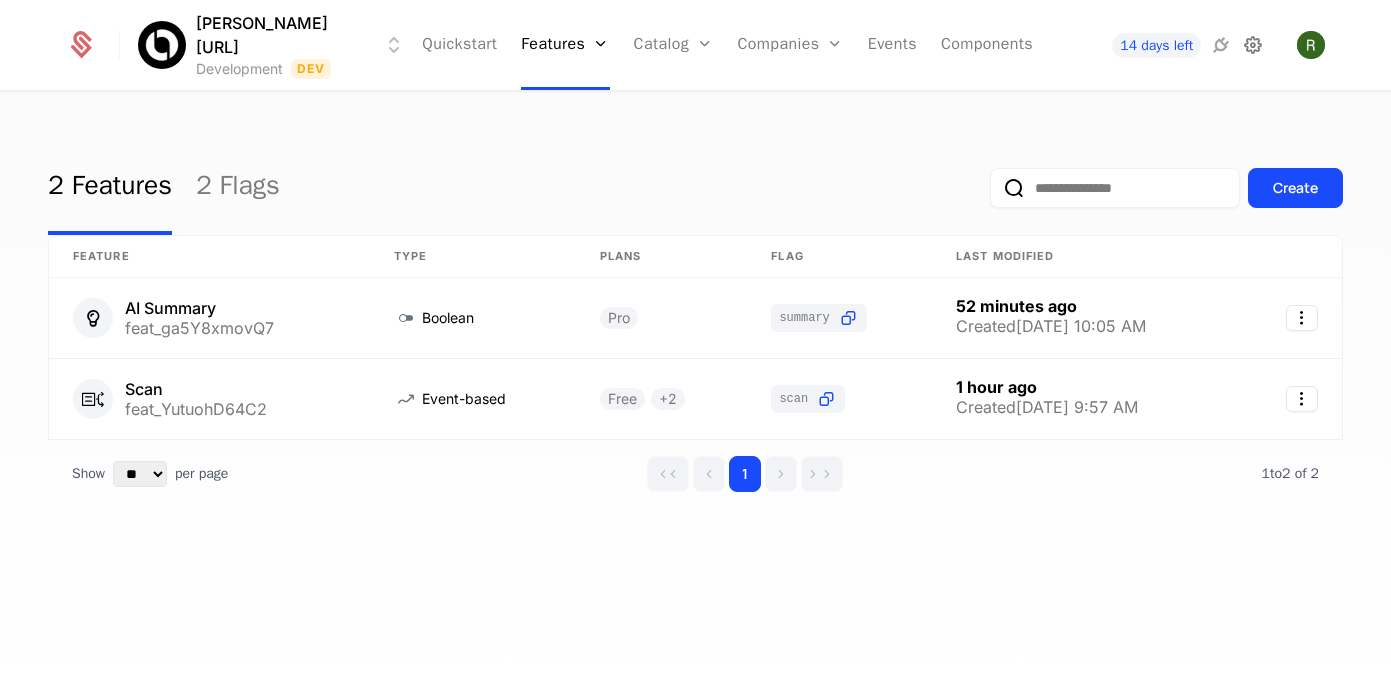 click at bounding box center (1253, 45) 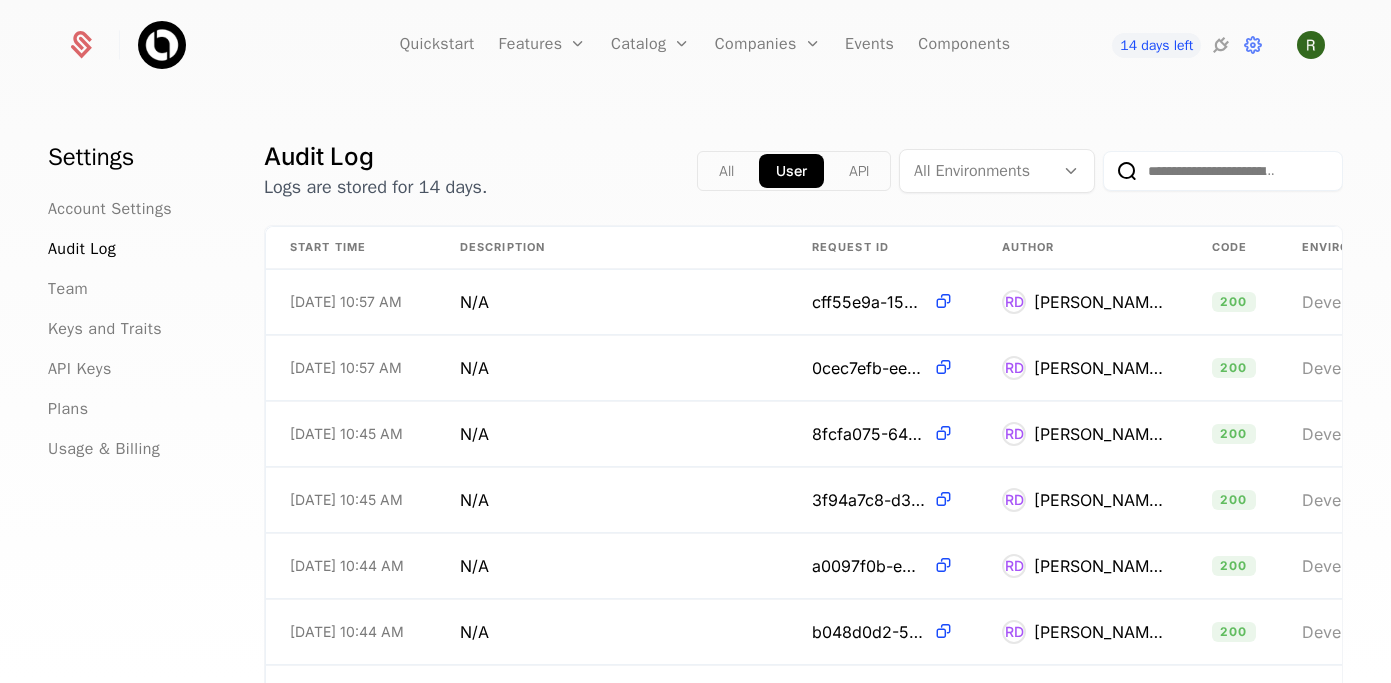 click on "API" at bounding box center [859, 171] 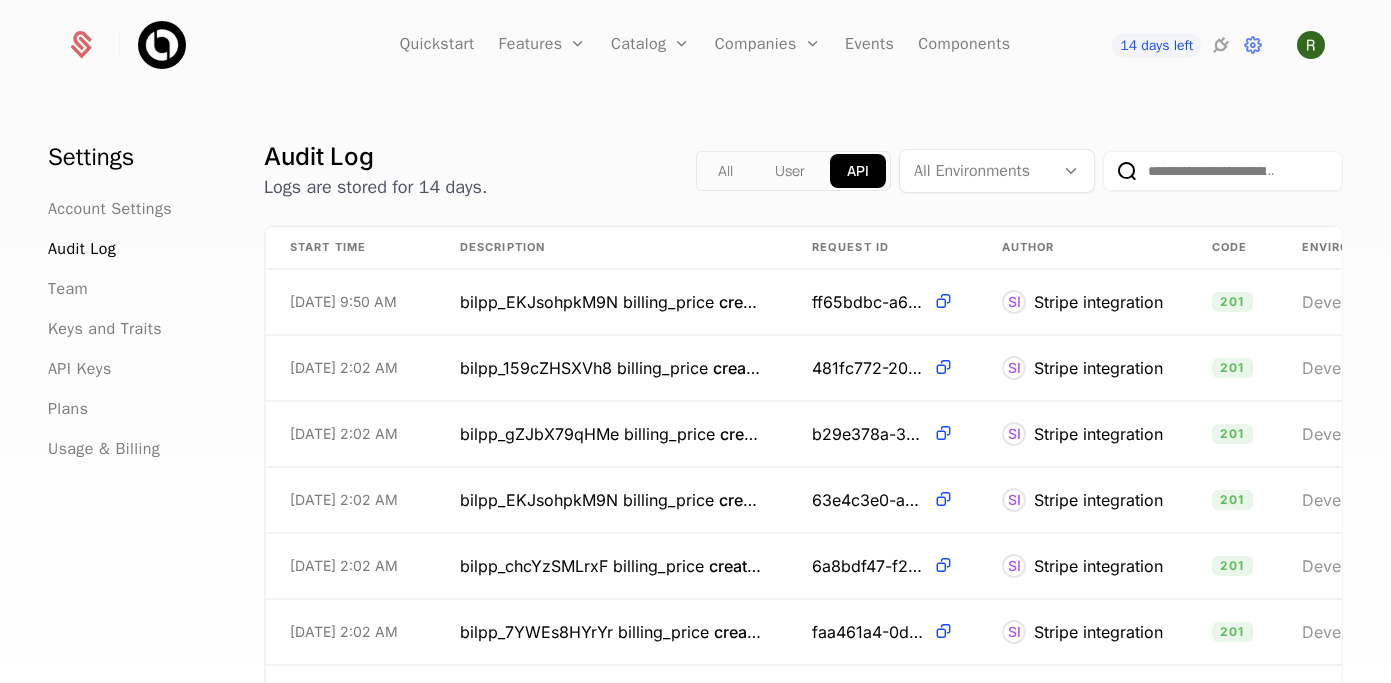 click on "API Keys" at bounding box center [132, 369] 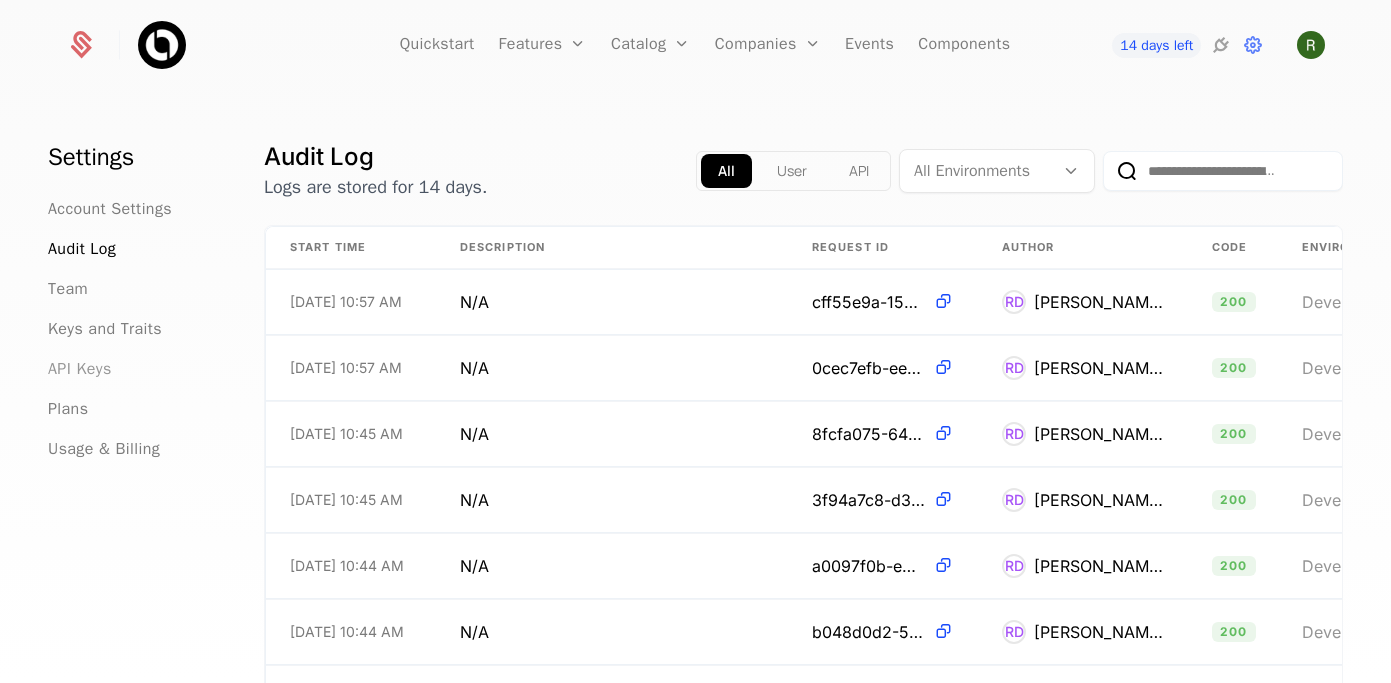 click on "API Keys" at bounding box center [80, 369] 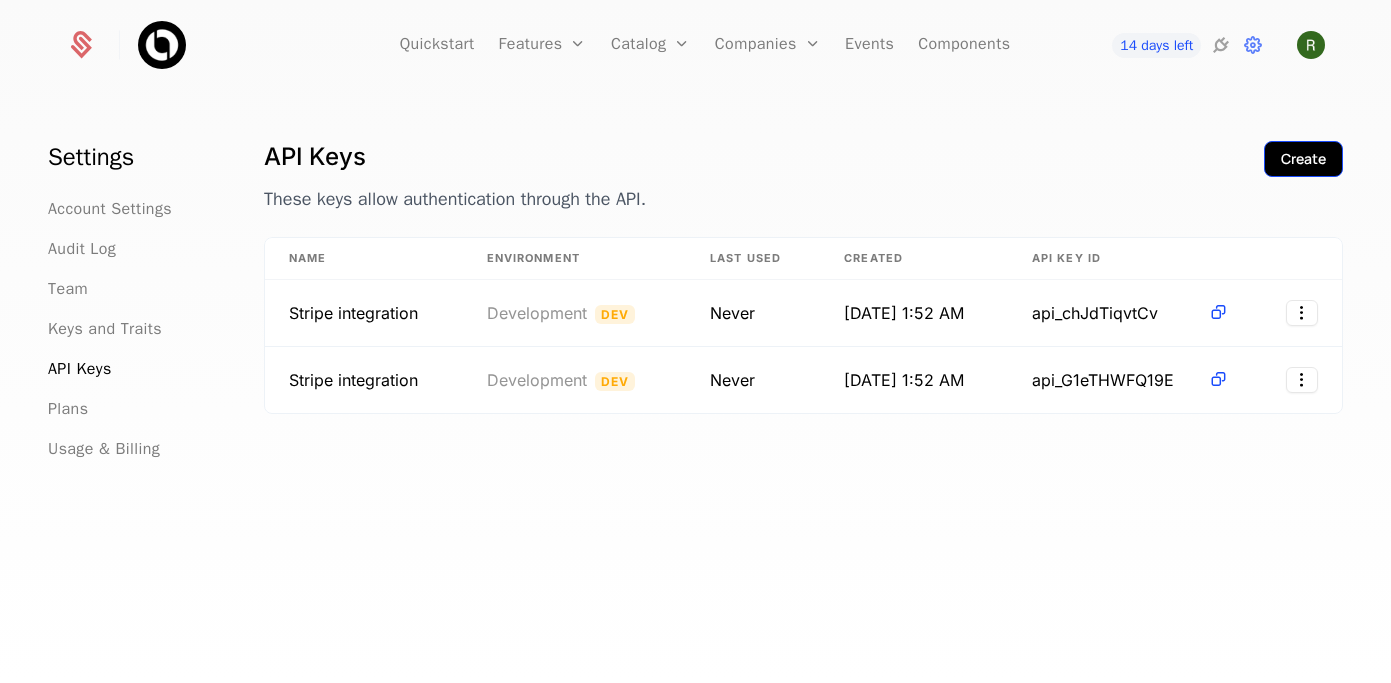 click on "Create" at bounding box center [1303, 159] 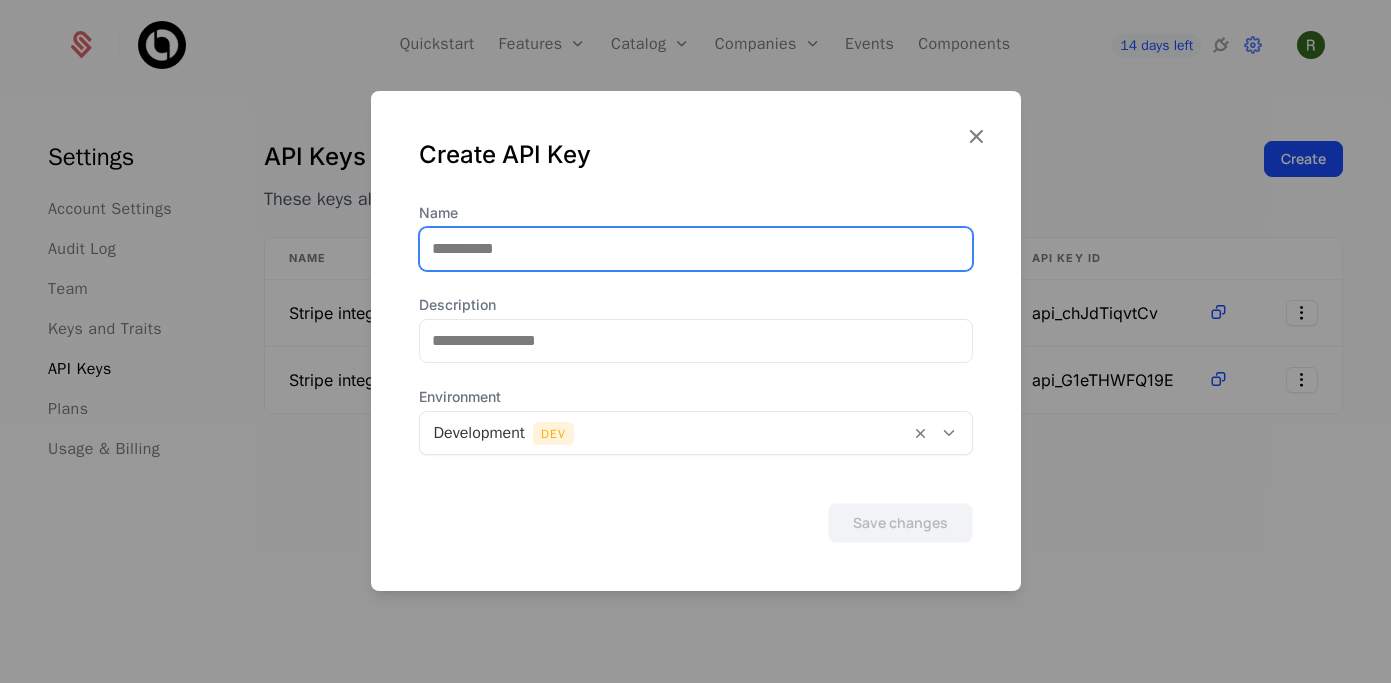 click on "Name" at bounding box center (696, 249) 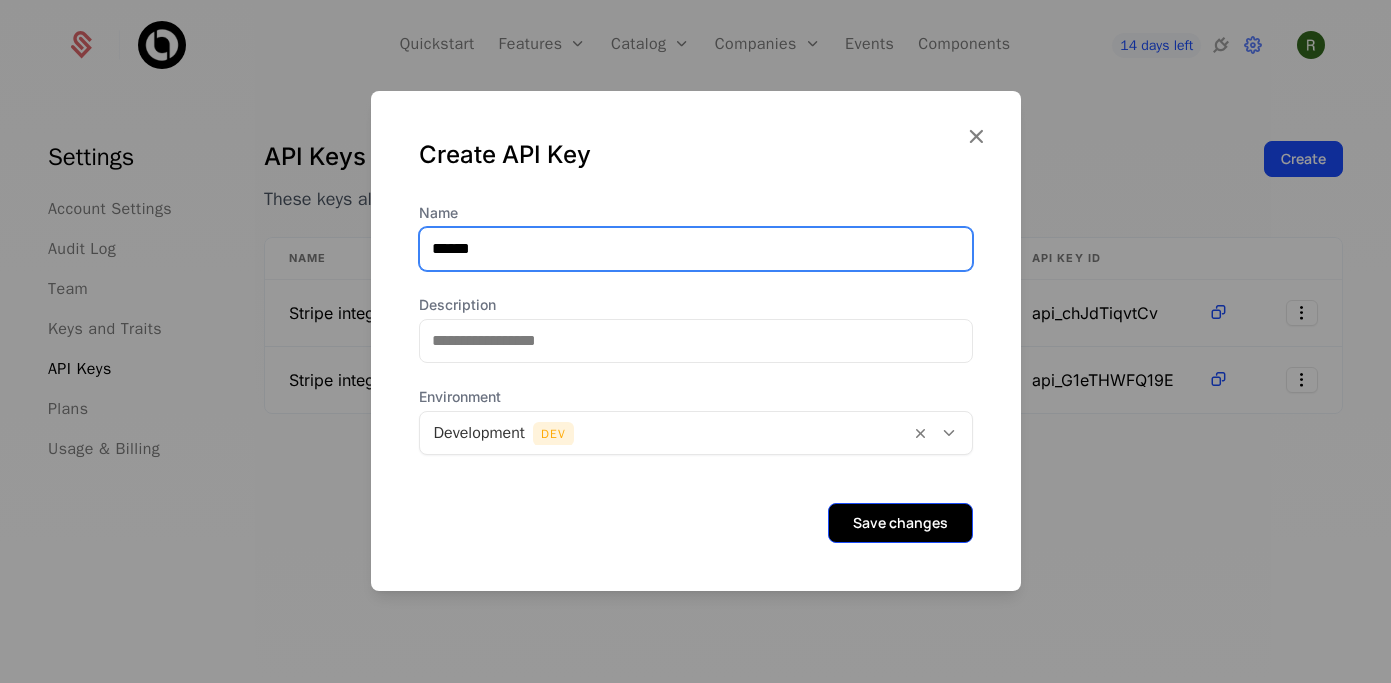 type on "******" 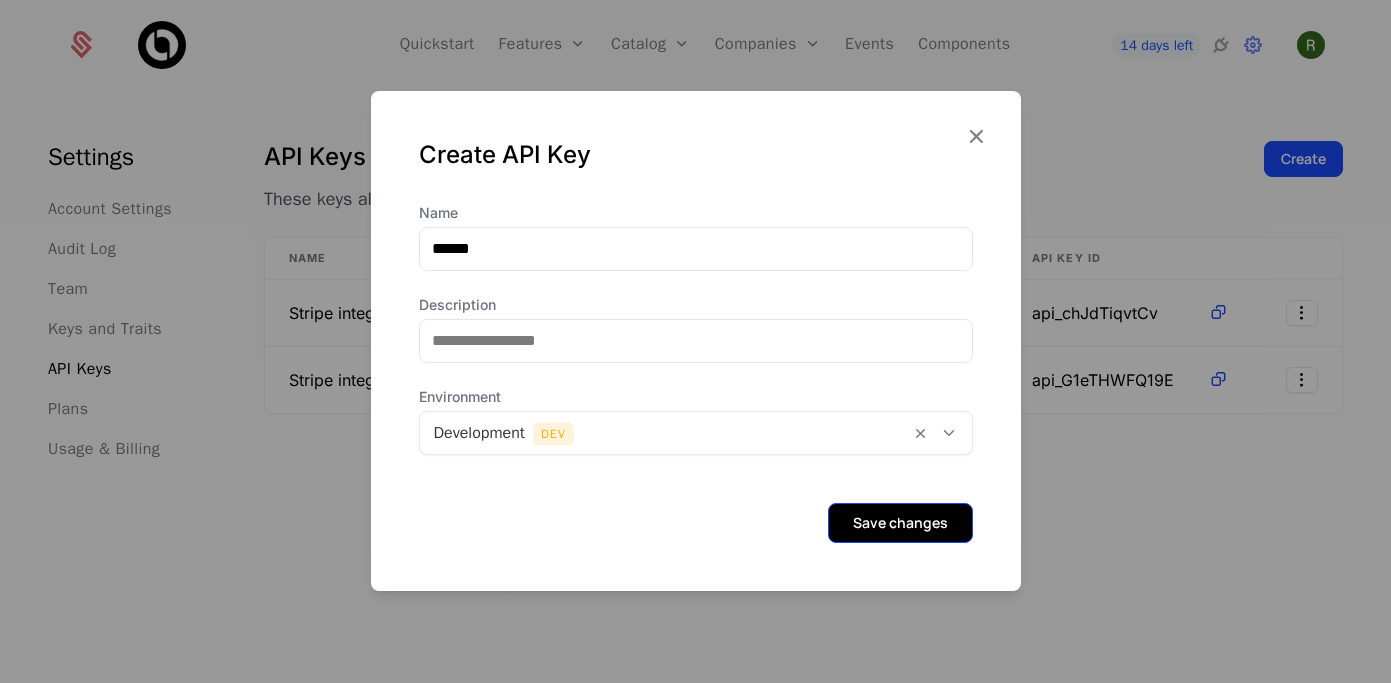 click on "Save changes" at bounding box center [900, 523] 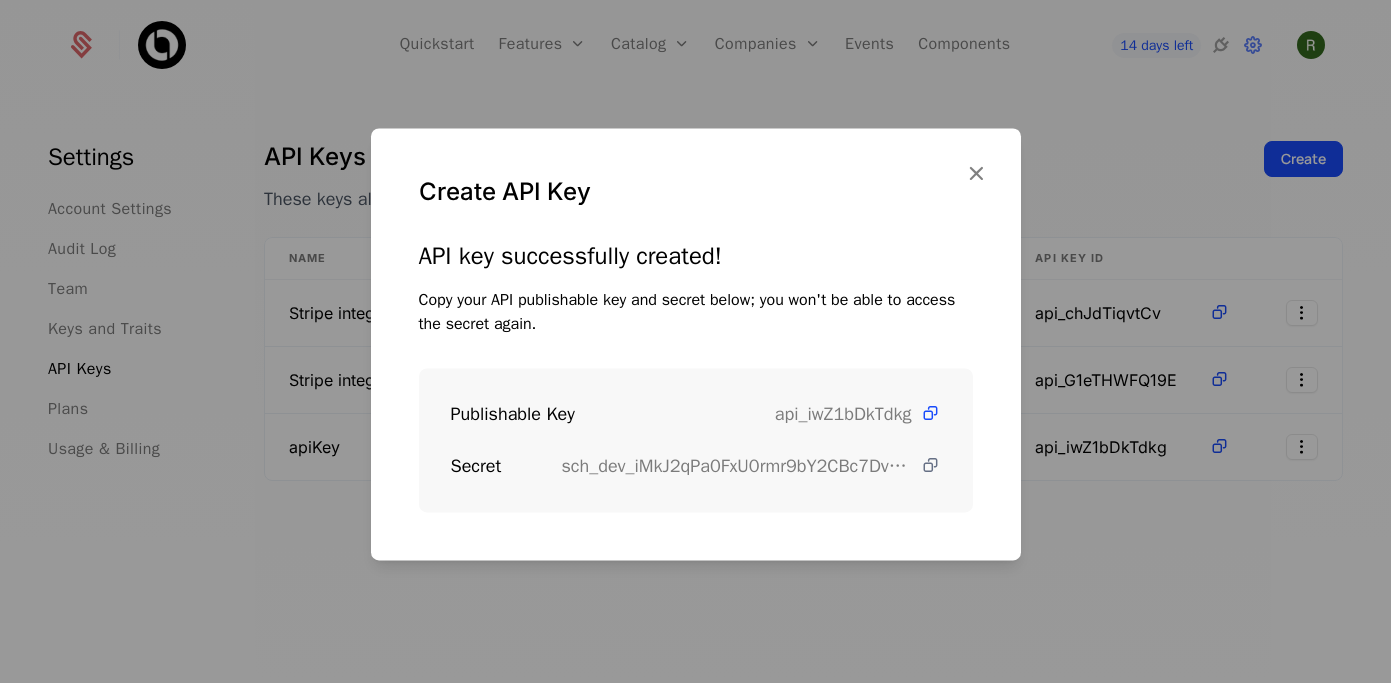 click at bounding box center (930, 465) 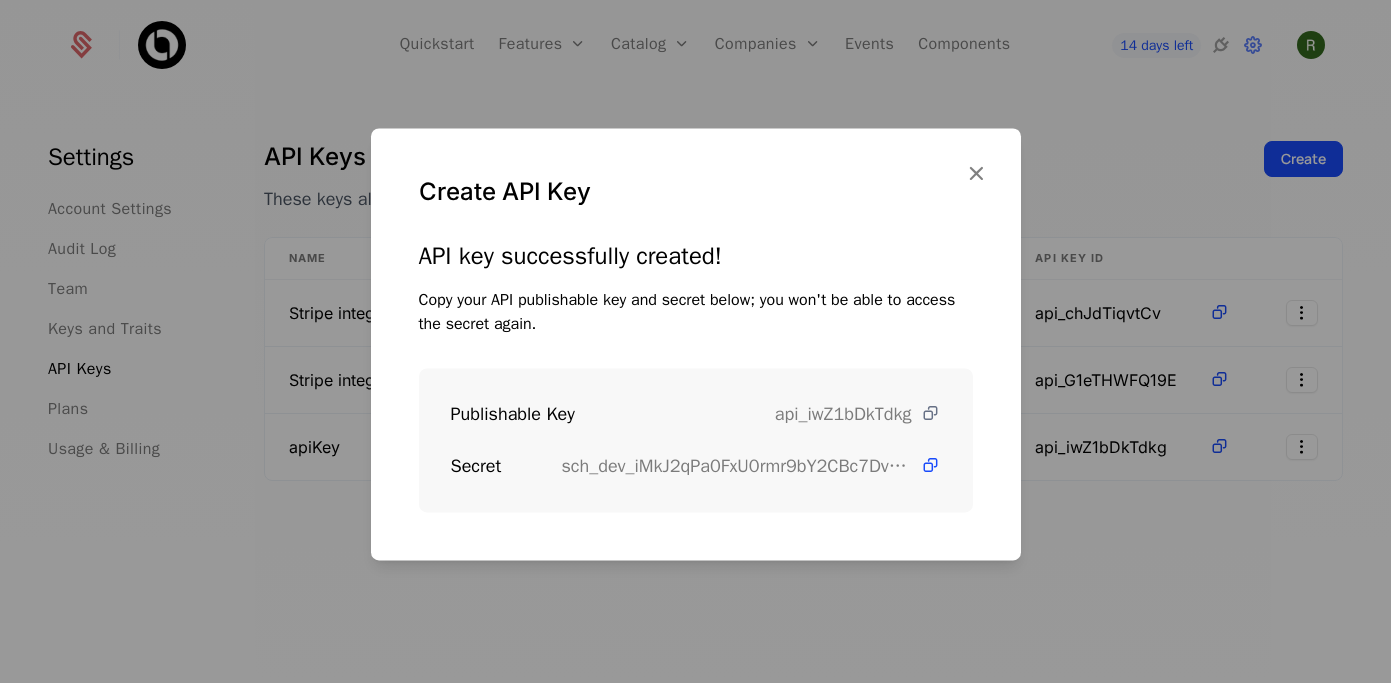 click at bounding box center [930, 413] 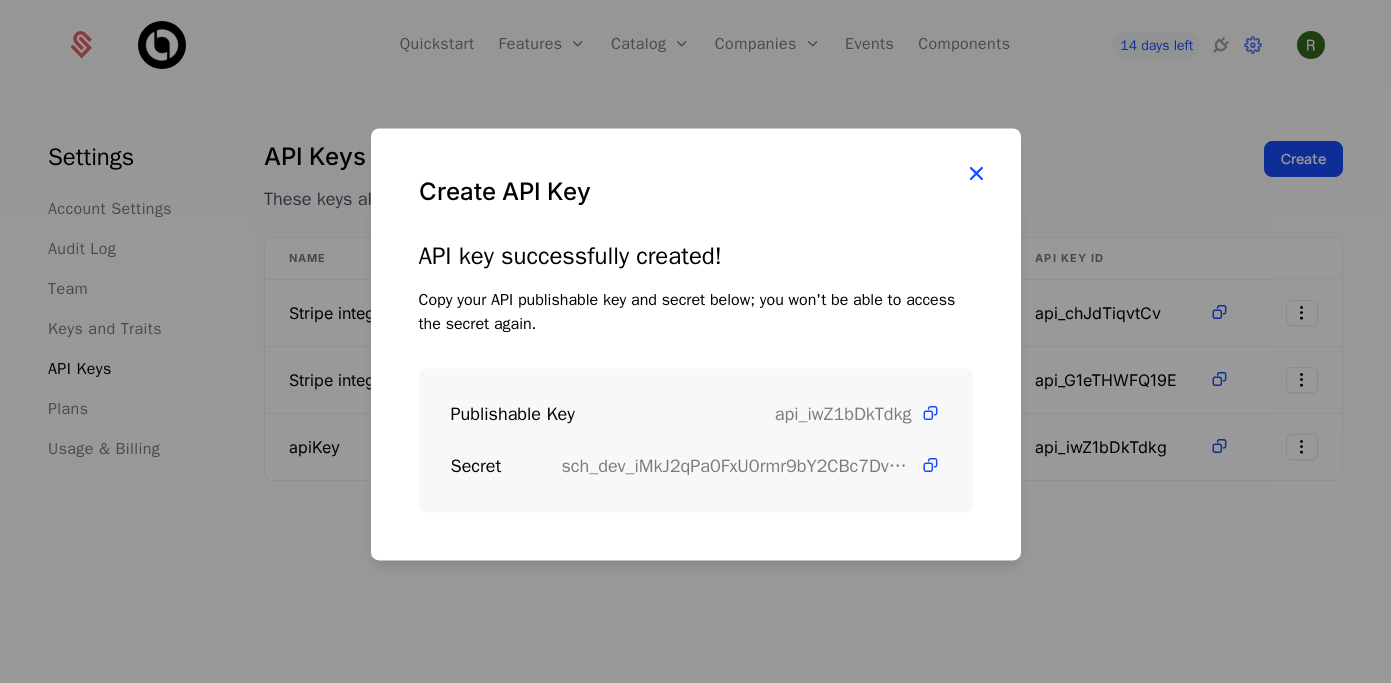click at bounding box center [976, 173] 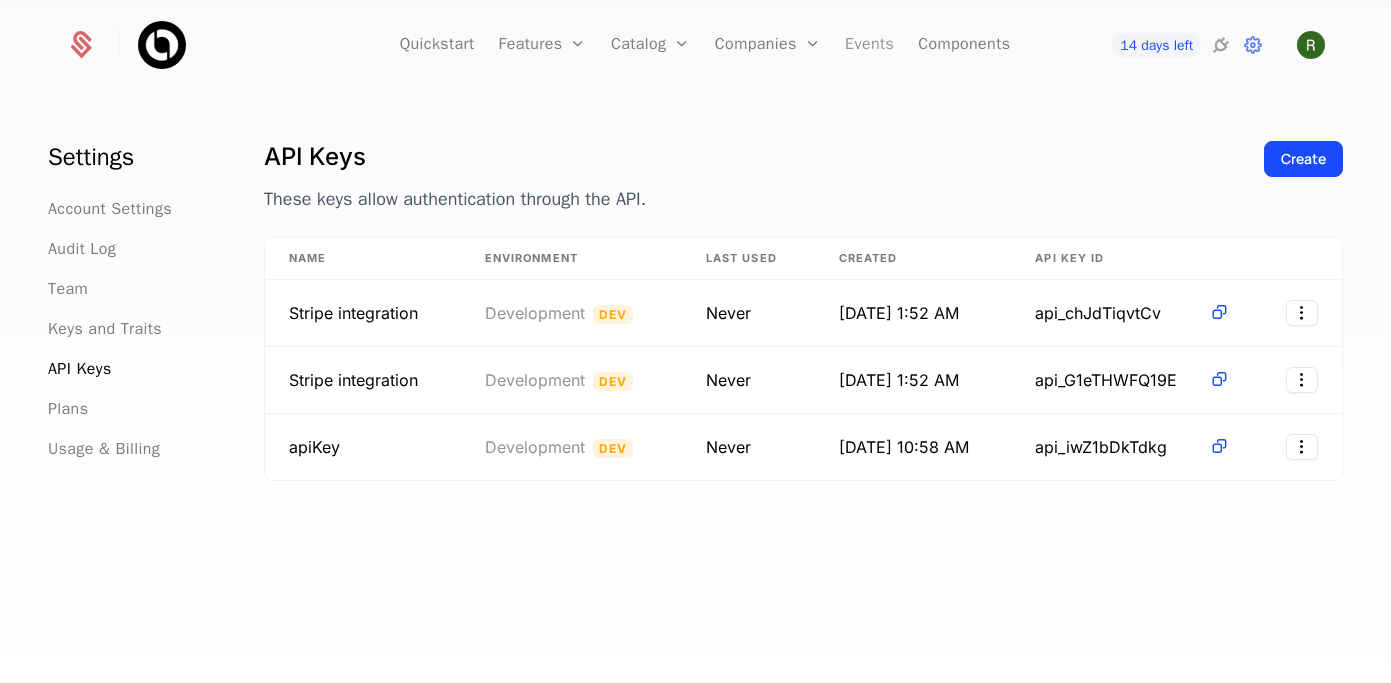 click on "Events" at bounding box center (869, 45) 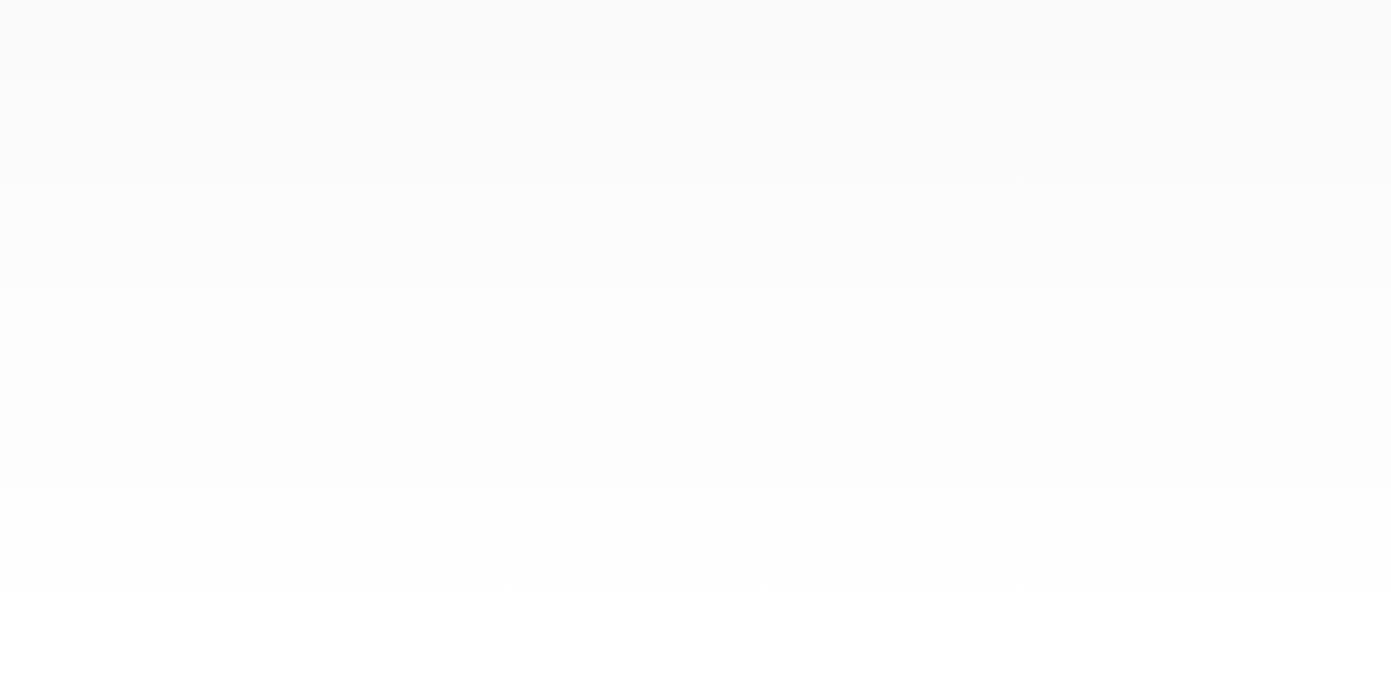 scroll, scrollTop: 0, scrollLeft: 0, axis: both 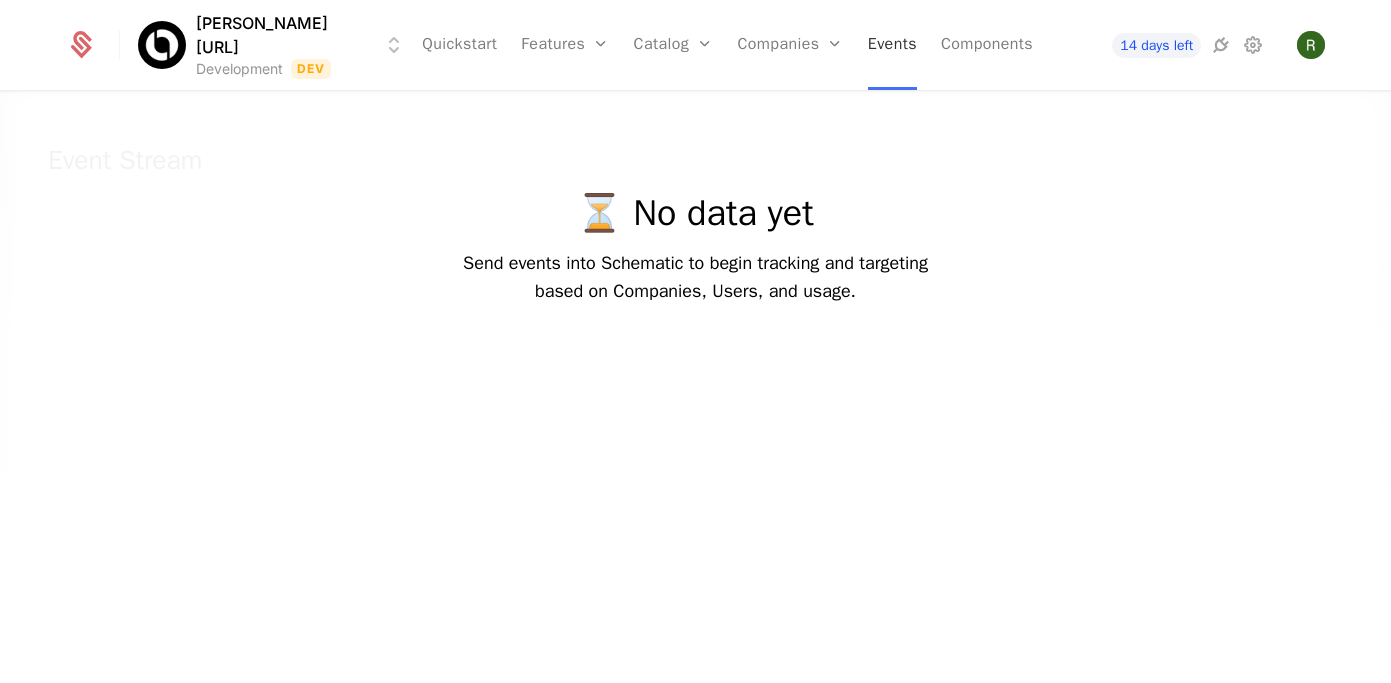 click on "Events" at bounding box center (892, 45) 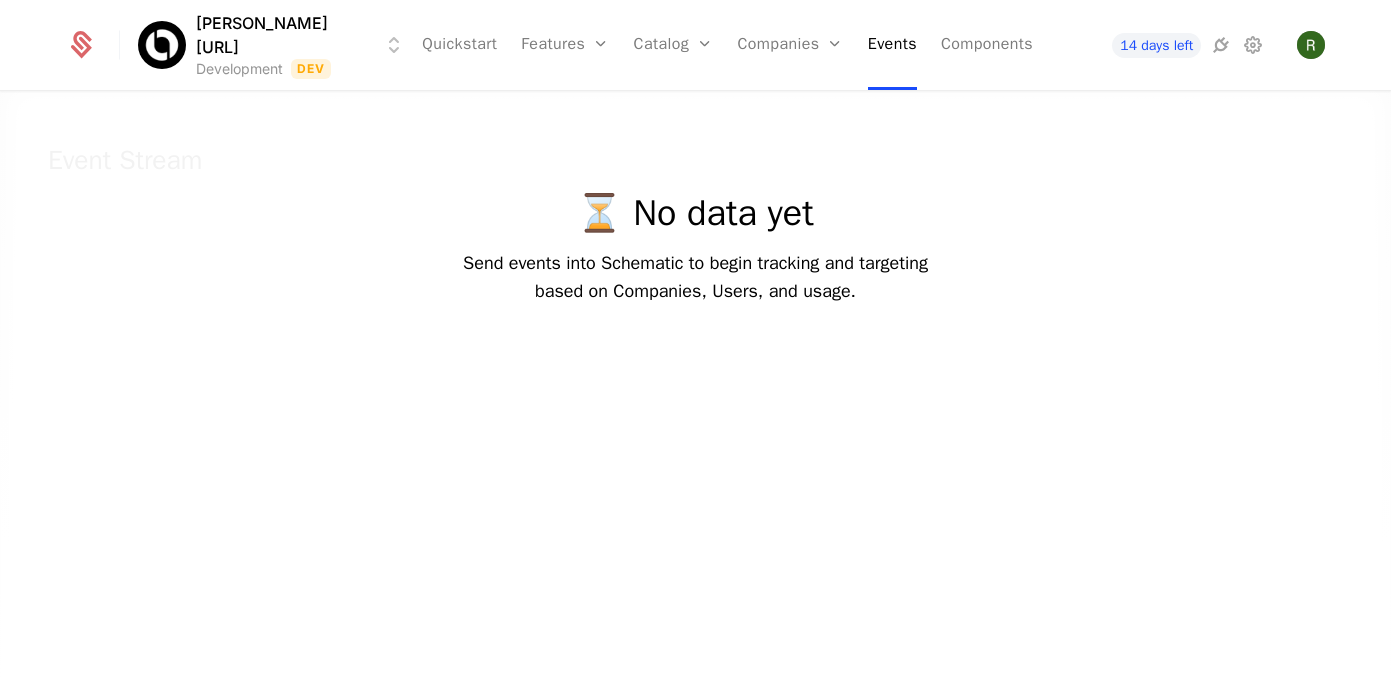 click on "Send events into Schematic to begin tracking and targeting based on Companies, Users, and usage." at bounding box center (695, 277) 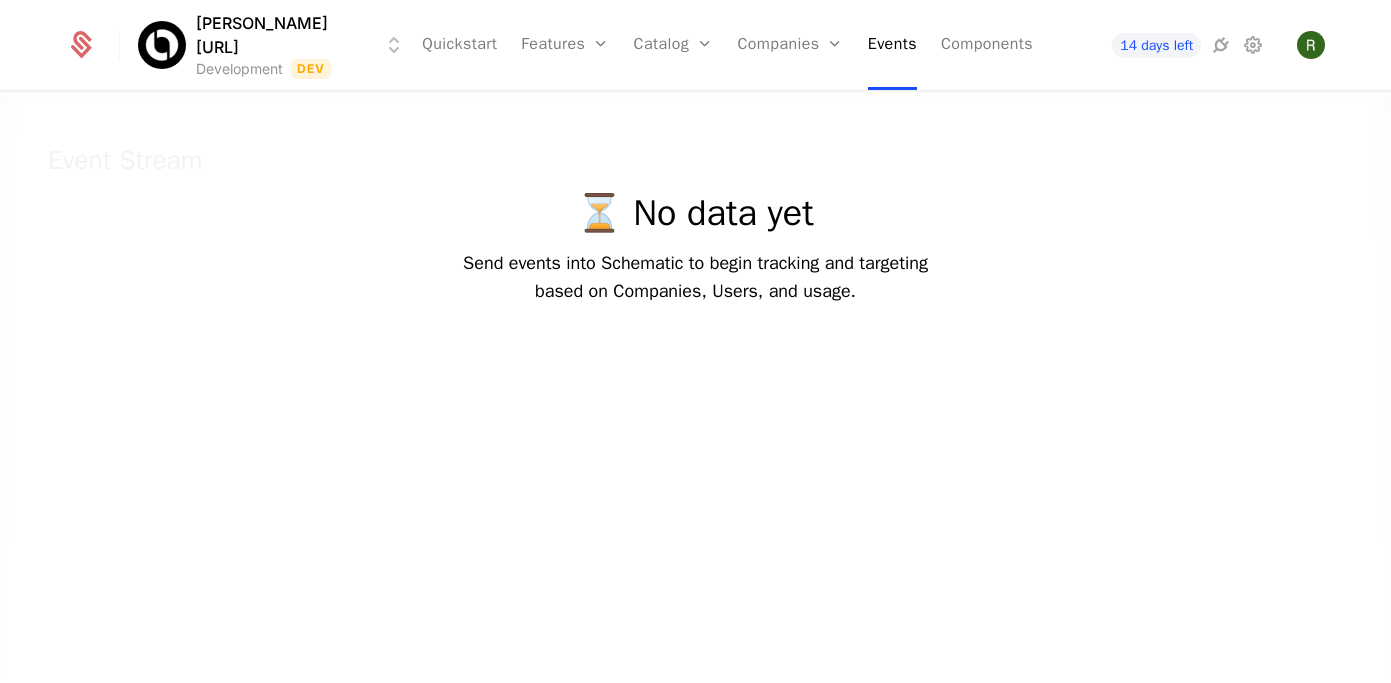 click at bounding box center [695, 422] 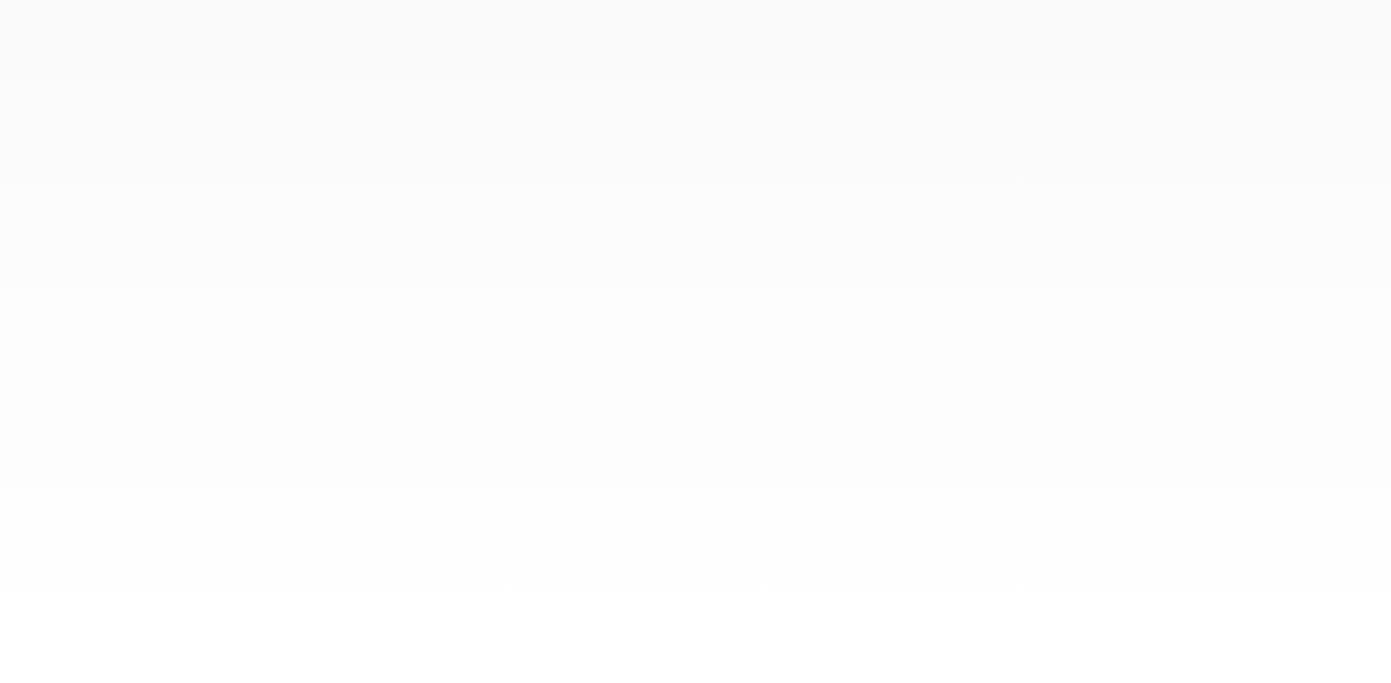 scroll, scrollTop: 0, scrollLeft: 0, axis: both 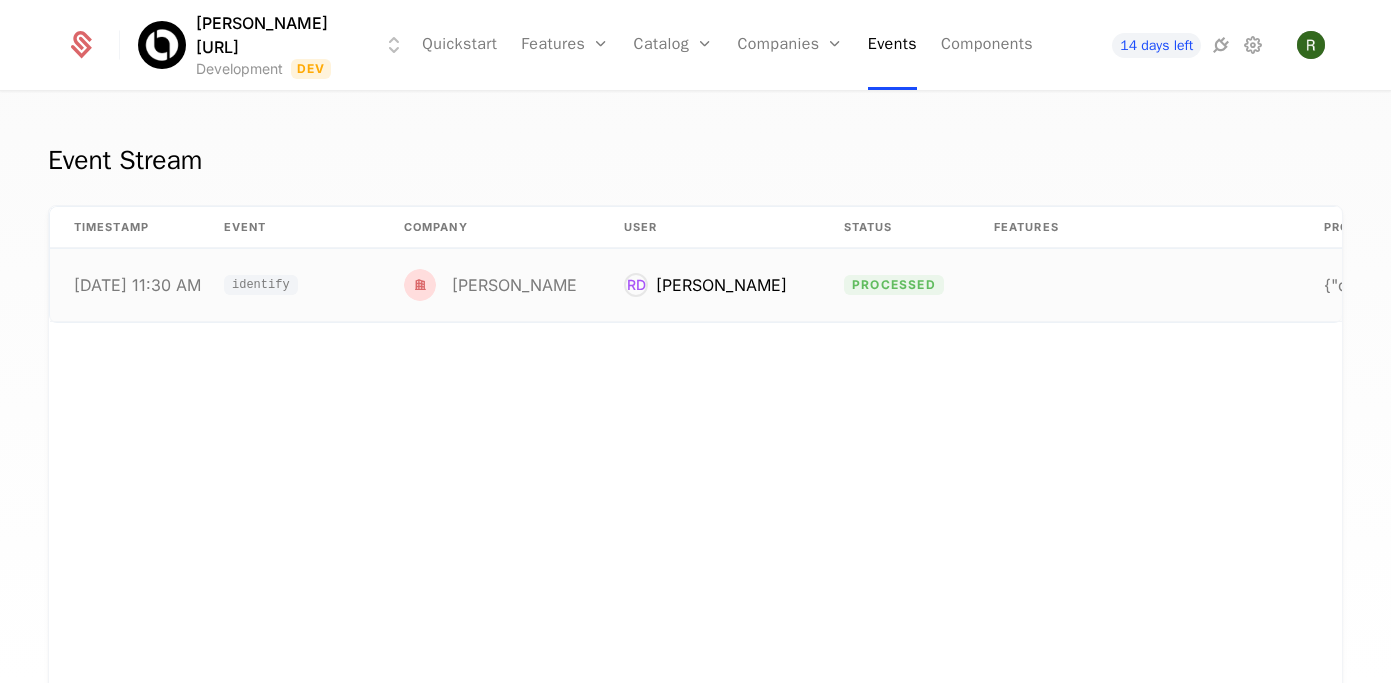 click on "Riya Desai" at bounding box center [721, 285] 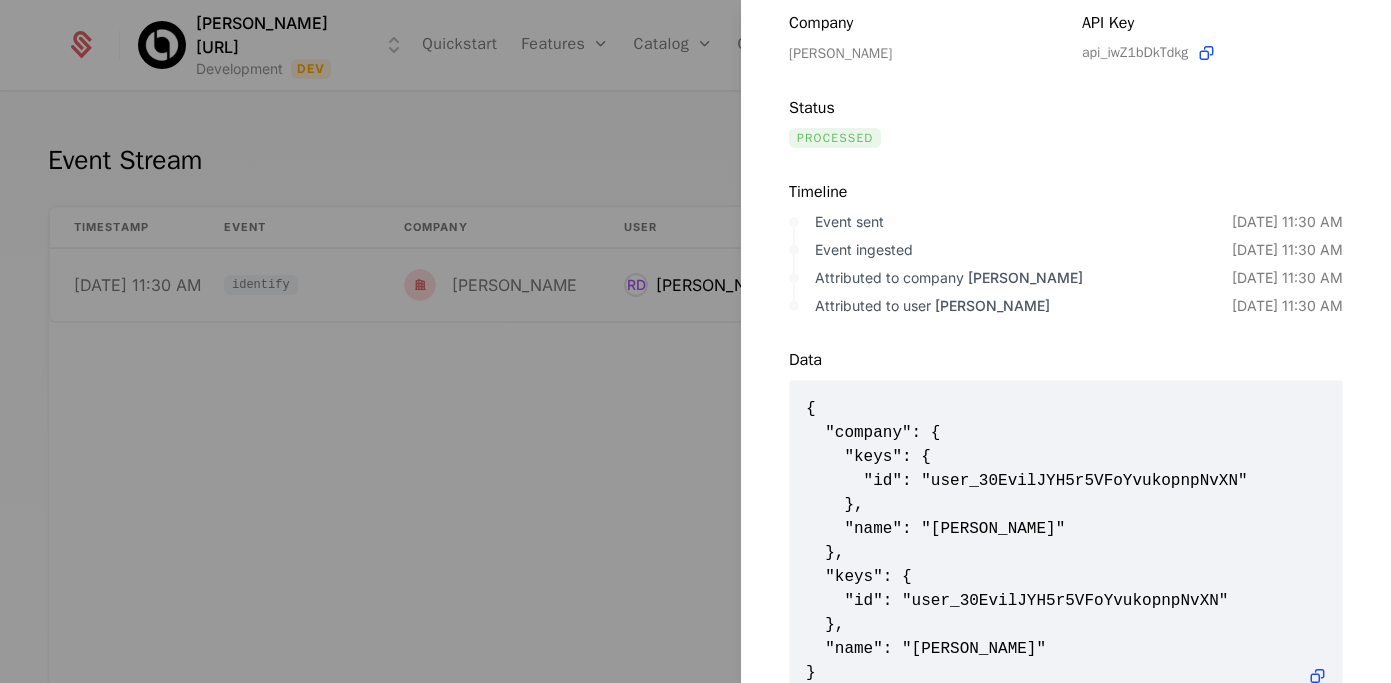 scroll, scrollTop: 230, scrollLeft: 0, axis: vertical 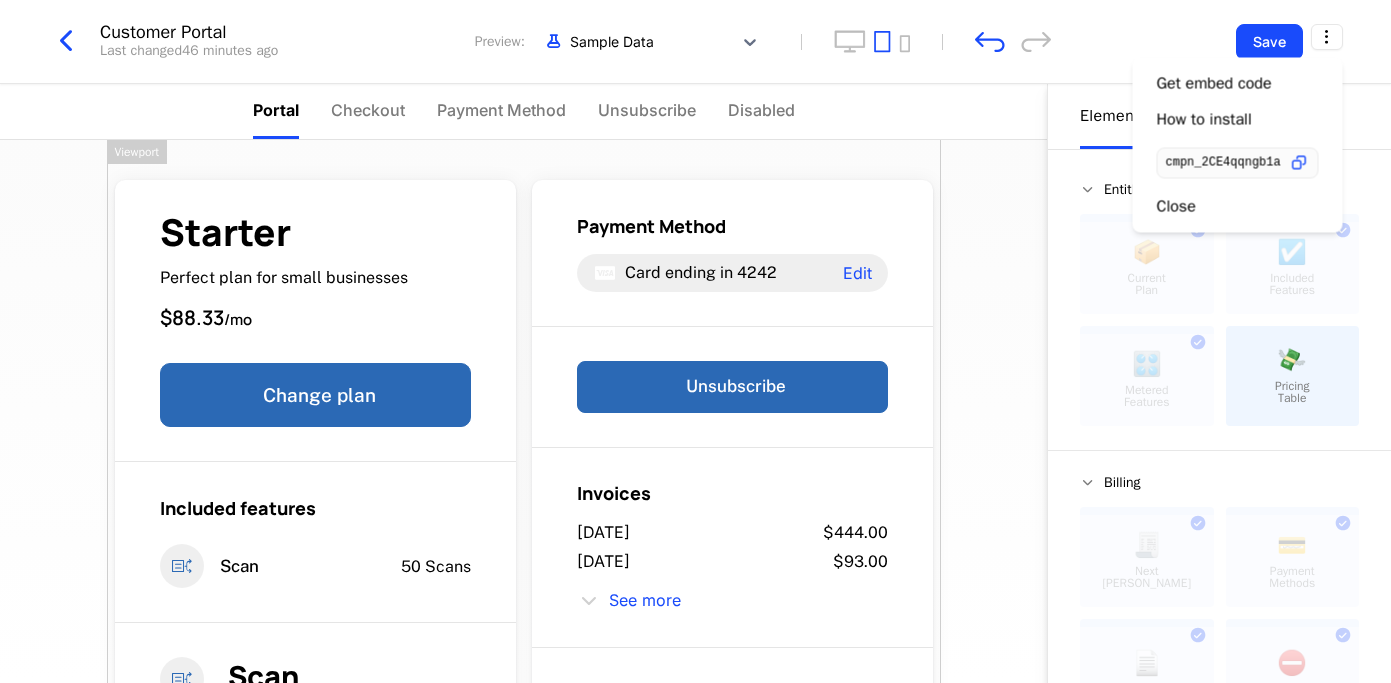 click on "Billy.ai Development Dev Quickstart Features Features Flags Catalog Plans Add Ons Configuration Companies Companies Users Events Components 14 days left Customer Portal Last changed  46 minutes ago Preview: Sample Data Save Portal Checkout Payment Method Unsubscribe Disabled Starter Perfect plan for small businesses $88.33 / mo Change plan Included features Scan 50   Scans Scan Scans the receipt for information 35   Scans Limit of 50 35 / 50 Payment Method Card ending in   4242 Edit Unsubscribe Invoices July 29, 2025 $444.00 July 27, 2025 $93.00 See more No upcoming invoice Powered by   Elements Design Entitlements 📦 Current Plan This component can only be used once ☑️ Included Features This component can only be used once 🎛️ Metered Features This component can only be used once 💸 Pricing Table Billing 🧾 Next Bill Due This component can only be used once 💳 Payment Methods This component can only be used once 📄 Invoices This component can only be used once ⛔️ Unsubscribe ." at bounding box center (695, 341) 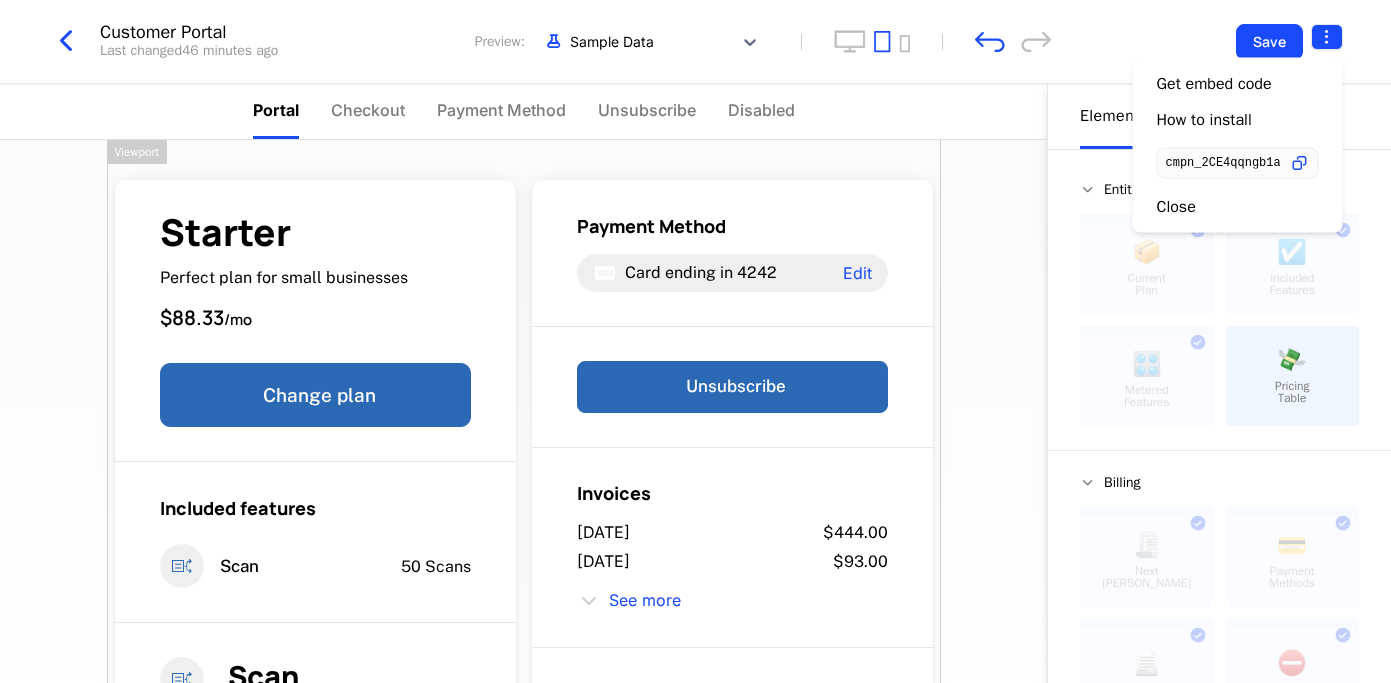 click on "Billy.ai Development Dev Quickstart Features Features Flags Catalog Plans Add Ons Configuration Companies Companies Users Events Components 14 days left Customer Portal Last changed  46 minutes ago Preview: Sample Data Save Portal Checkout Payment Method Unsubscribe Disabled Starter Perfect plan for small businesses $88.33 / mo Change plan Included features Scan 50   Scans Scan Scans the receipt for information 35   Scans Limit of 50 35 / 50 Payment Method Card ending in   4242 Edit Unsubscribe Invoices July 29, 2025 $444.00 July 27, 2025 $93.00 See more No upcoming invoice Powered by   Elements Design Entitlements 📦 Current Plan This component can only be used once ☑️ Included Features This component can only be used once 🎛️ Metered Features This component can only be used once 💸 Pricing Table Billing 🧾 Next Bill Due This component can only be used once 💳 Payment Methods This component can only be used once 📄 Invoices This component can only be used once ⛔️ Unsubscribe ." at bounding box center [695, 341] 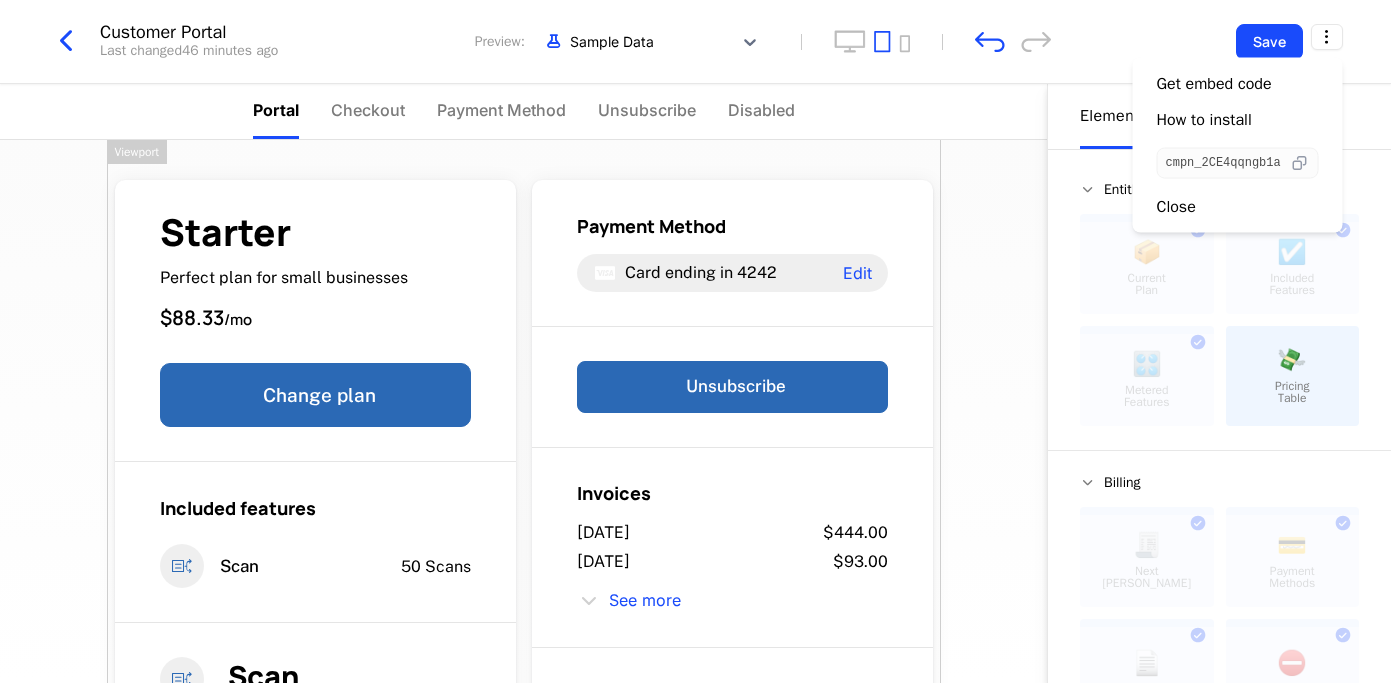 click at bounding box center (1299, 163) 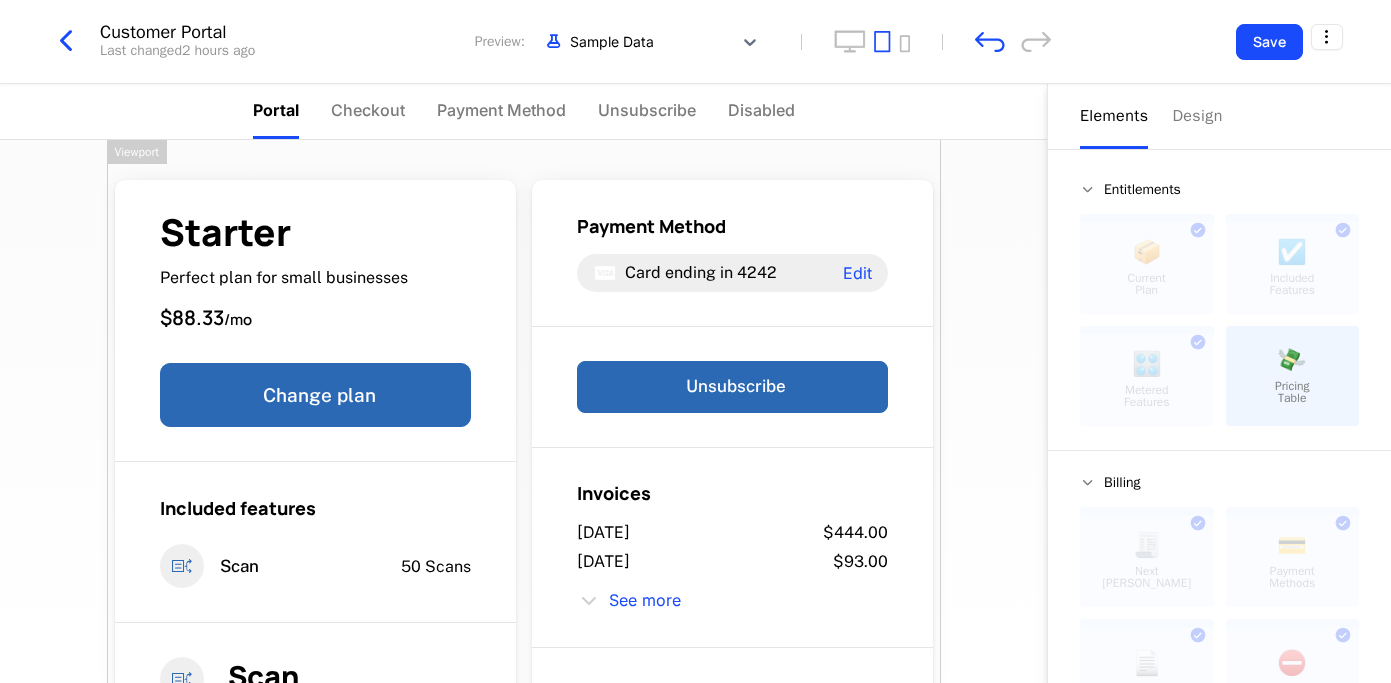 click on "Billy.ai Development Dev Quickstart Features Features Flags Catalog Plans Add Ons Configuration Companies Companies Users Events Components 14 days left Customer Portal Last changed  2 hours ago Preview: Sample Data Save Portal Checkout Payment Method Unsubscribe Disabled Starter Perfect plan for small businesses $88.33 / mo Change plan Included features Scan 50   Scans Scan Scans the receipt for information 35   Scans Limit of 50 35 / 50 Payment Method Card ending in   4242 Edit Unsubscribe Invoices July 29, 2025 $444.00 July 27, 2025 $93.00 See more No upcoming invoice Powered by   Elements Design Entitlements 📦 Current Plan This component can only be used once ☑️ Included Features This component can only be used once 🎛️ Metered Features This component can only be used once 💸 Pricing Table Billing 🧾 Next Bill Due This component can only be used once 💳 Payment Methods This component can only be used once 📄 Invoices This component can only be used once ⛔️ Unsubscribe Text" at bounding box center [695, 341] 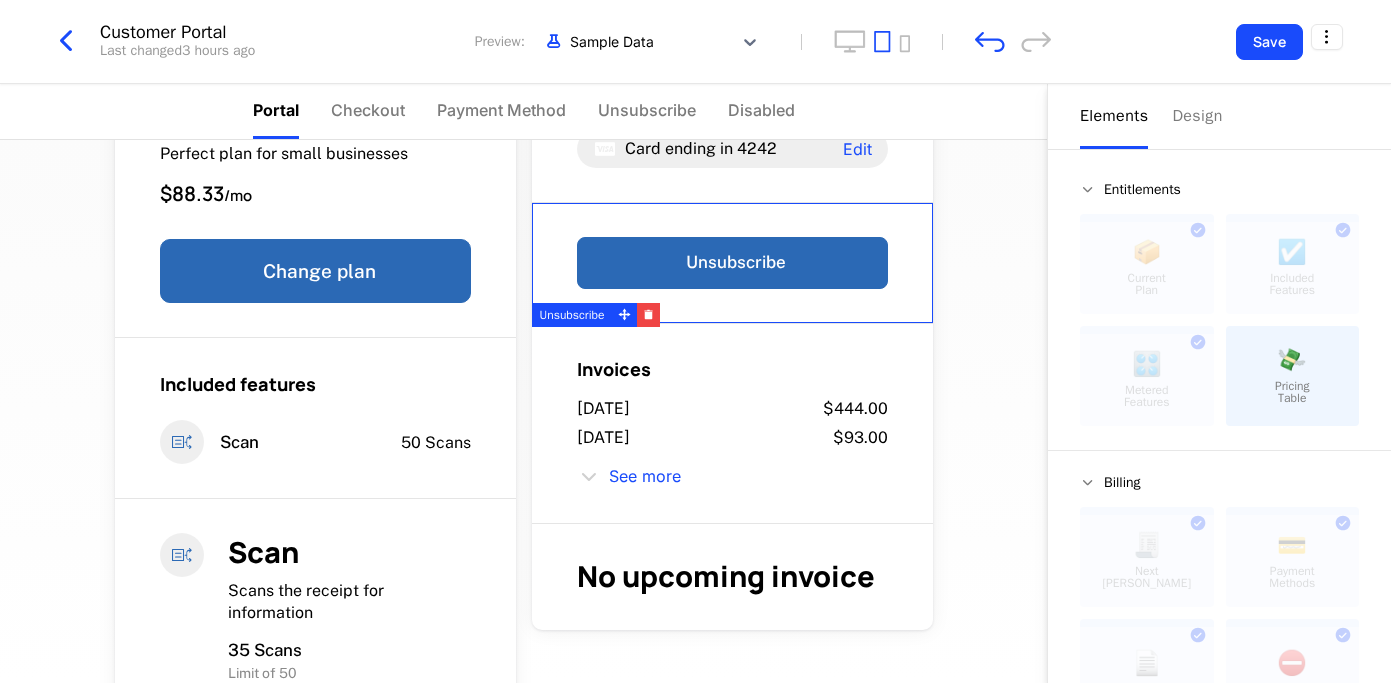 scroll, scrollTop: 0, scrollLeft: 0, axis: both 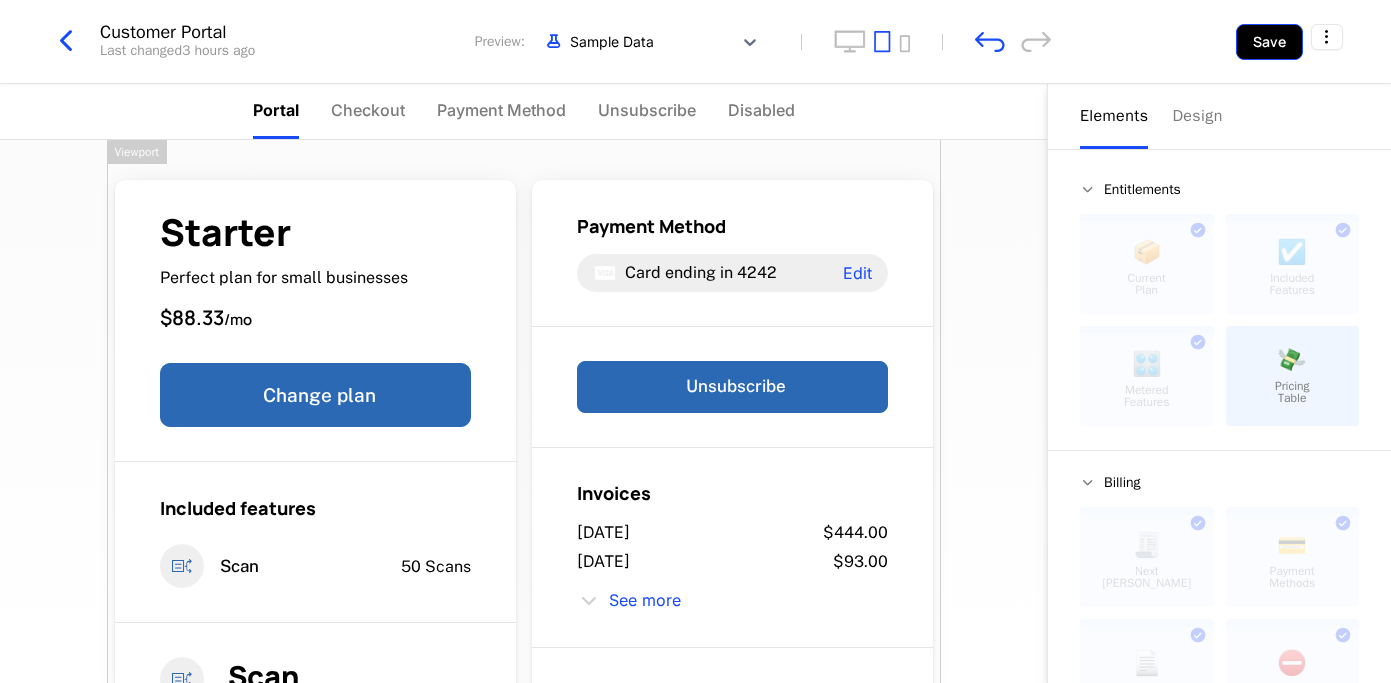 click on "Save" at bounding box center [1269, 42] 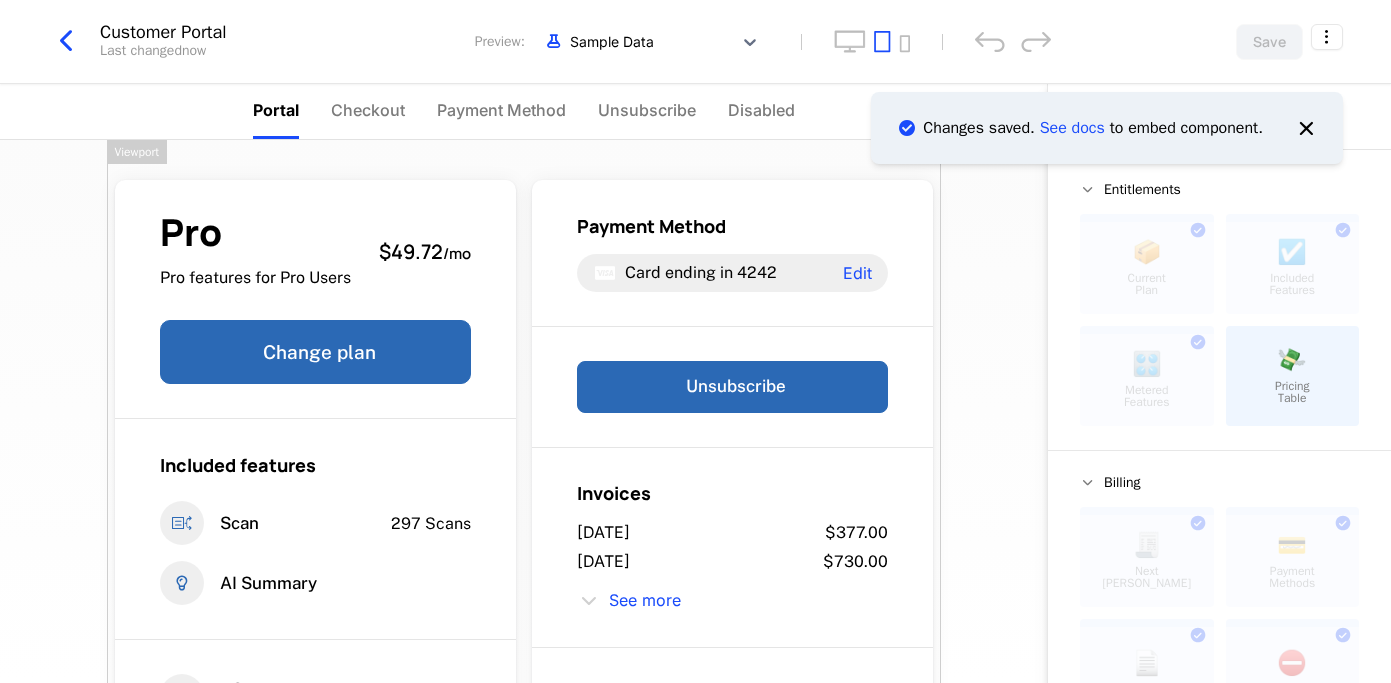 click on "Pro Pro features for Pro Users $49.72 / mo Change plan Included features Scan 297   Scans AI Summary Scan Scans the receipt for information 150   Scans Limit of 297 150 / 297 Payment Method Card ending in   4242 Edit Unsubscribe Invoices July 29, 2025 $377.00 July 27, 2025 $730.00 See more No upcoming invoice Powered by" at bounding box center (523, 411) 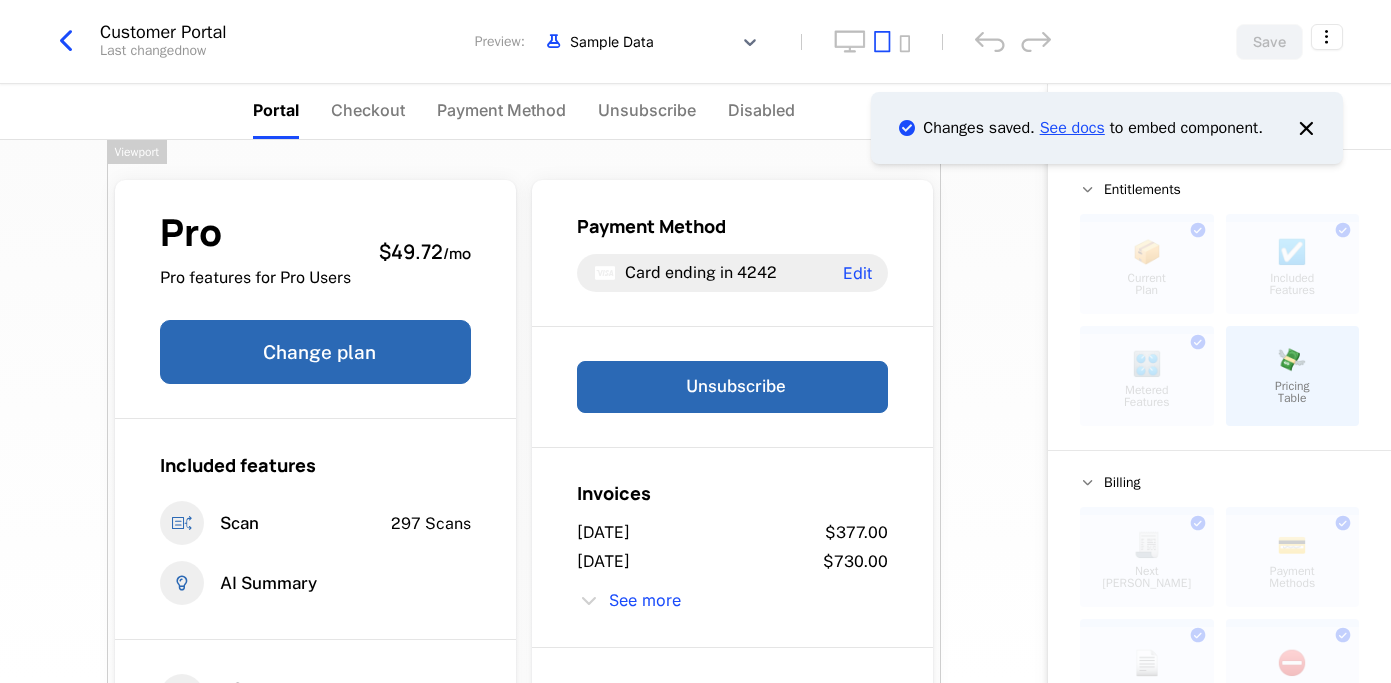 click on "See docs" at bounding box center (1072, 128) 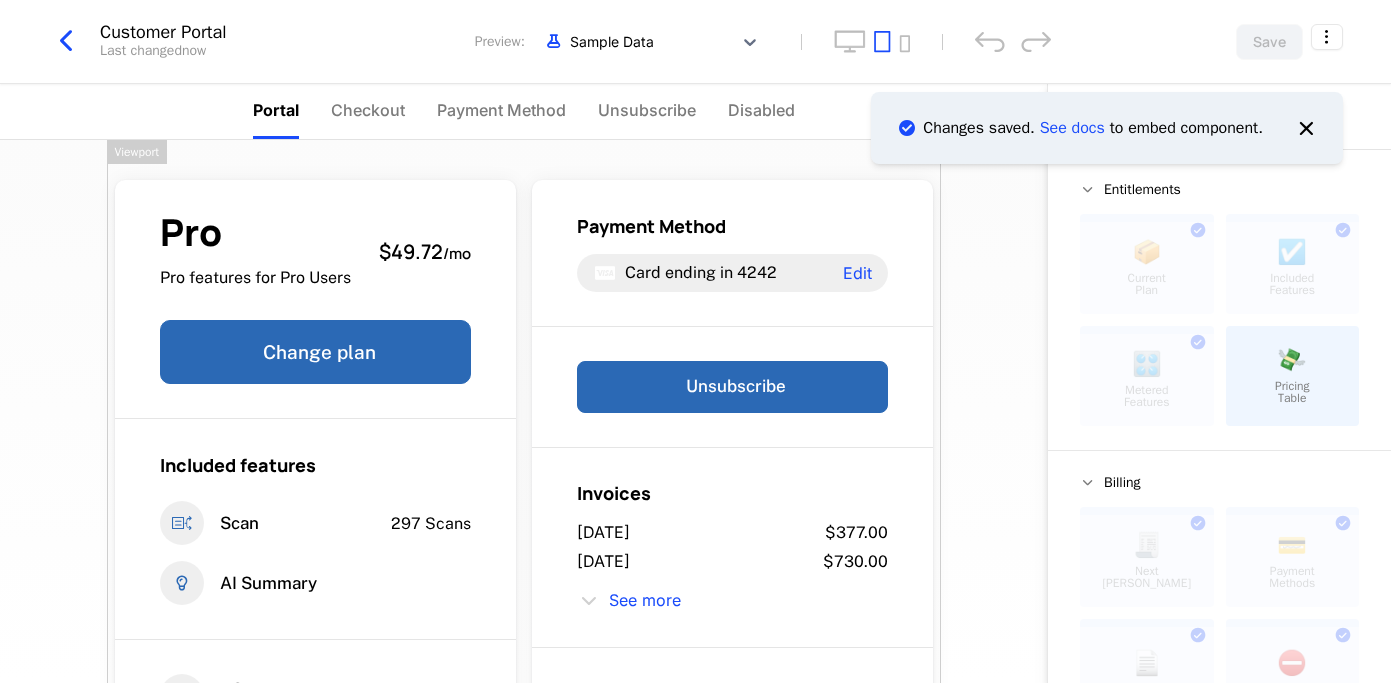 click on "Pro Pro features for Pro Users $49.72 / mo Change plan Included features Scan 297   Scans AI Summary Scan Scans the receipt for information 150   Scans Limit of 297 150 / 297 Payment Method Card ending in   4242 Edit Unsubscribe Invoices July 29, 2025 $377.00 July 27, 2025 $730.00 See more No upcoming invoice Powered by" at bounding box center (523, 411) 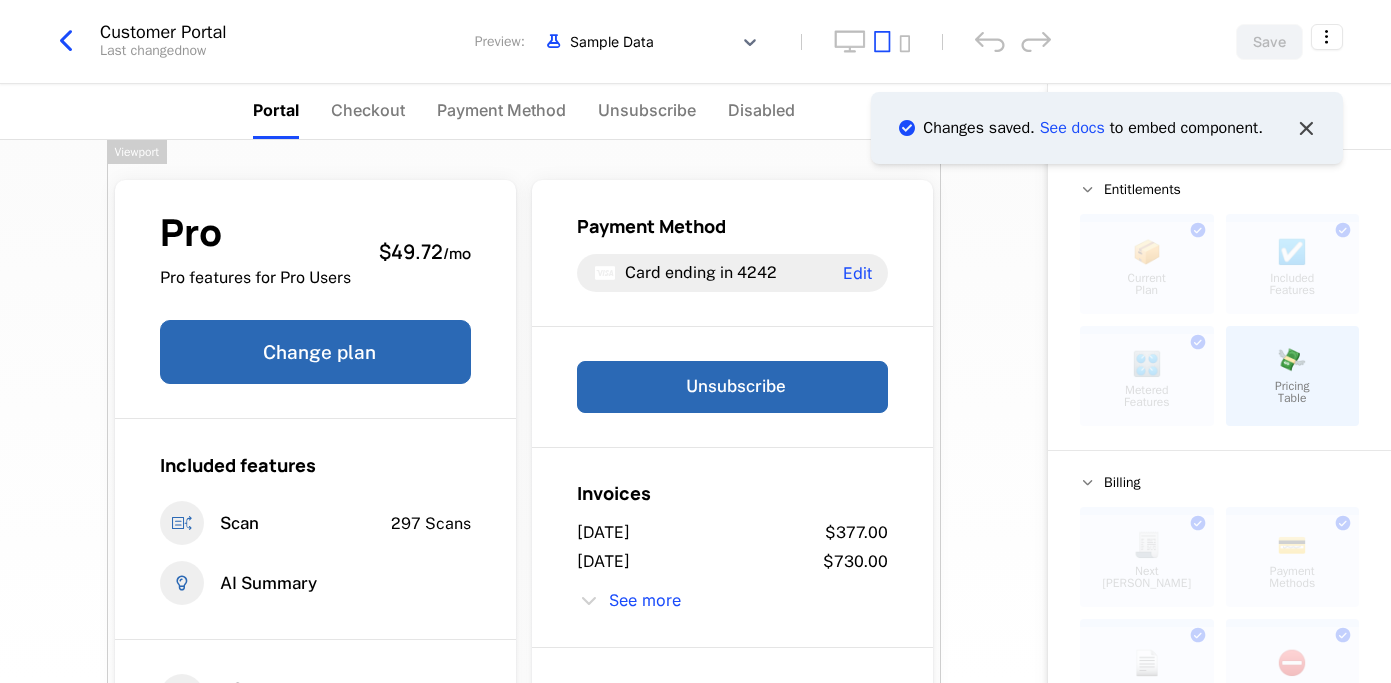 click at bounding box center (1306, 128) 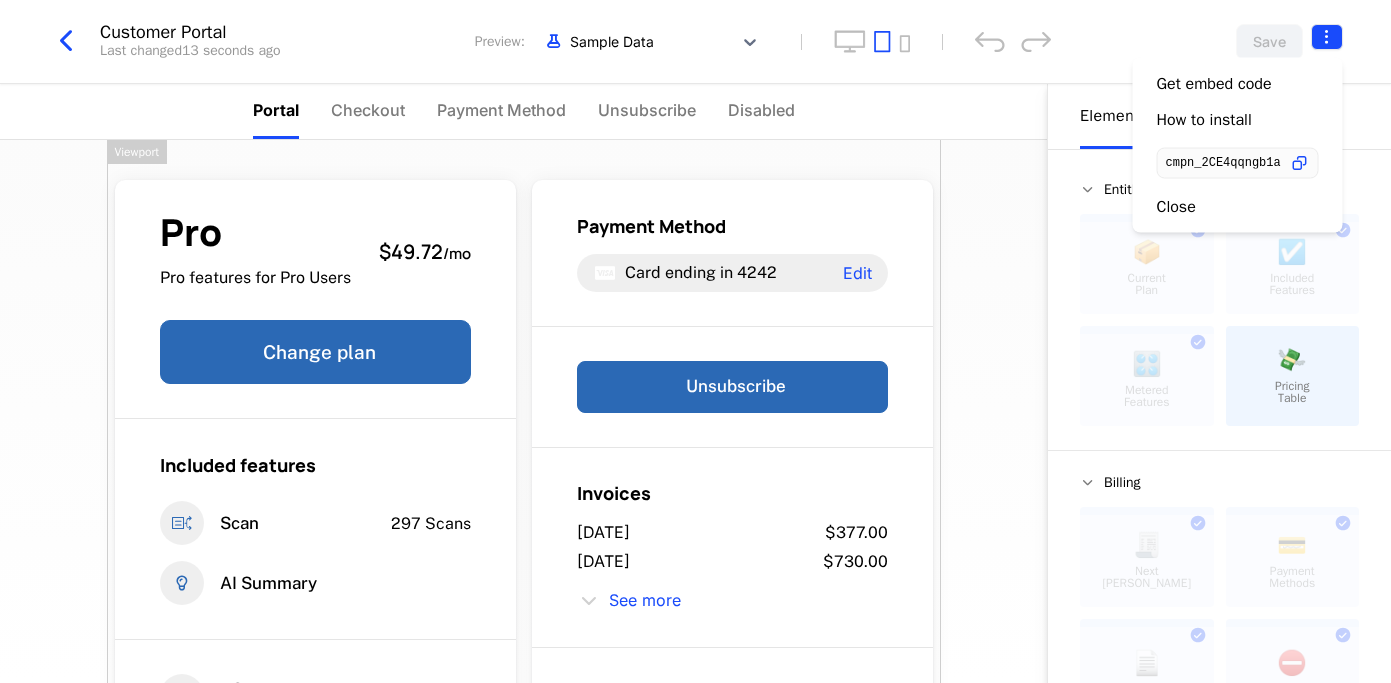click on "Billy.ai Development Dev Quickstart Features Features Flags Catalog Plans Add Ons Configuration Companies Companies Users Events Components 14 days left Customer Portal Last changed  13 seconds ago Preview: Sample Data Save Portal Checkout Payment Method Unsubscribe Disabled Pro Pro features for Pro Users $49.72 / mo Change plan Included features Scan 297   Scans AI Summary Scan Scans the receipt for information 150   Scans Limit of 297 150 / 297 Payment Method Card ending in   4242 Edit Unsubscribe Invoices July 29, 2025 $377.00 July 27, 2025 $730.00 See more No upcoming invoice Powered by   Elements Design Entitlements 📦 Current Plan This component can only be used once ☑️ Included Features This component can only be used once 🎛️ Metered Features This component can only be used once 💸 Pricing Table Billing 🧾 Next Bill Due This component can only be used once 💳 Payment Methods This component can only be used once 📄 Invoices This component can only be used once ⛔️ Basics" at bounding box center [695, 341] 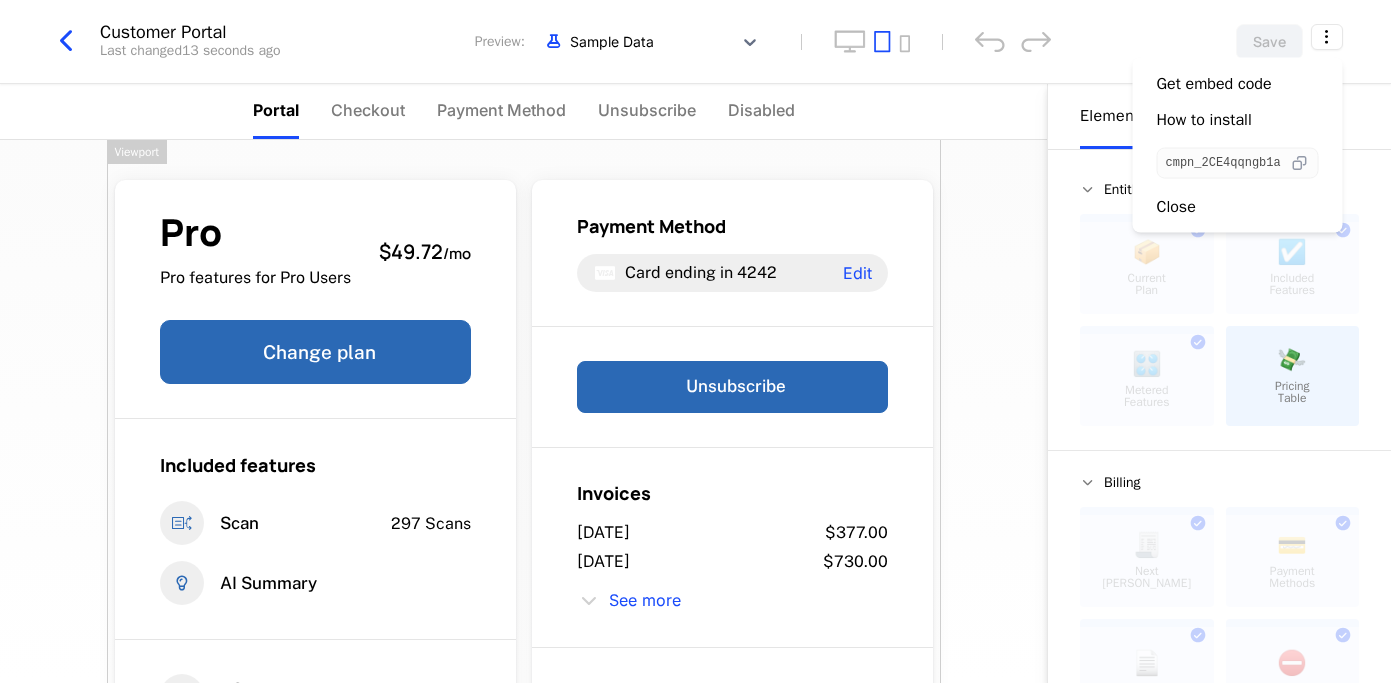 click at bounding box center [1299, 163] 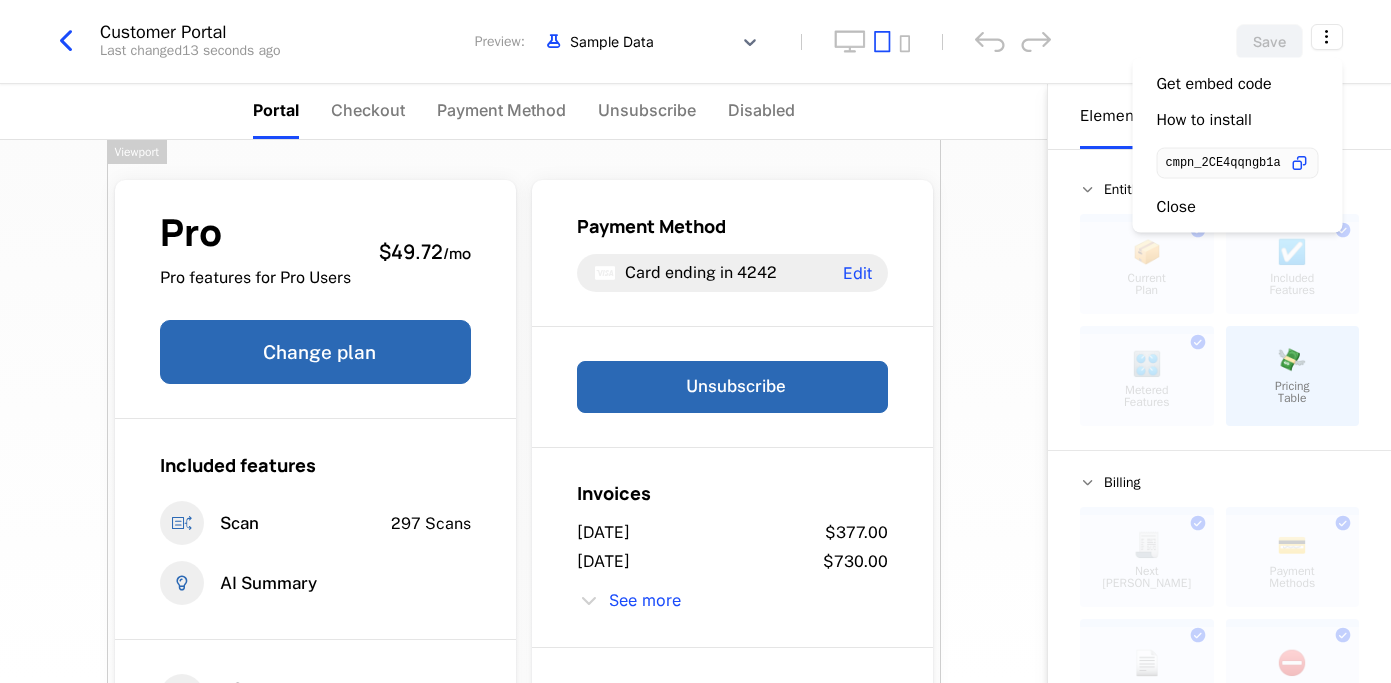 click on "Billy.ai Development Dev Quickstart Features Features Flags Catalog Plans Add Ons Configuration Companies Companies Users Events Components 14 days left Customer Portal Last changed  13 seconds ago Preview: Sample Data Save Portal Checkout Payment Method Unsubscribe Disabled Pro Pro features for Pro Users $49.72 / mo Change plan Included features Scan 297   Scans AI Summary Scan Scans the receipt for information 150   Scans Limit of 297 150 / 297 Payment Method Card ending in   4242 Edit Unsubscribe Invoices July 29, 2025 $377.00 July 27, 2025 $730.00 See more No upcoming invoice Powered by   Elements Design Entitlements 📦 Current Plan This component can only be used once ☑️ Included Features This component can only be used once 🎛️ Metered Features This component can only be used once 💸 Pricing Table Billing 🧾 Next Bill Due This component can only be used once 💳 Payment Methods This component can only be used once 📄 Invoices This component can only be used once ⛔️ Basics" at bounding box center (695, 341) 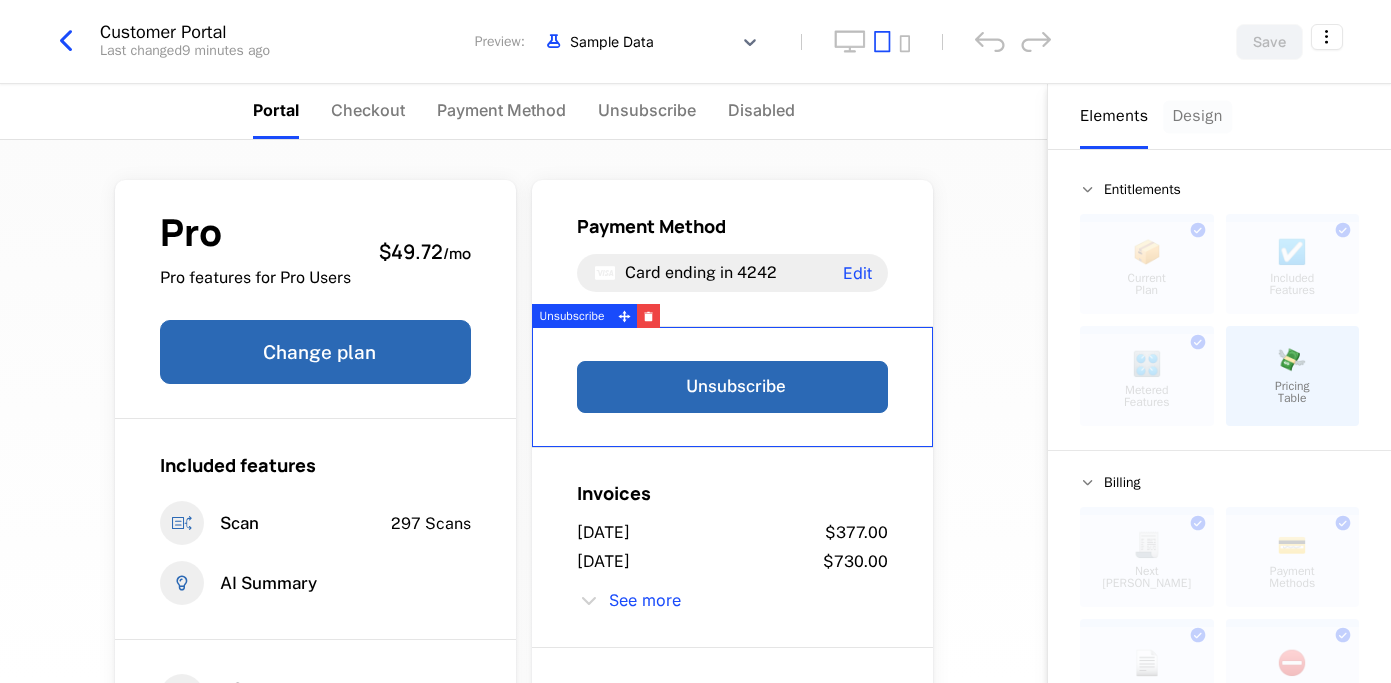 click on "Design" at bounding box center [1197, 116] 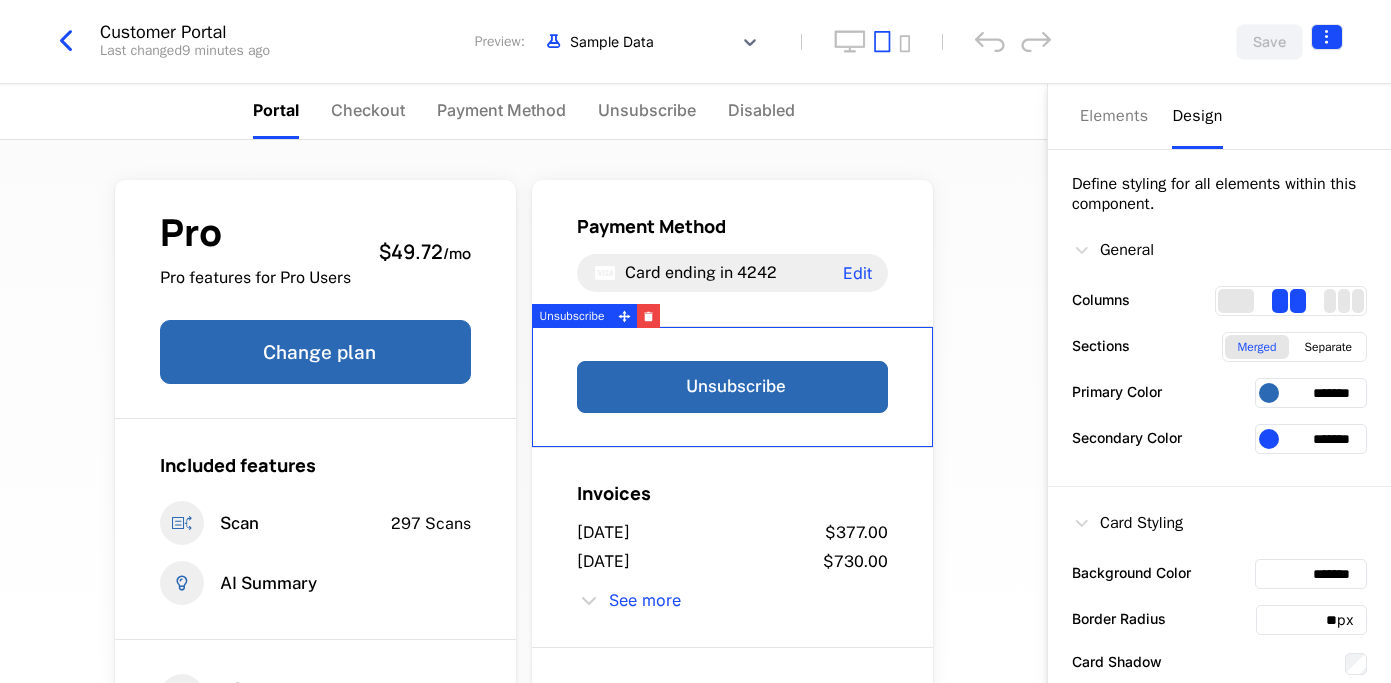 click on "Billy.ai Development Dev Quickstart Features Features Flags Catalog Plans Add Ons Configuration Companies Companies Users Events Components 14 days left Customer Portal Last changed  9 minutes ago Preview: Sample Data Save Portal Checkout Payment Method Unsubscribe Disabled Pro Pro features for Pro Users $49.72 / mo Change plan Included features Scan 297   Scans AI Summary Scan Scans the receipt for information 150   Scans Limit of 297 150 / 297 Payment Method Card ending in   4242 Edit Unsubscribe Invoices July 29, 2025 $377.00 July 27, 2025 $730.00 See more No upcoming invoice Powered by   Elements Design Define styling for all elements within this component. General Columns Sections Merged Separate Primary Color ******* Secondary Color ******* Card Styling Background Color ******* Border Radius ** px Card Shadow Card Padding ** px Typography Heading 1 Font ******* Font Size ** px Font Color ******* Font Weight 800 Badge Visibility Hidden Visible Alignment Left Center Right Unsubscribe
." at bounding box center [695, 341] 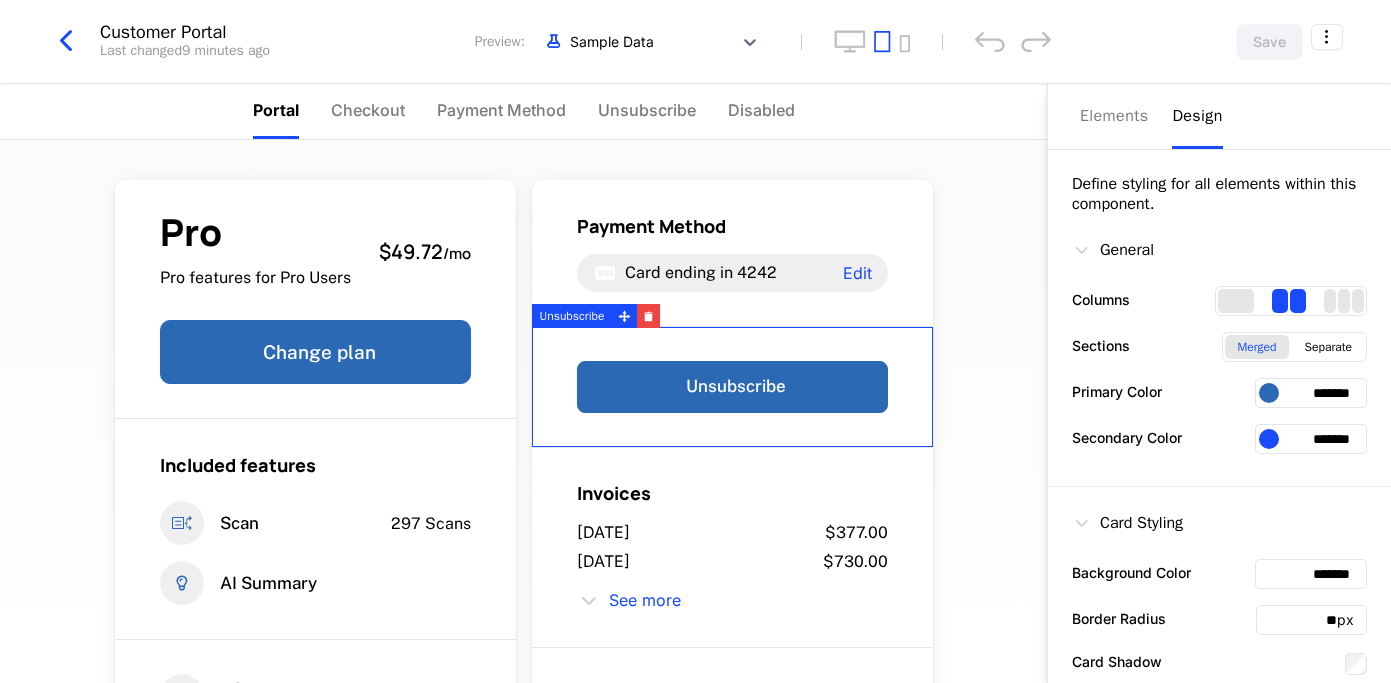 click on "Billy.ai Development Dev Quickstart Features Features Flags Catalog Plans Add Ons Configuration Companies Companies Users Events Components 14 days left Customer Portal Last changed  9 minutes ago Preview: Sample Data Save Portal Checkout Payment Method Unsubscribe Disabled Pro Pro features for Pro Users $49.72 / mo Change plan Included features Scan 297   Scans AI Summary Scan Scans the receipt for information 150   Scans Limit of 297 150 / 297 Payment Method Card ending in   4242 Edit Unsubscribe Invoices July 29, 2025 $377.00 July 27, 2025 $730.00 See more No upcoming invoice Powered by   Elements Design Define styling for all elements within this component. General Columns Sections Merged Separate Primary Color ******* Secondary Color ******* Card Styling Background Color ******* Border Radius ** px Card Shadow Card Padding ** px Typography Heading 1 Font ******* Font Size ** px Font Color ******* Font Weight 800 Badge Visibility Hidden Visible Alignment Left Center Right Unsubscribe
." at bounding box center (695, 341) 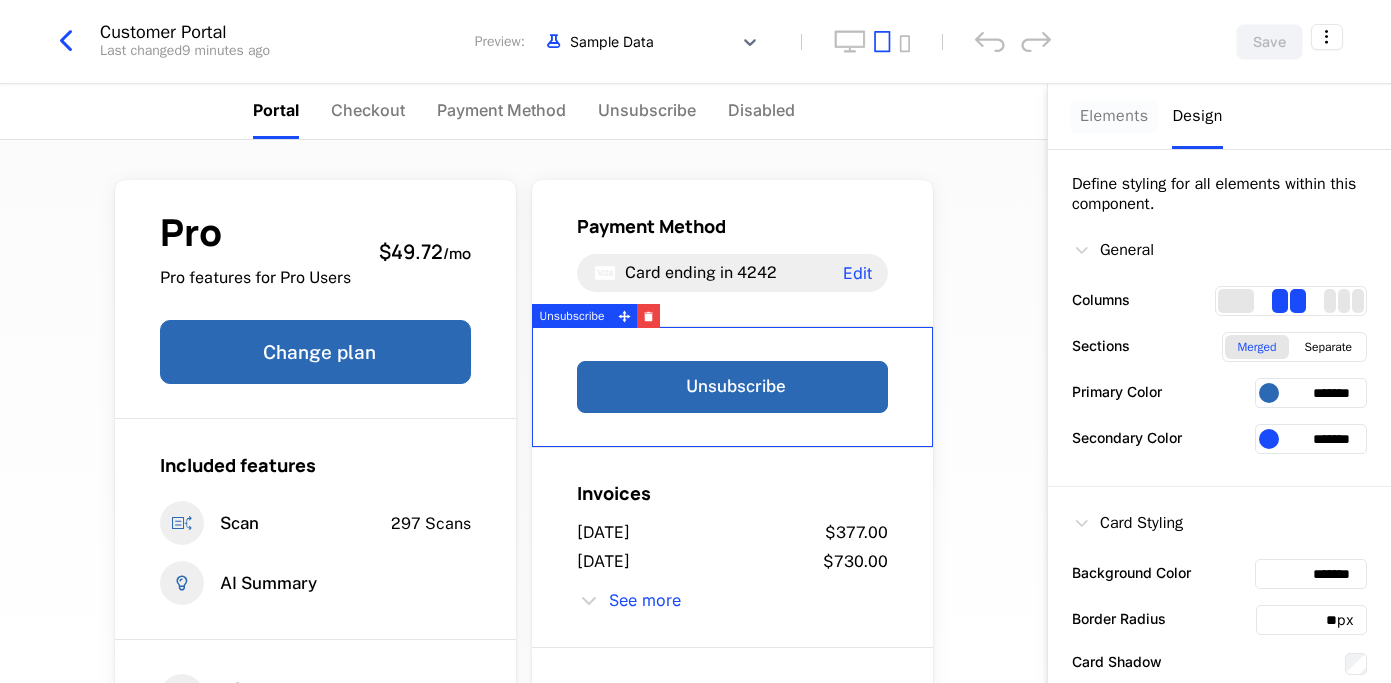 click on "Elements" at bounding box center [1114, 116] 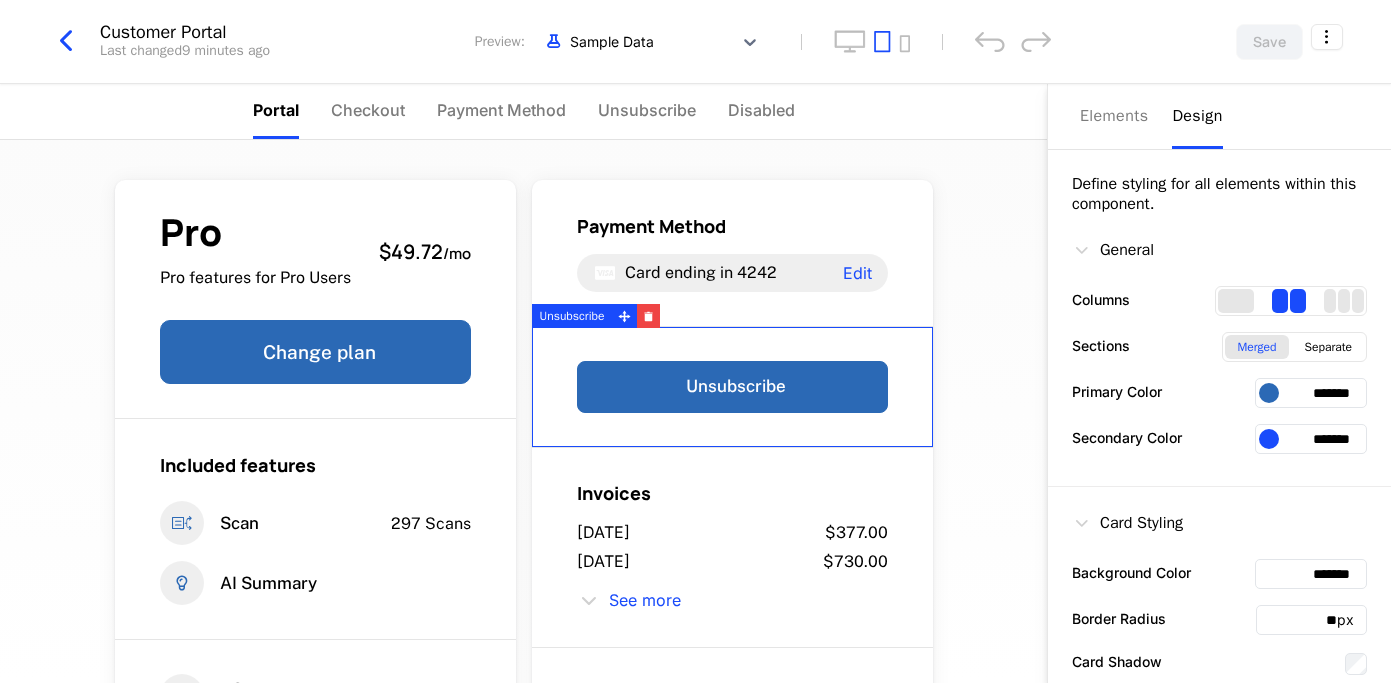 click on "Design" at bounding box center (1197, 116) 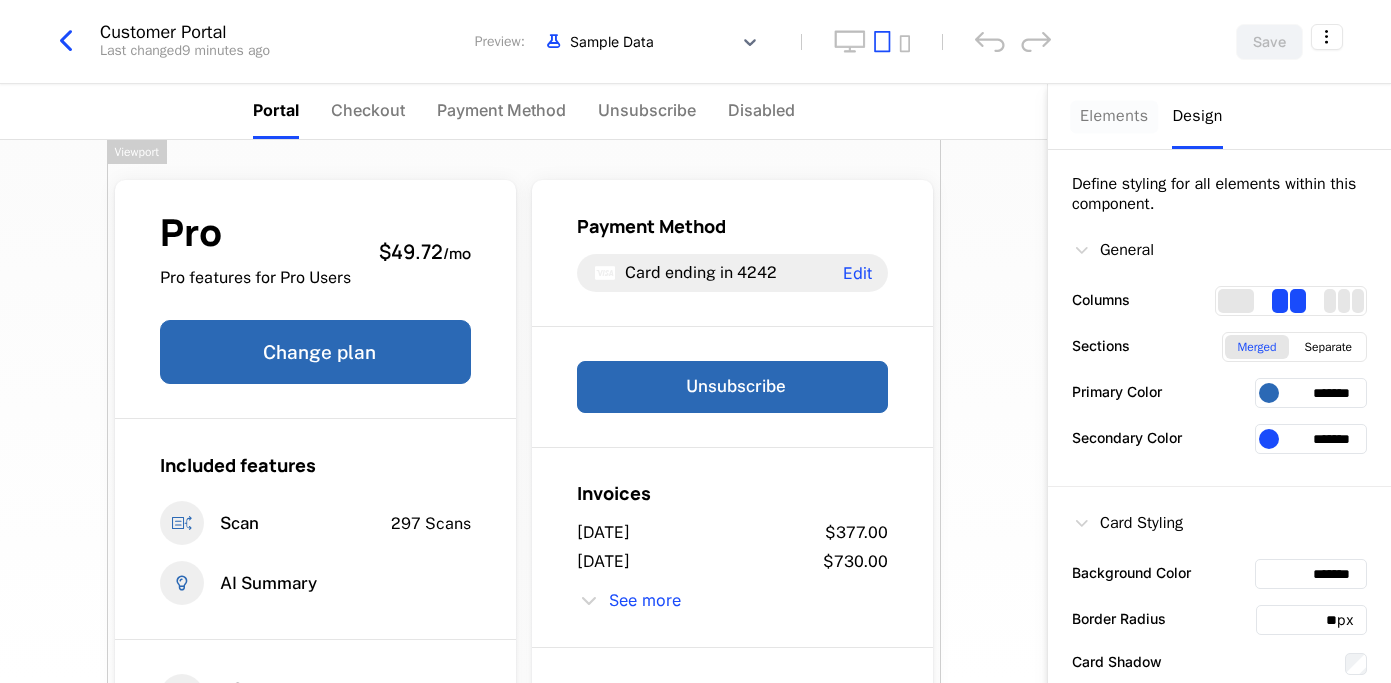 click on "Elements" at bounding box center [1114, 116] 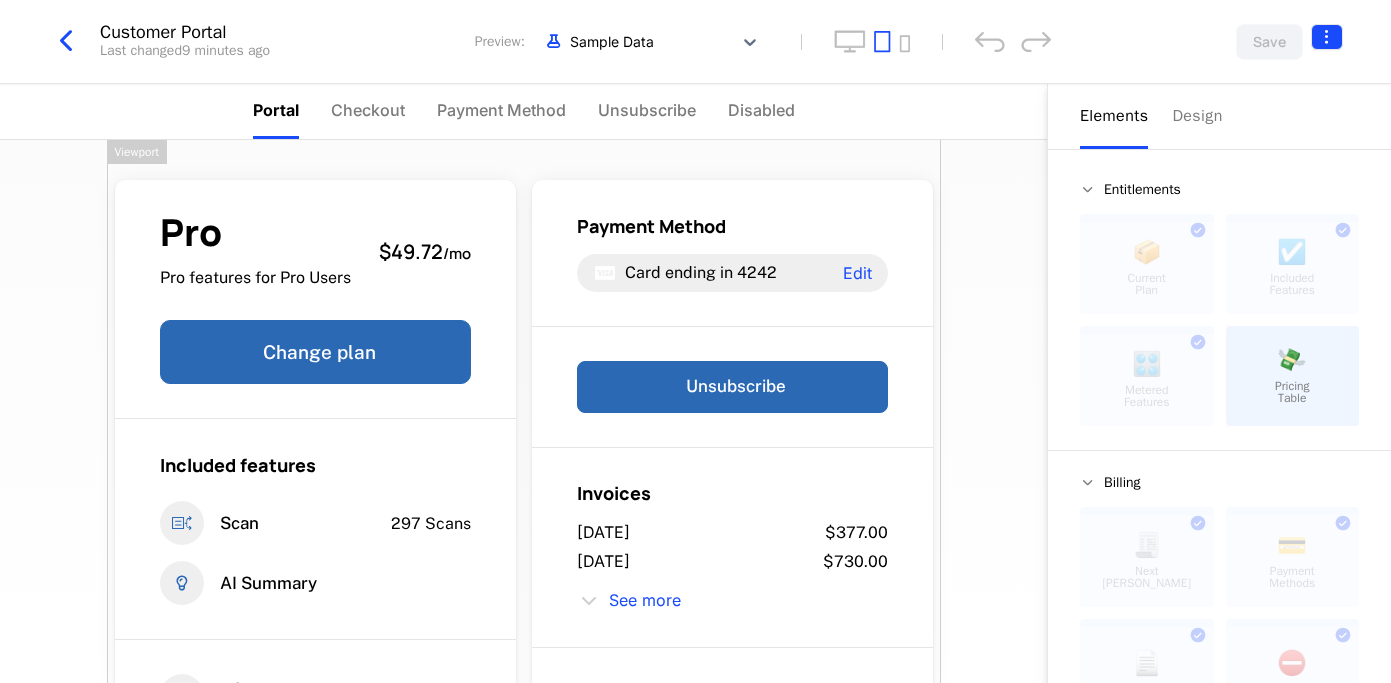 click on "Billy.ai Development Dev Quickstart Features Features Flags Catalog Plans Add Ons Configuration Companies Companies Users Events Components 14 days left Customer Portal Last changed  9 minutes ago Preview: Sample Data Save Portal Checkout Payment Method Unsubscribe Disabled Pro Pro features for Pro Users $49.72 / mo Change plan Included features Scan 297   Scans AI Summary Scan Scans the receipt for information 150   Scans Limit of 297 150 / 297 Payment Method Card ending in   4242 Edit Unsubscribe Invoices July 29, 2025 $377.00 July 27, 2025 $730.00 See more No upcoming invoice Powered by   Elements Design Entitlements 📦 Current Plan This component can only be used once ☑️ Included Features This component can only be used once 🎛️ Metered Features This component can only be used once 💸 Pricing Table Billing 🧾 Next Bill Due This component can only be used once 💳 Payment Methods This component can only be used once 📄 Invoices This component can only be used once ⛔️ Basics ." at bounding box center [695, 341] 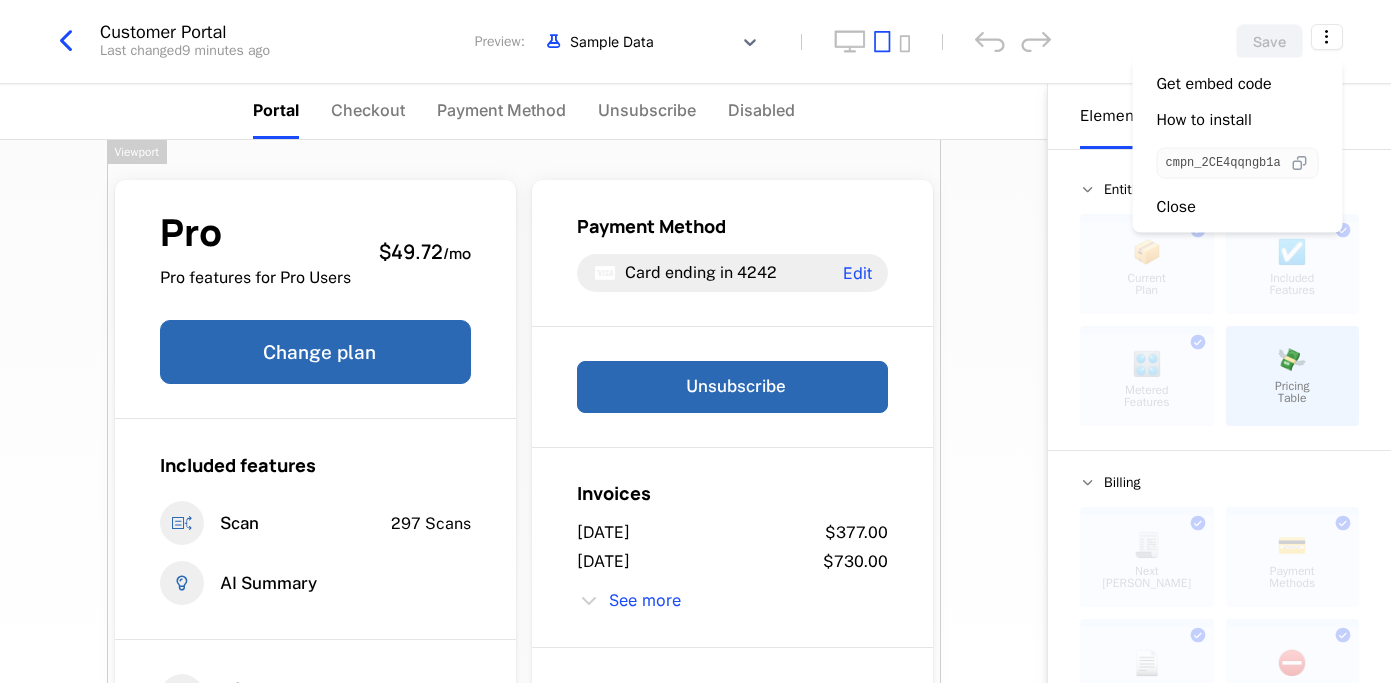 click at bounding box center (1299, 163) 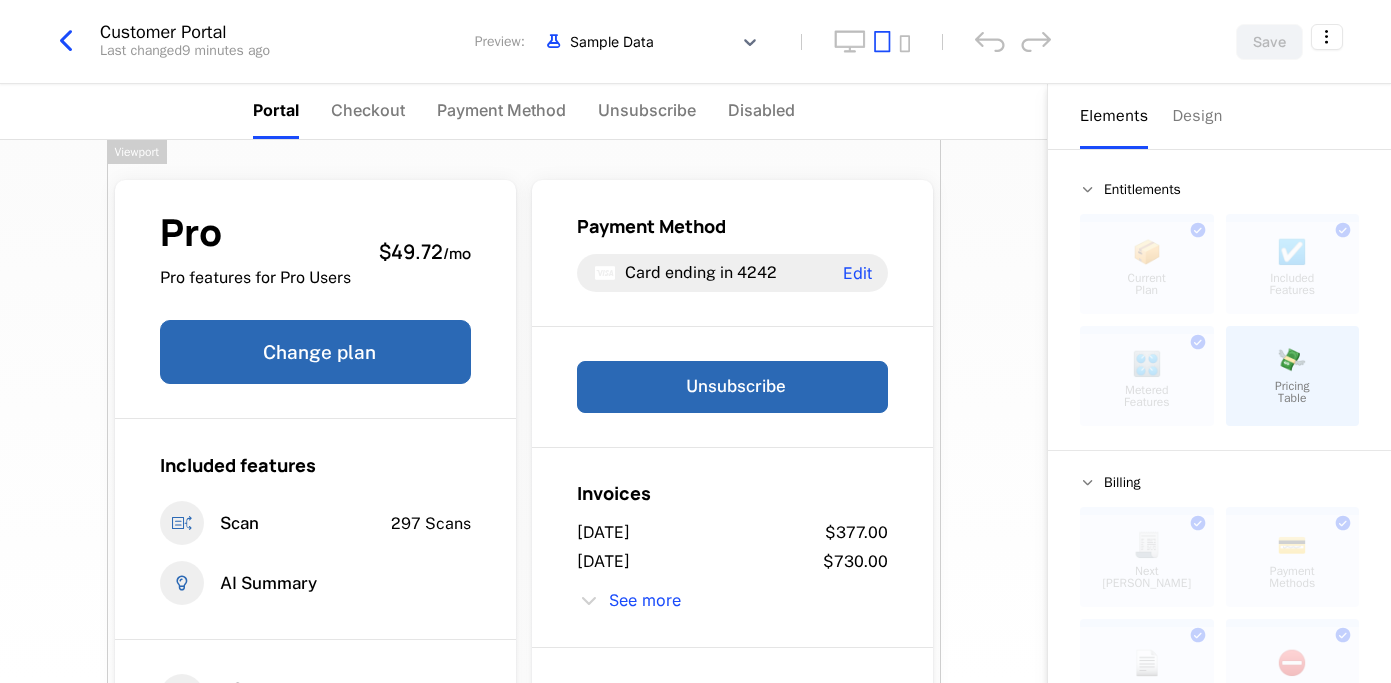 click on "Billy.ai Development Dev Quickstart Features Features Flags Catalog Plans Add Ons Configuration Companies Companies Users Events Components 14 days left Customer Portal Last changed  9 minutes ago Preview: Sample Data Save Portal Checkout Payment Method Unsubscribe Disabled Pro Pro features for Pro Users $49.72 / mo Change plan Included features Scan 297   Scans AI Summary Scan Scans the receipt for information 150   Scans Limit of 297 150 / 297 Payment Method Card ending in   4242 Edit Unsubscribe Invoices July 29, 2025 $377.00 July 27, 2025 $730.00 See more No upcoming invoice Powered by   Elements Design Entitlements 📦 Current Plan This component can only be used once ☑️ Included Features This component can only be used once 🎛️ Metered Features This component can only be used once 💸 Pricing Table Billing 🧾 Next Bill Due This component can only be used once 💳 Payment Methods This component can only be used once 📄 Invoices This component can only be used once ⛔️ Basics ." at bounding box center (695, 341) 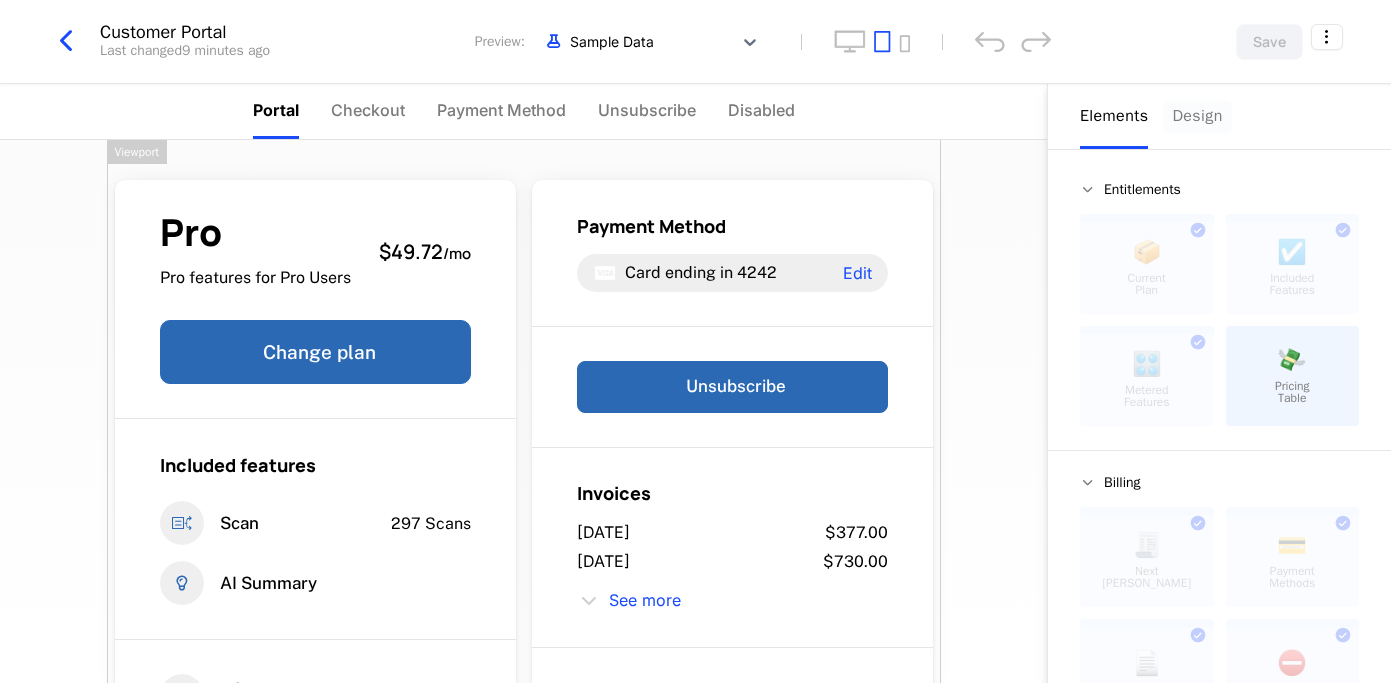click on "Design" at bounding box center (1197, 116) 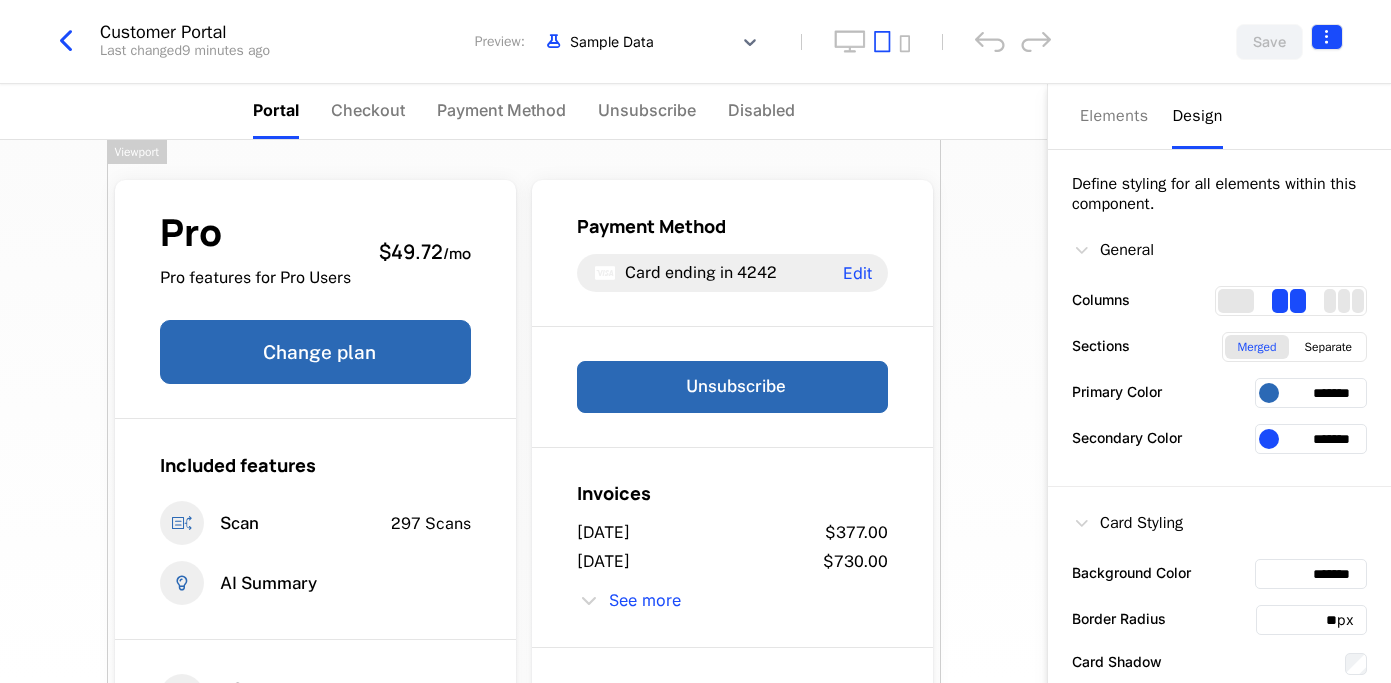 click on "Billy.ai Development Dev Quickstart Features Features Flags Catalog Plans Add Ons Configuration Companies Companies Users Events Components 14 days left Customer Portal Last changed  9 minutes ago Preview: Sample Data Save Portal Checkout Payment Method Unsubscribe Disabled Pro Pro features for Pro Users $49.72 / mo Change plan Included features Scan 297   Scans AI Summary Scan Scans the receipt for information 150   Scans Limit of 297 150 / 297 Payment Method Card ending in   4242 Edit Unsubscribe Invoices July 29, 2025 $377.00 July 27, 2025 $730.00 See more No upcoming invoice Powered by   Elements Design Define styling for all elements within this component. General Columns Sections Merged Separate Primary Color ******* Secondary Color ******* Card Styling Background Color ******* Border Radius ** px Card Shadow Card Padding ** px Typography Heading 1 Font ******* Font Size ** px Font Color ******* Font Weight 800 Badge Visibility Hidden Visible Alignment Left Center Right Viewport
." at bounding box center (695, 341) 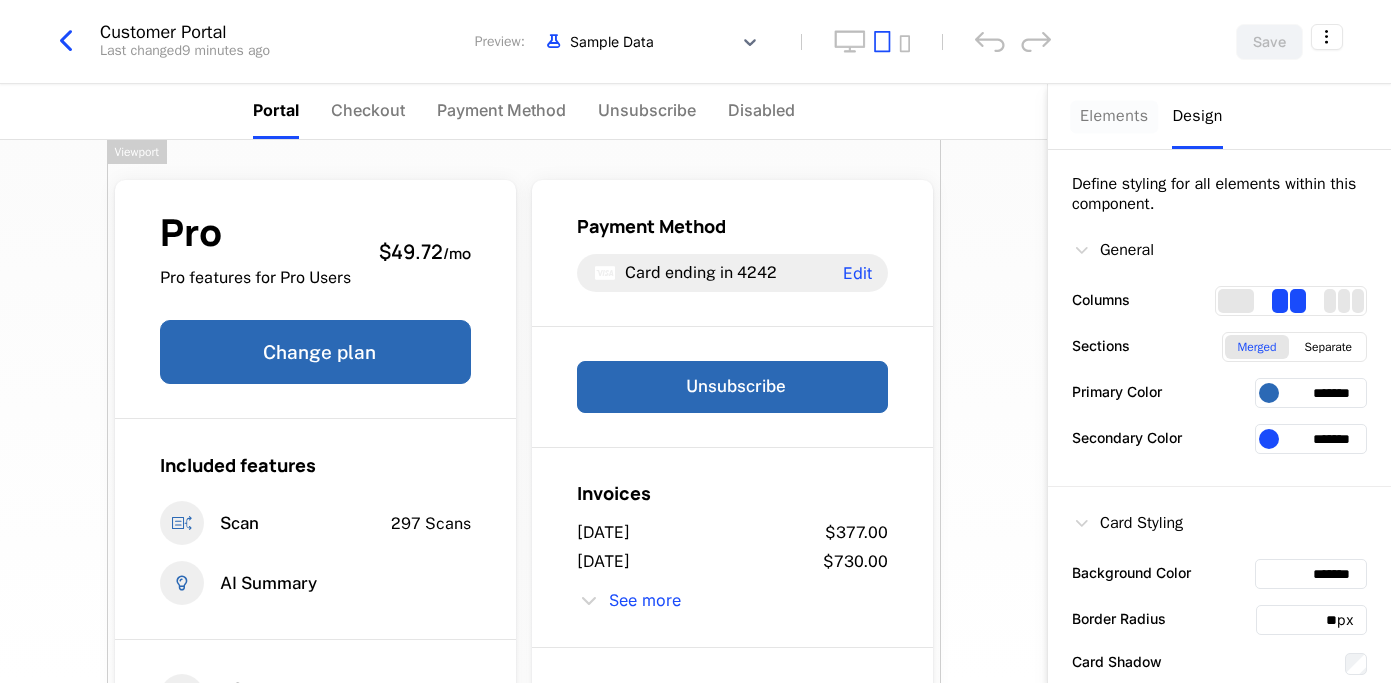 click on "Billy.ai Development Dev Quickstart Features Features Flags Catalog Plans Add Ons Configuration Companies Companies Users Events Components 14 days left Customer Portal Last changed  9 minutes ago Preview: Sample Data Save Portal Checkout Payment Method Unsubscribe Disabled Pro Pro features for Pro Users $49.72 / mo Change plan Included features Scan 297   Scans AI Summary Scan Scans the receipt for information 150   Scans Limit of 297 150 / 297 Payment Method Card ending in   4242 Edit Unsubscribe Invoices July 29, 2025 $377.00 July 27, 2025 $730.00 See more No upcoming invoice Powered by   Elements Design Define styling for all elements within this component. General Columns Sections Merged Separate Primary Color ******* Secondary Color ******* Card Styling Background Color ******* Border Radius ** px Card Shadow Card Padding ** px Typography Heading 1 Font ******* Font Size ** px Font Color ******* Font Weight 800 Badge Visibility Hidden Visible Alignment Left Center Right Viewport
." at bounding box center [695, 341] 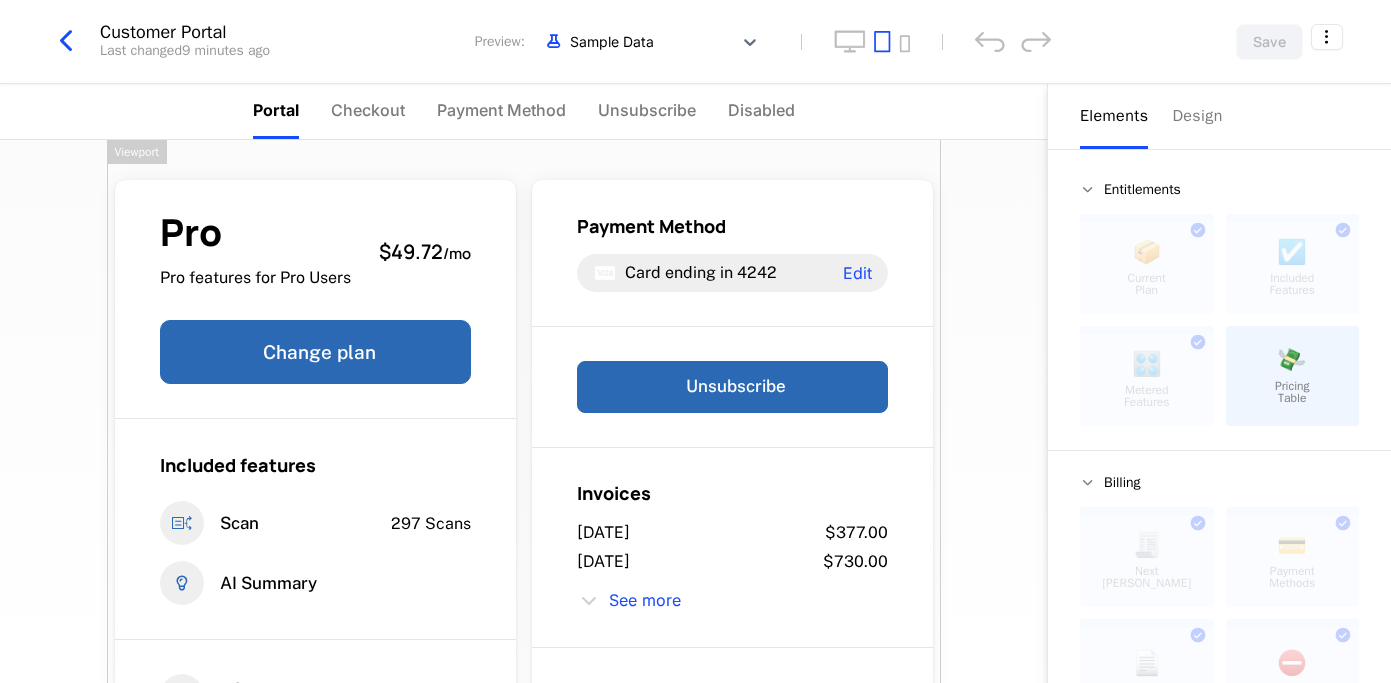 click on "Elements" at bounding box center [1114, 116] 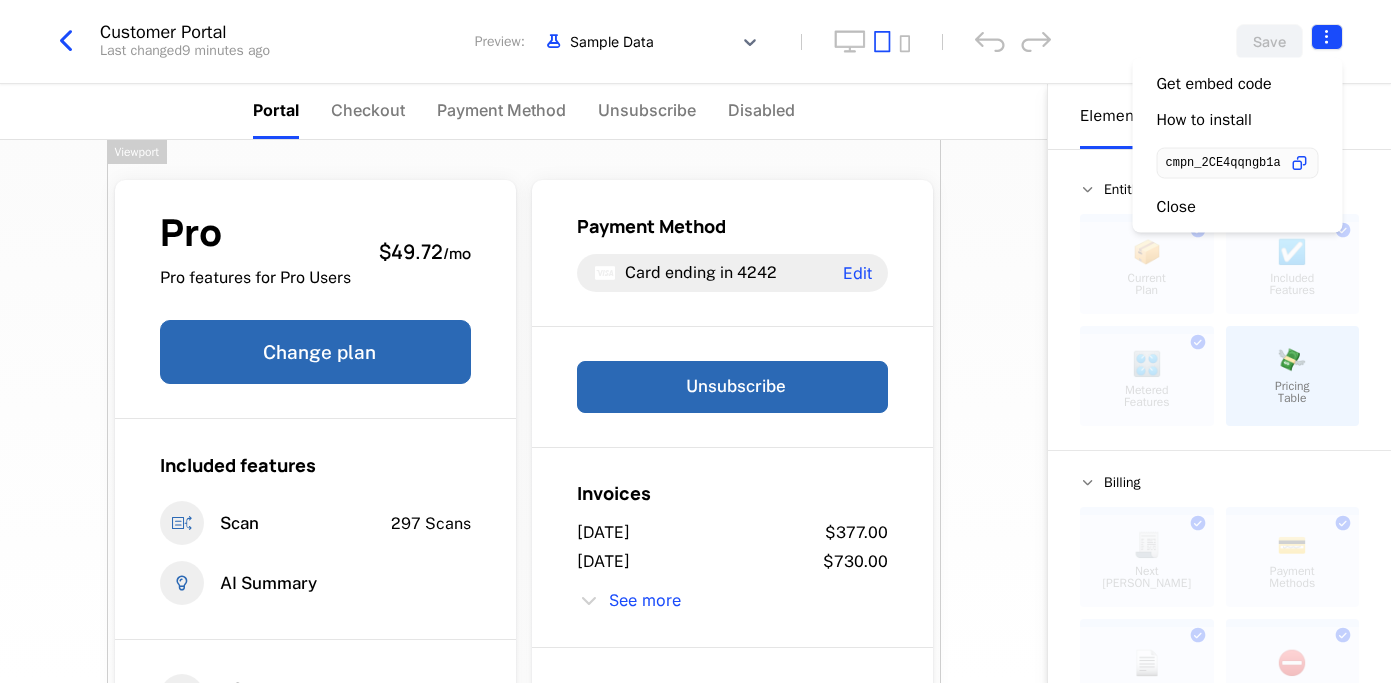 click on "Billy.ai Development Dev Quickstart Features Features Flags Catalog Plans Add Ons Configuration Companies Companies Users Events Components 14 days left Customer Portal Last changed  9 minutes ago Preview: Sample Data Save Portal Checkout Payment Method Unsubscribe Disabled Pro Pro features for Pro Users $49.72 / mo Change plan Included features Scan 297   Scans AI Summary Scan Scans the receipt for information 150   Scans Limit of 297 150 / 297 Payment Method Card ending in   4242 Edit Unsubscribe Invoices July 29, 2025 $377.00 July 27, 2025 $730.00 See more No upcoming invoice Powered by   Elements Design Entitlements 📦 Current Plan This component can only be used once ☑️ Included Features This component can only be used once 🎛️ Metered Features This component can only be used once 💸 Pricing Table Billing 🧾 Next Bill Due This component can only be used once 💳 Payment Methods This component can only be used once 📄 Invoices This component can only be used once ⛔️ Basics ." at bounding box center [695, 341] 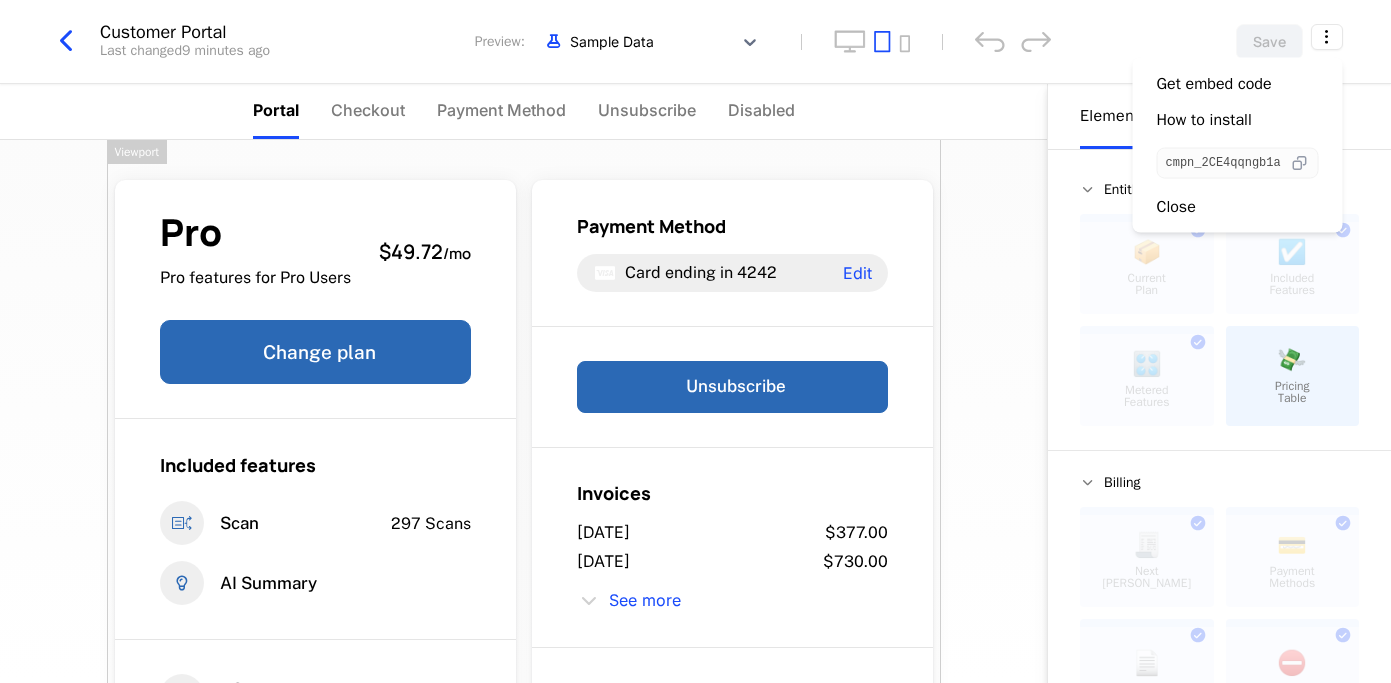 click at bounding box center [1299, 163] 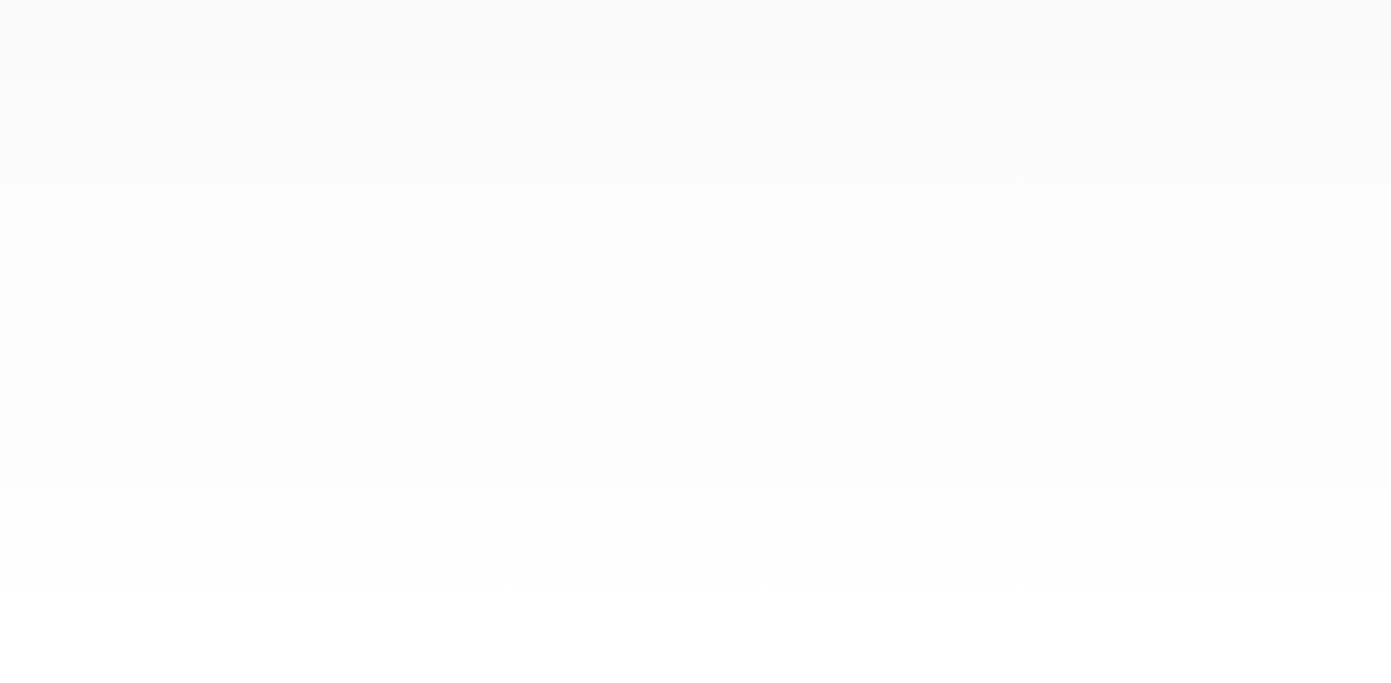 scroll, scrollTop: 0, scrollLeft: 0, axis: both 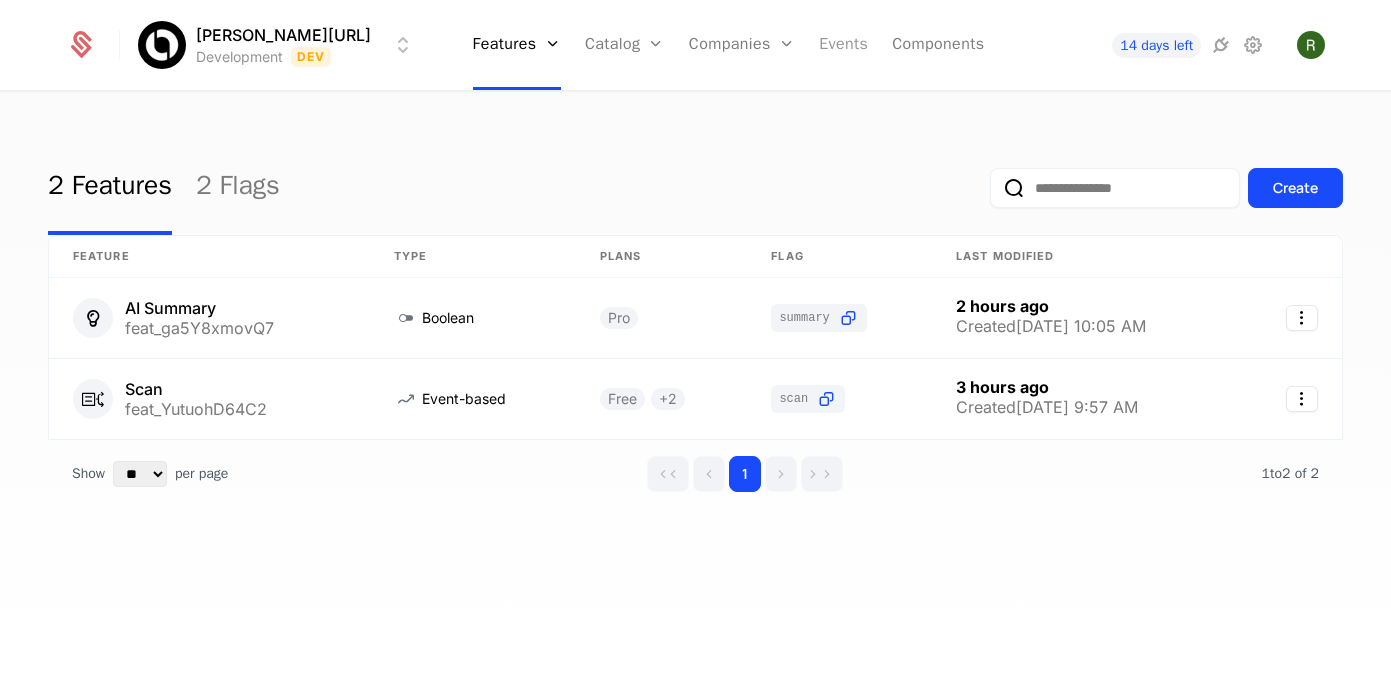 click on "Events" at bounding box center [843, 45] 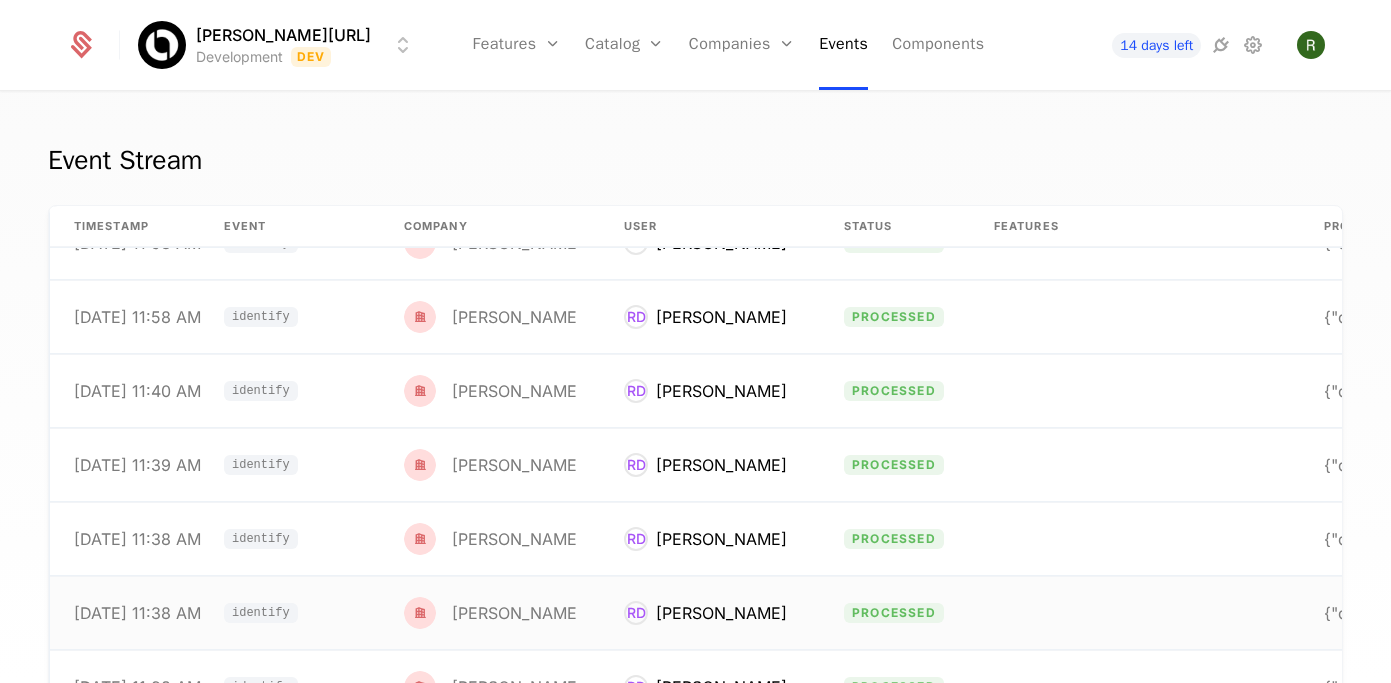 scroll, scrollTop: 0, scrollLeft: 0, axis: both 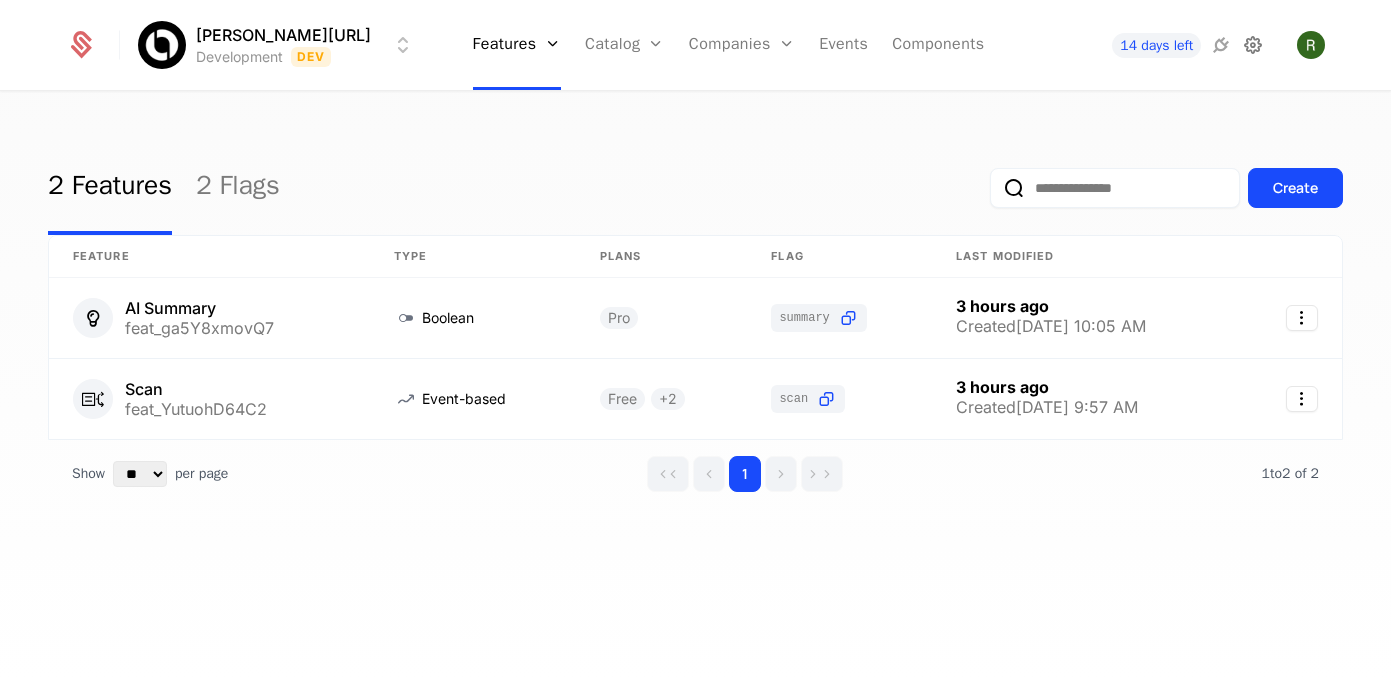 click at bounding box center (1253, 45) 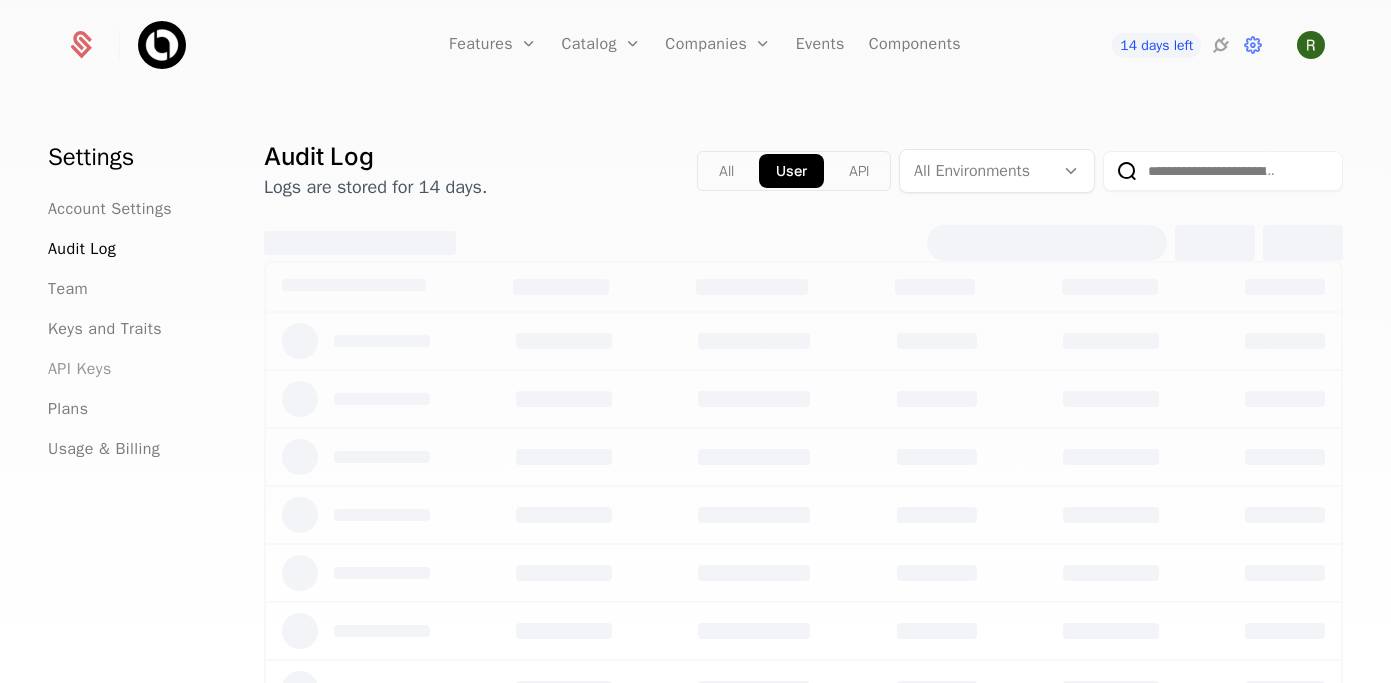 click on "API Keys" at bounding box center (80, 369) 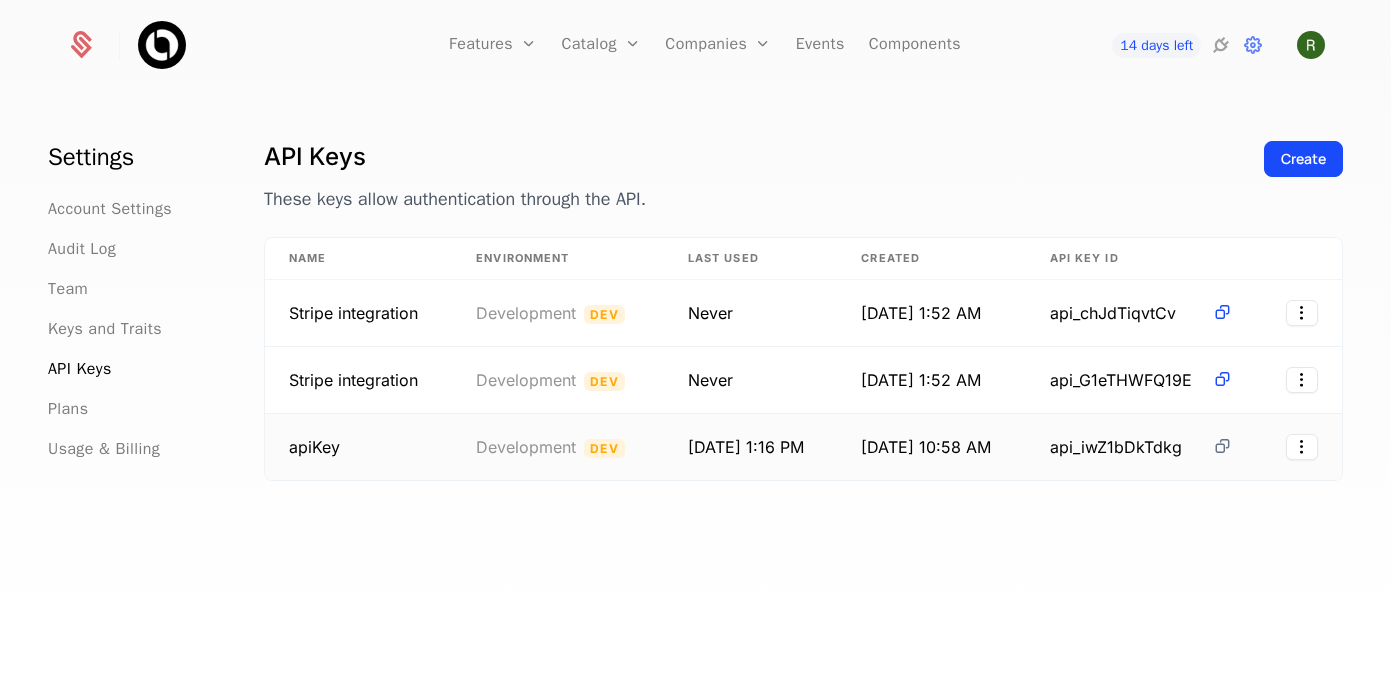 click at bounding box center [1222, 446] 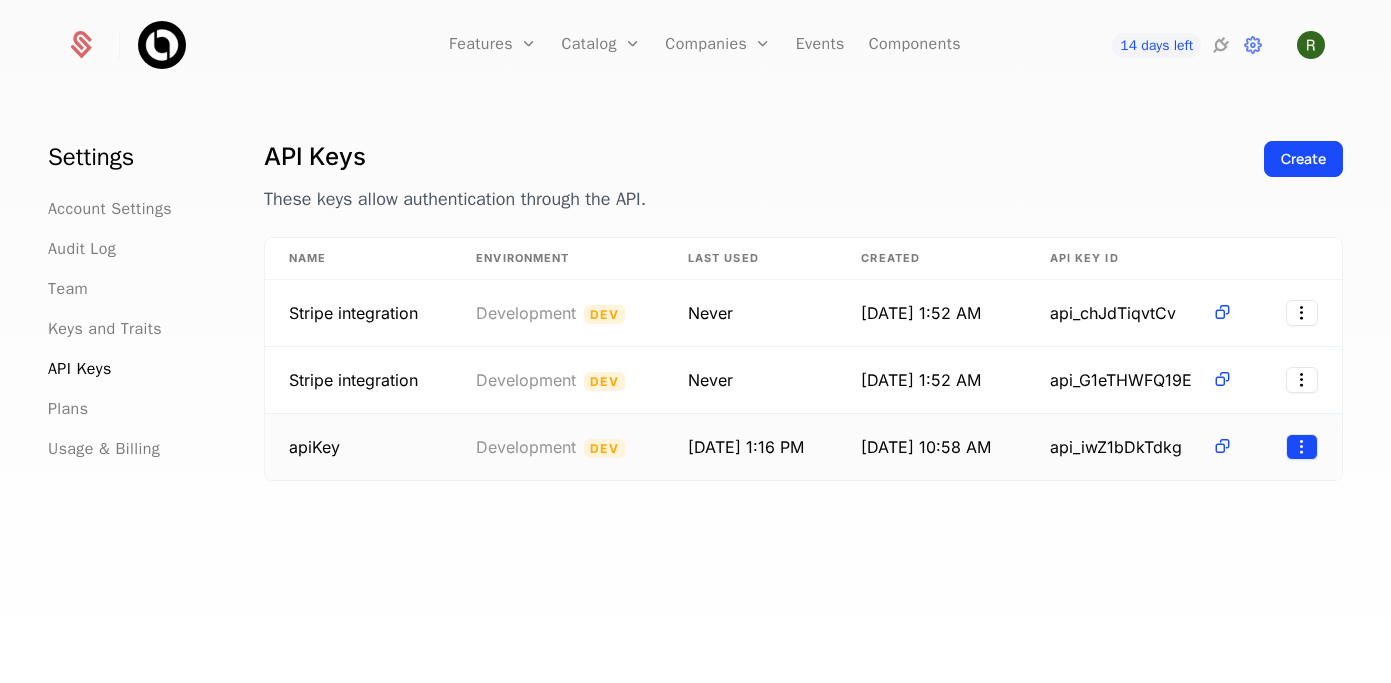 click on "Features Features Flags Catalog Plans Add Ons Configuration Companies Companies Users Events Components 14 days left Settings Account Settings Audit Log Team Keys and Traits API Keys Plans Usage & Billing API Keys     These keys allow authentication through the API. Create Name Environment Last Used Created API Key ID Stripe integration Development Dev Never 7/23/25, 1:52 AM api_chJdTiqvtCv Stripe integration Development Dev Never 7/23/25, 1:52 AM api_G1eTHWFQ19E apiKey Development Dev 7/23/25, 1:16 PM 7/23/25, 10:58 AM api_iwZ1bDkTdkg
Best Viewed on Desktop You're currently viewing this on a  mobile device . For the best experience,   we recommend using a desktop or larger screens , as the application isn't fully optimized for smaller resolutions just yet. Got it" at bounding box center [695, 341] 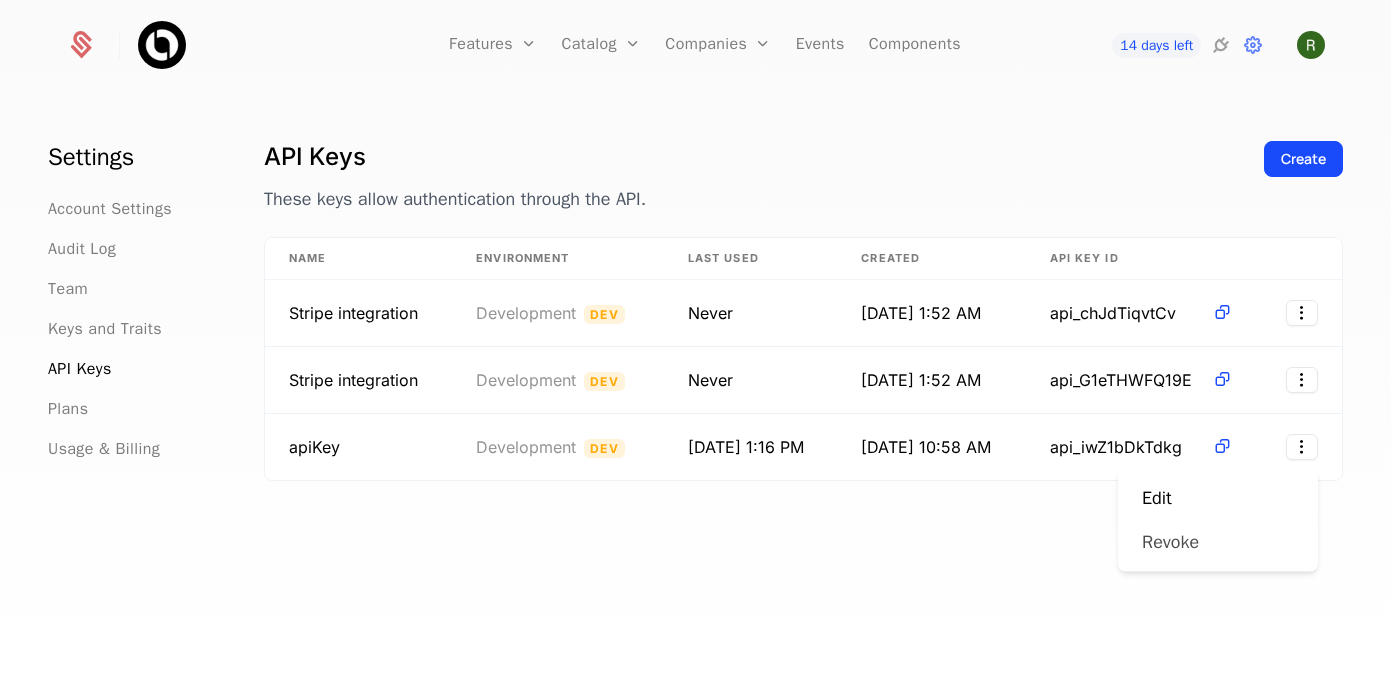 click on "Revoke" at bounding box center [1170, 542] 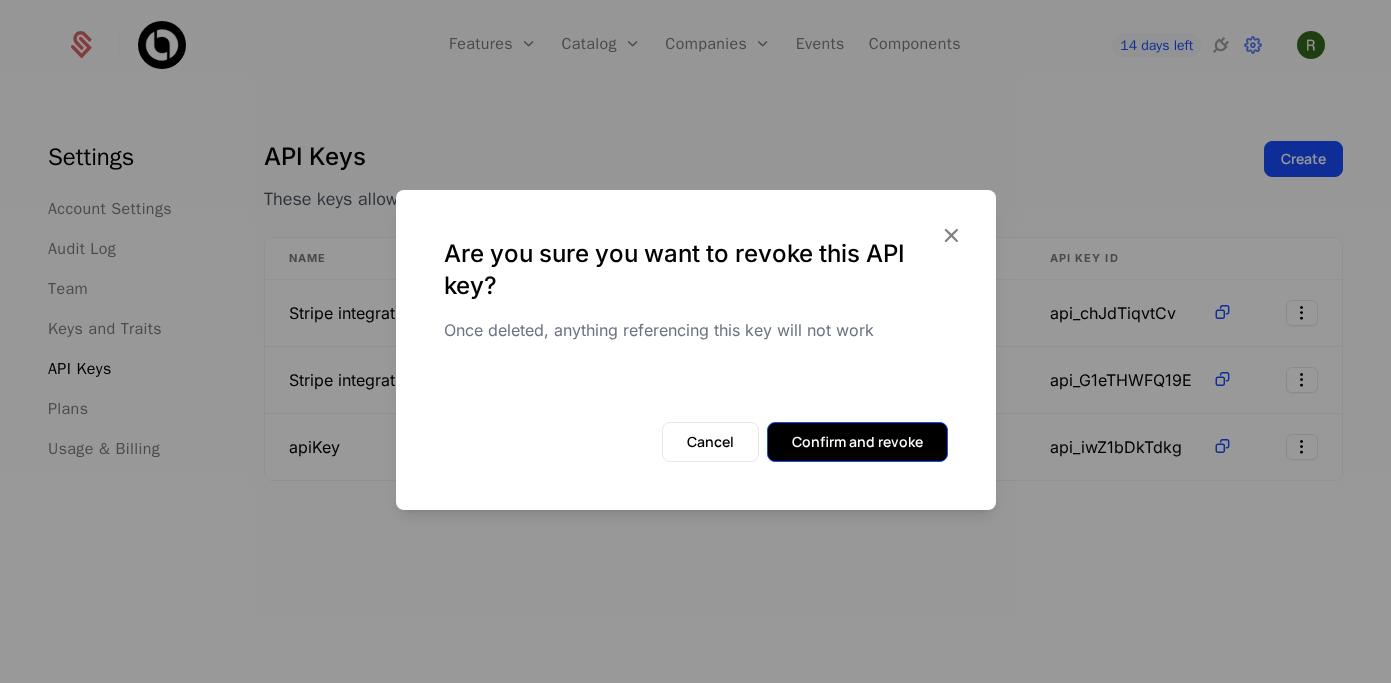 click on "Confirm and revoke" at bounding box center [857, 442] 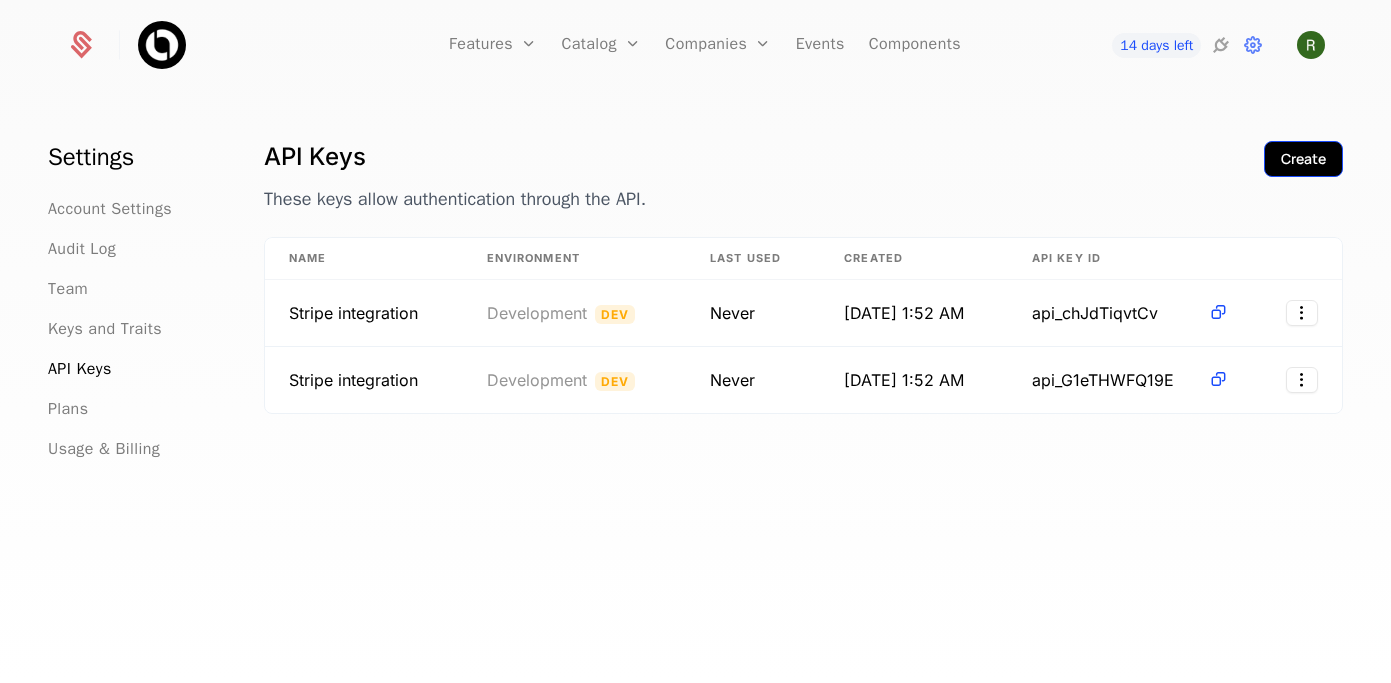 click on "Create" at bounding box center (1303, 159) 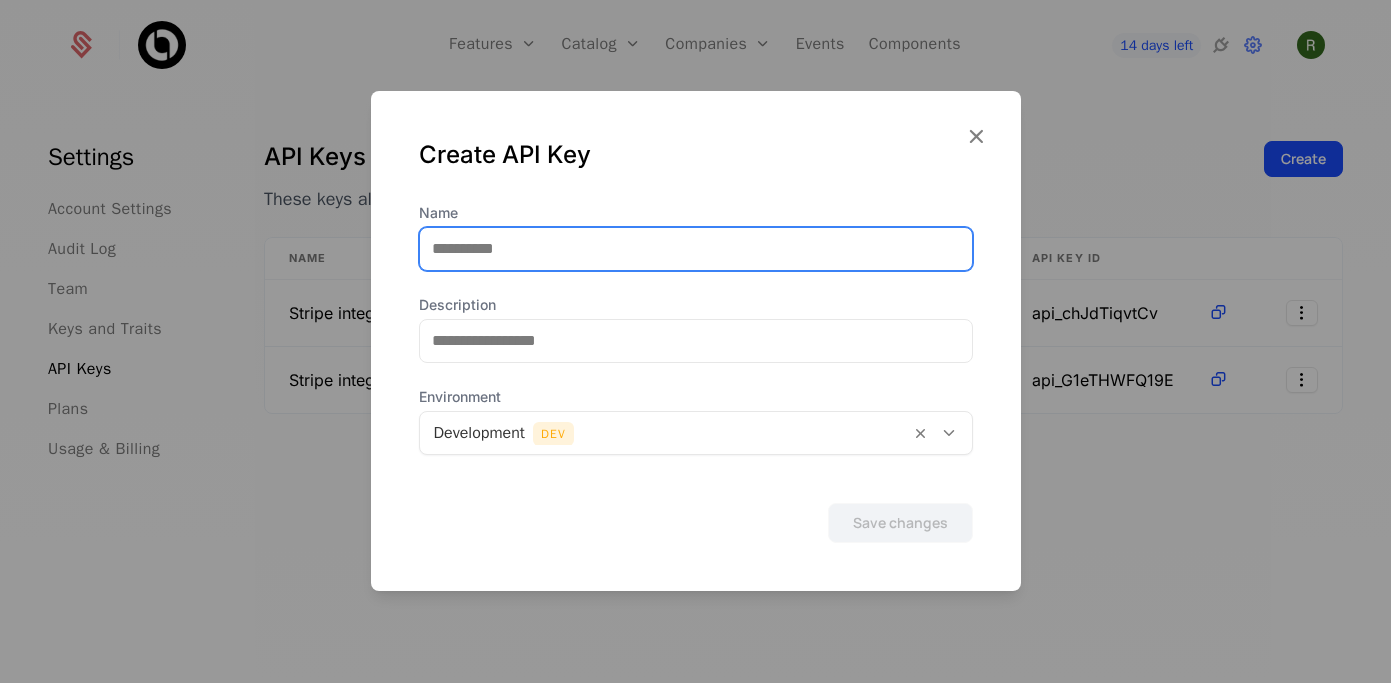 click on "Name" at bounding box center [696, 249] 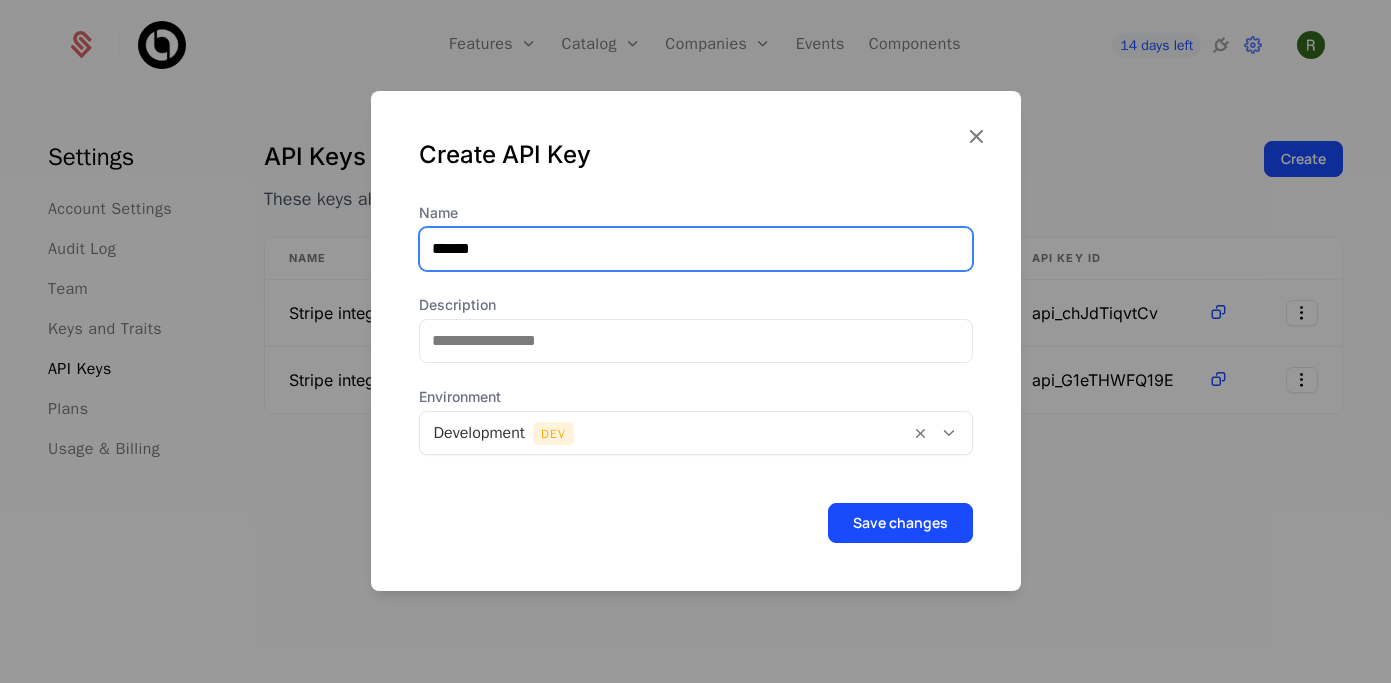type on "******" 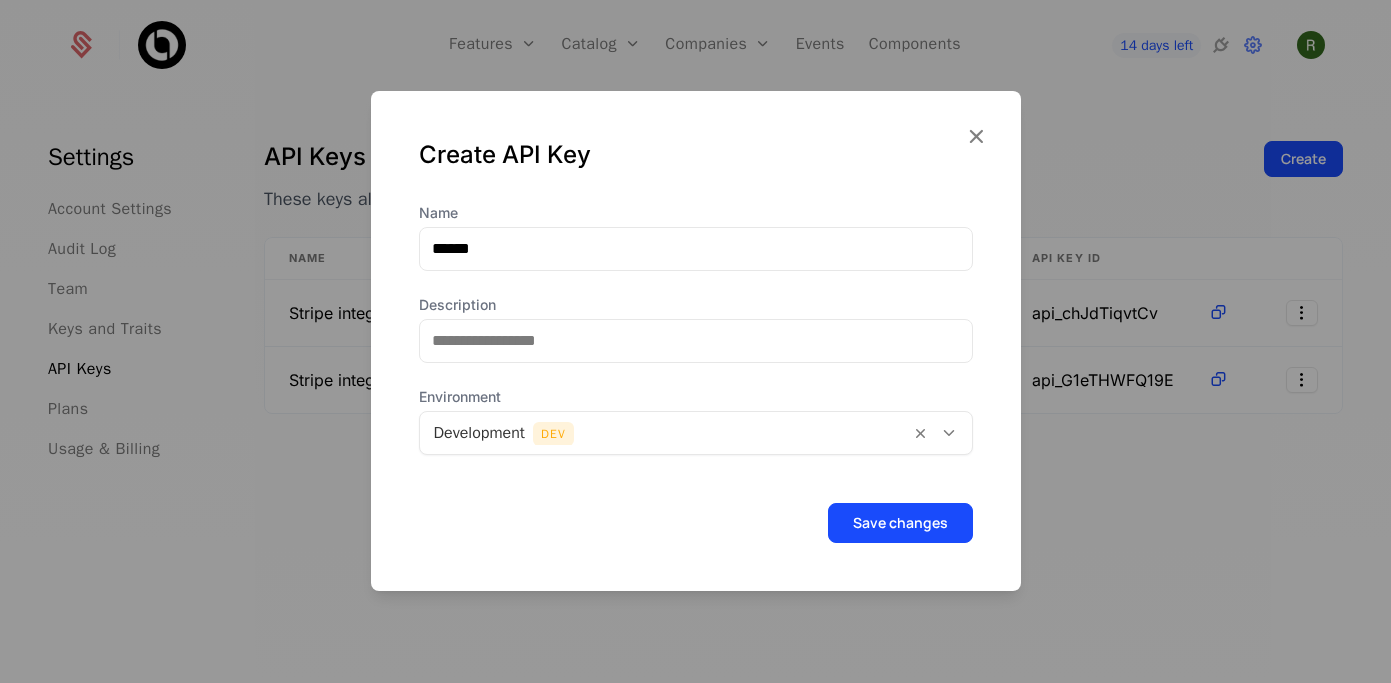 click at bounding box center [665, 433] 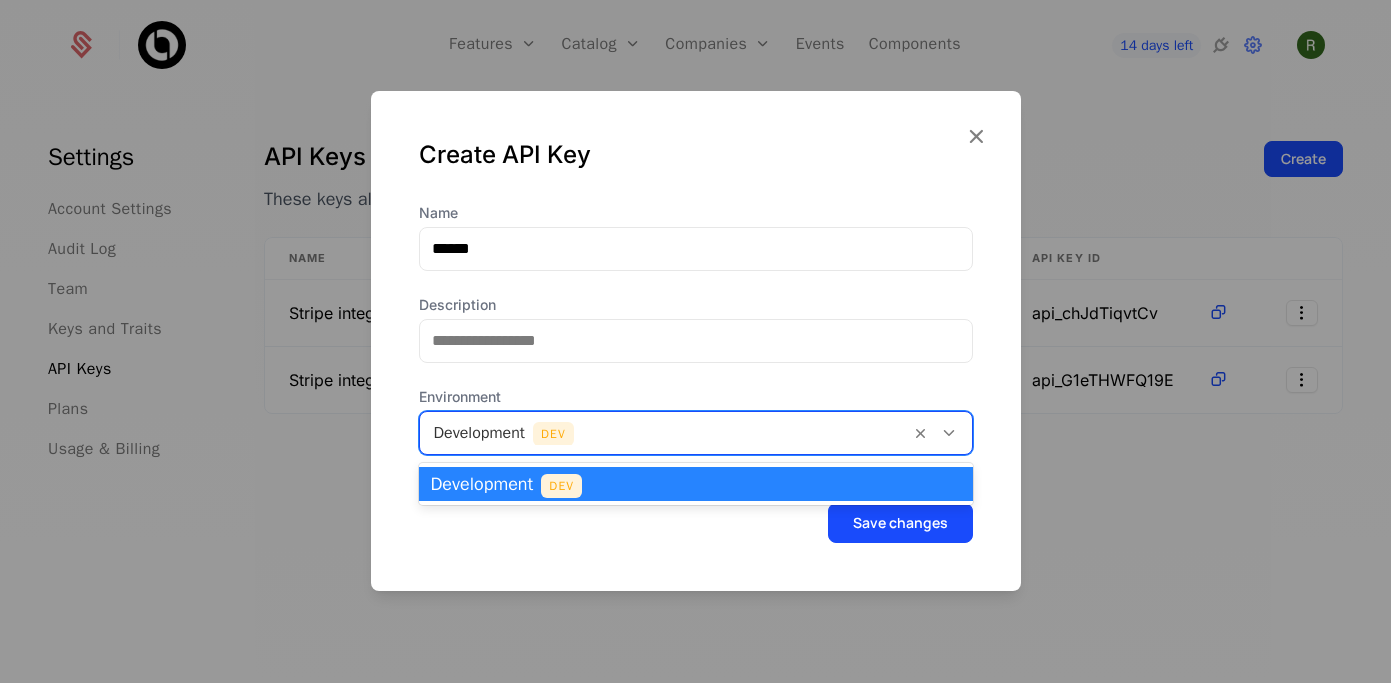 click on "Development Dev" at bounding box center [696, 484] 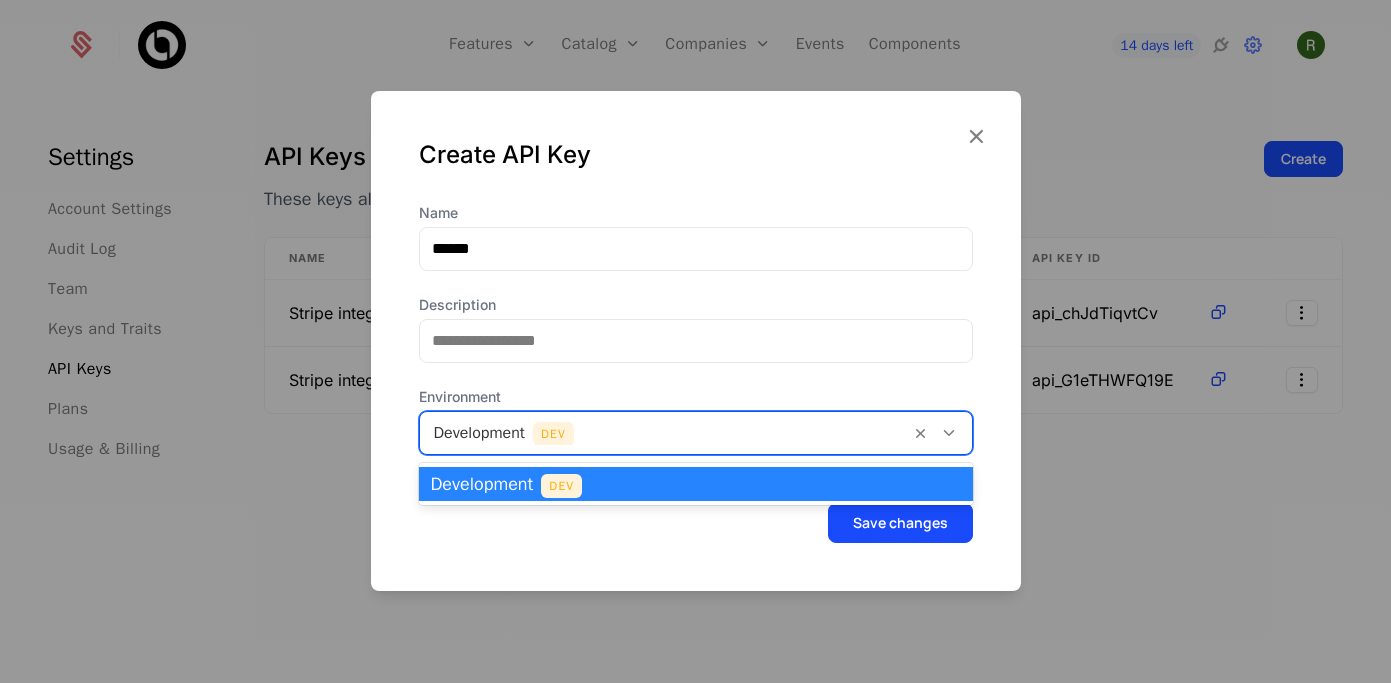 click at bounding box center [949, 433] 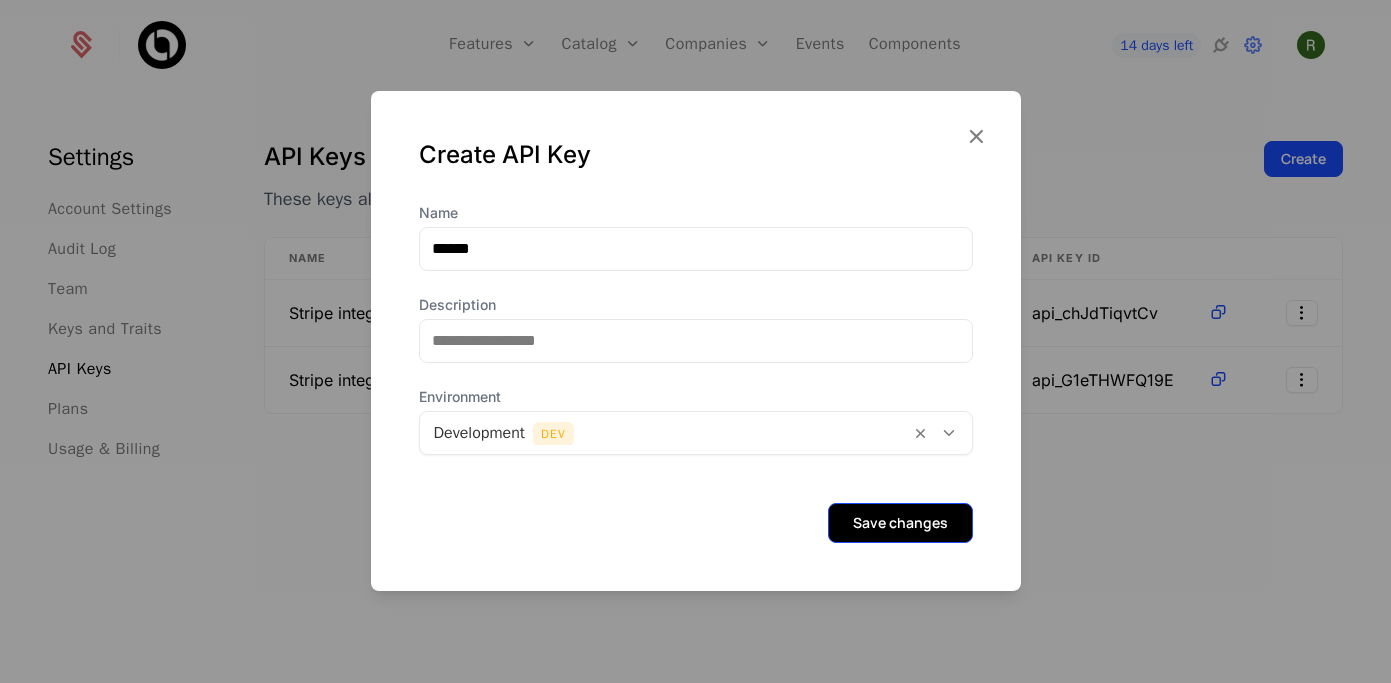 click on "Save changes" at bounding box center (900, 523) 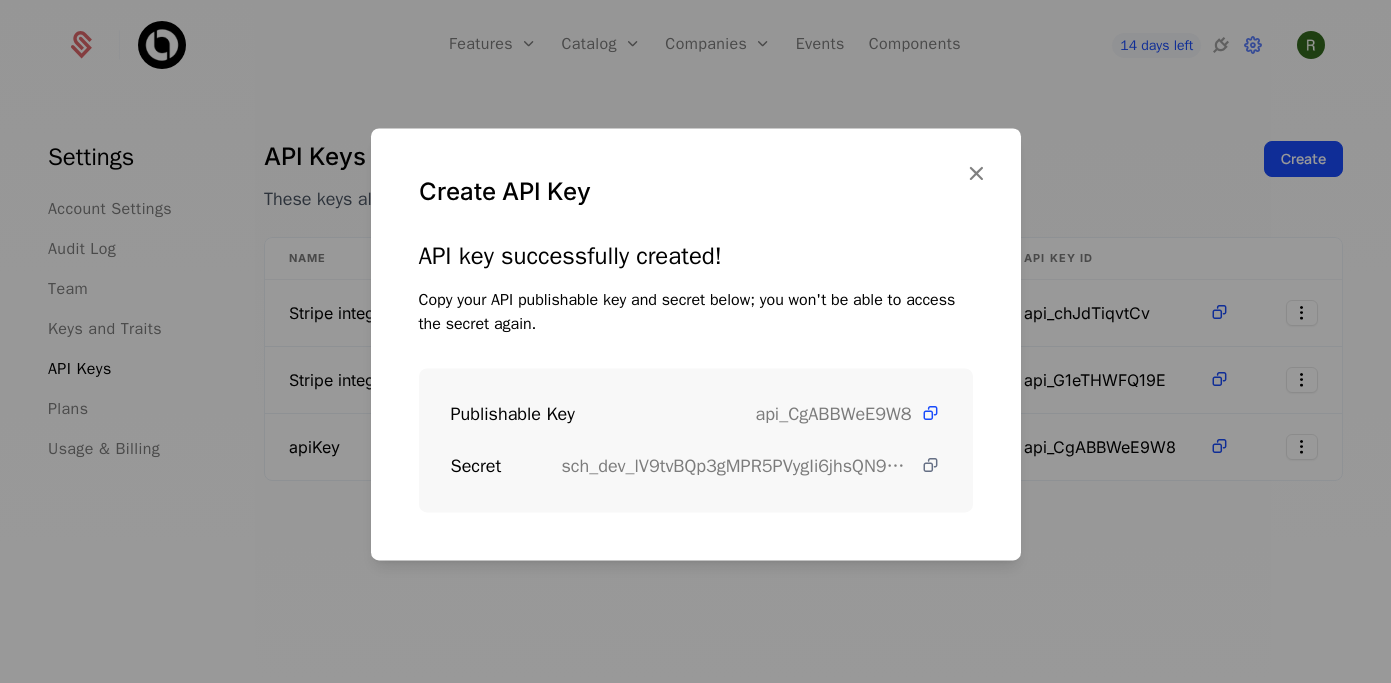 click at bounding box center (930, 465) 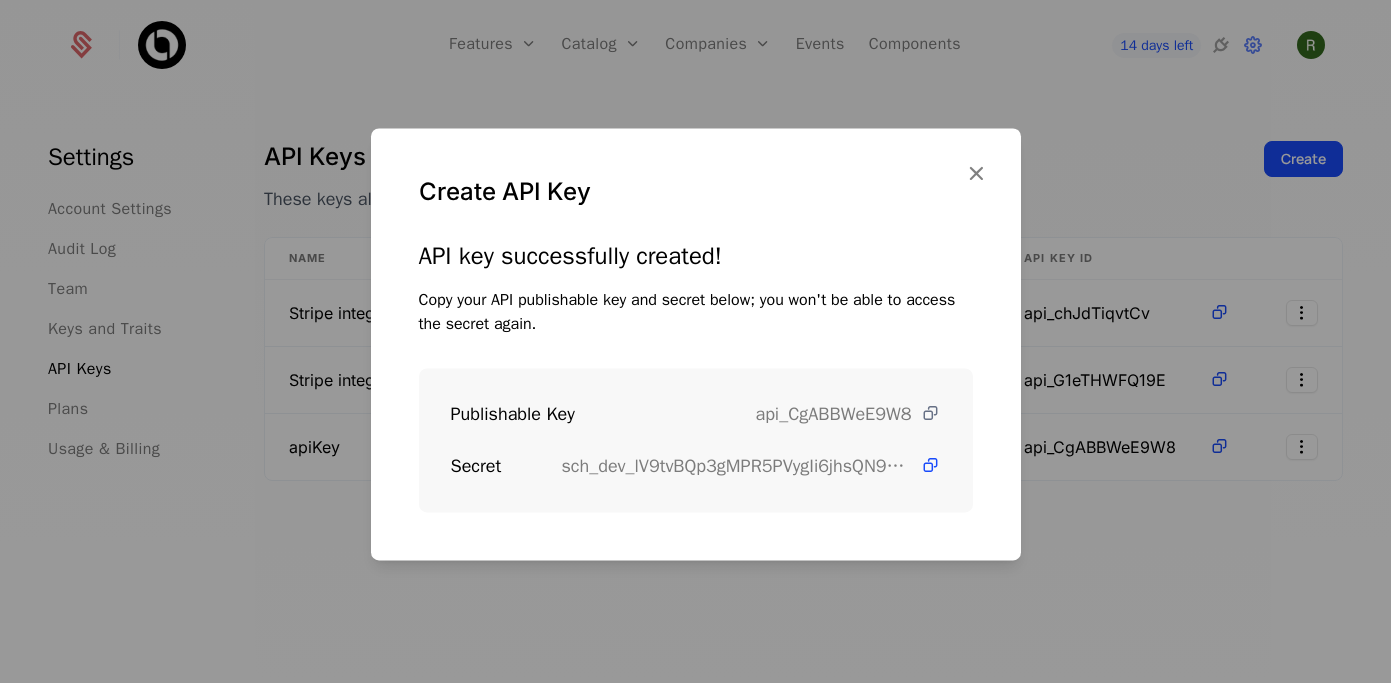 click at bounding box center (930, 413) 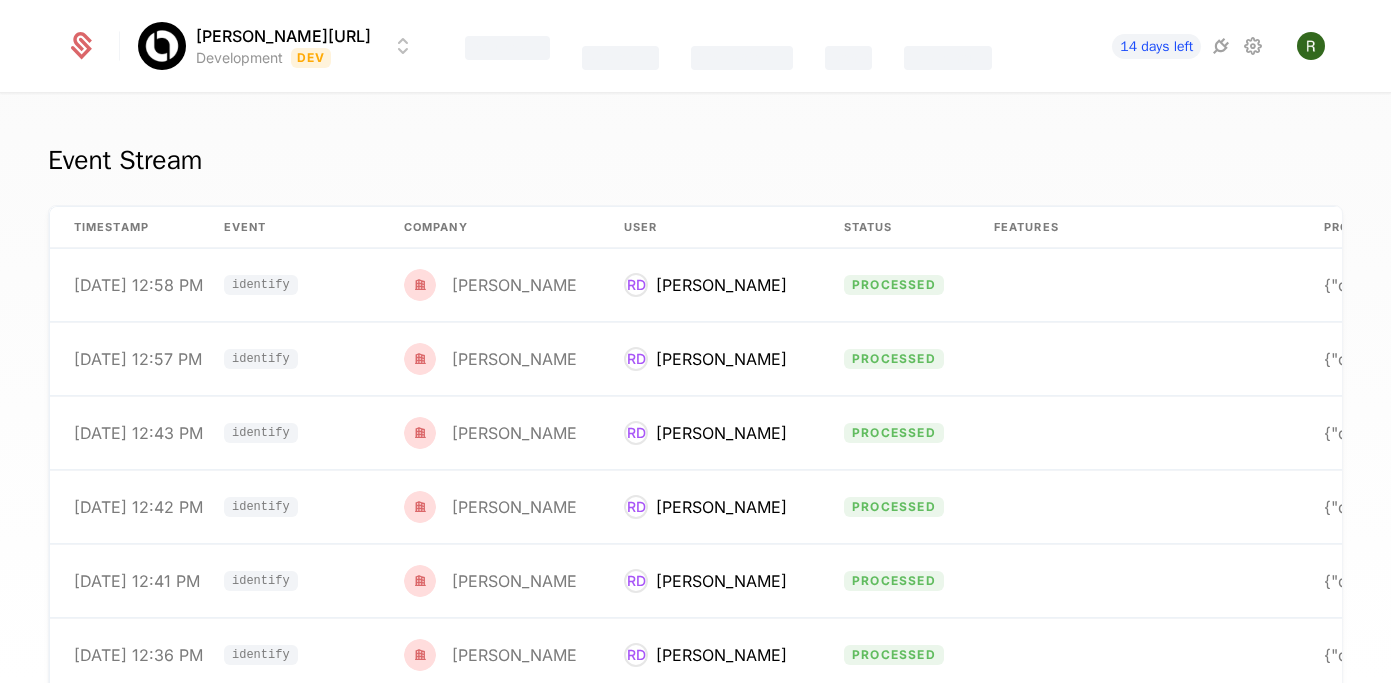 scroll, scrollTop: 0, scrollLeft: 0, axis: both 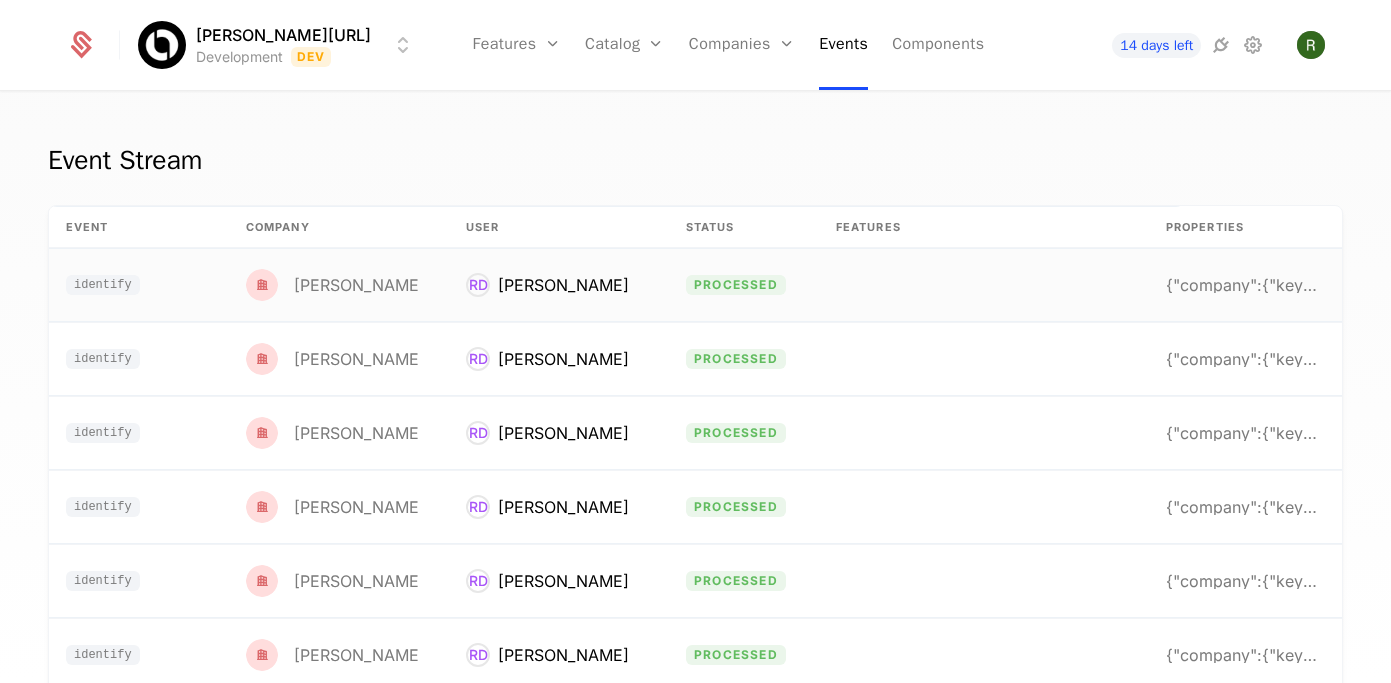 click on "{"company":{"keys":{"id":"user_30EvilJYH5r5VFoYvuk" at bounding box center [1242, 285] 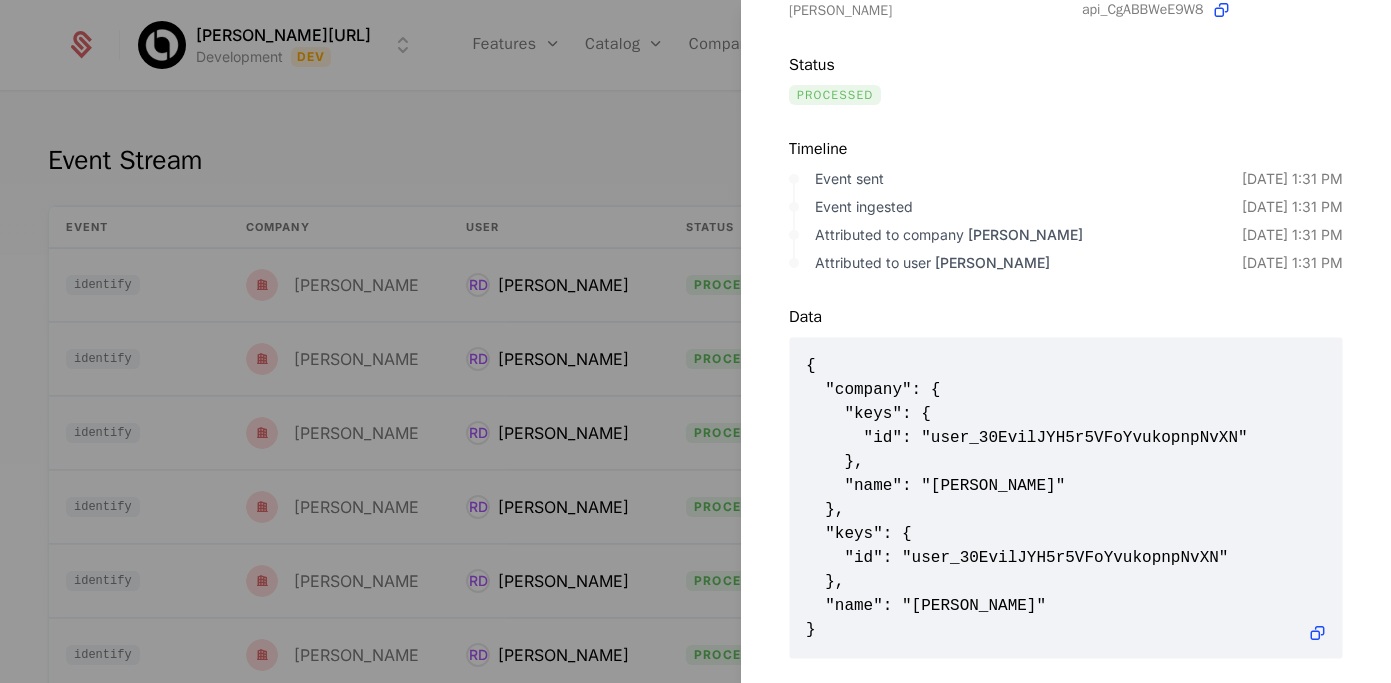 scroll, scrollTop: 284, scrollLeft: 0, axis: vertical 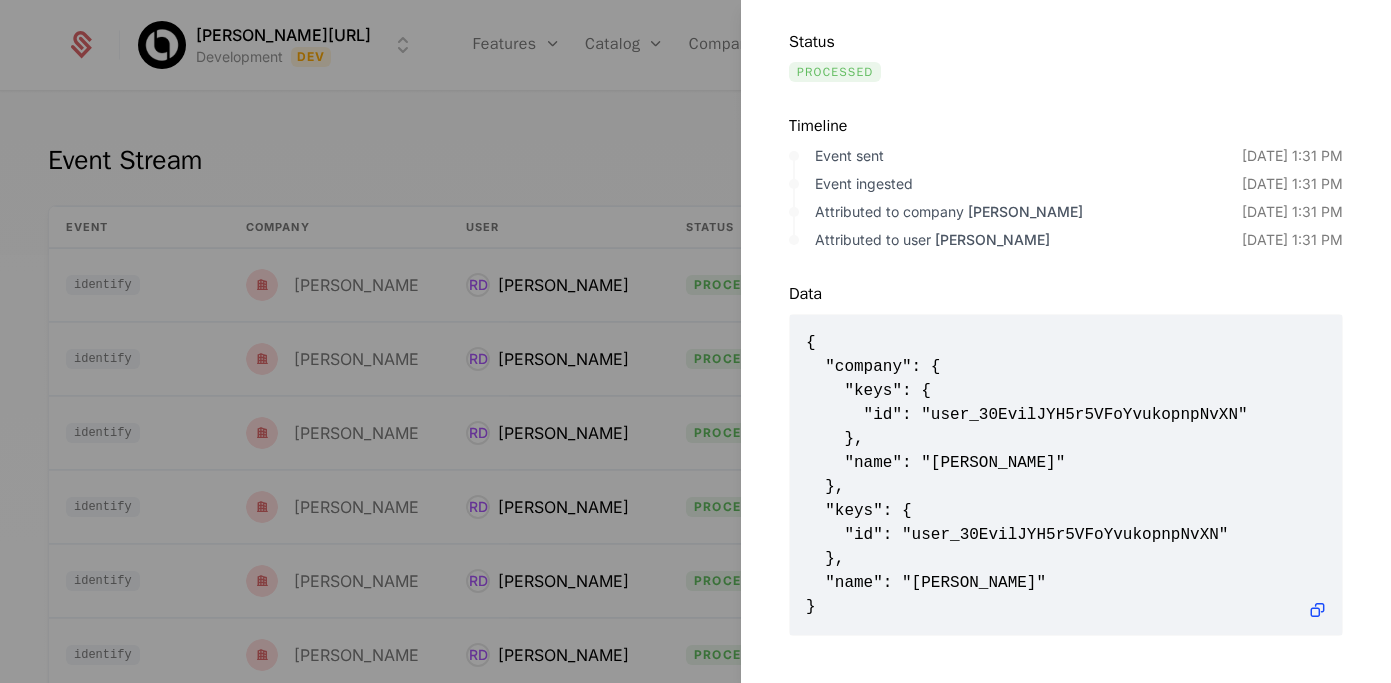 click at bounding box center [695, 341] 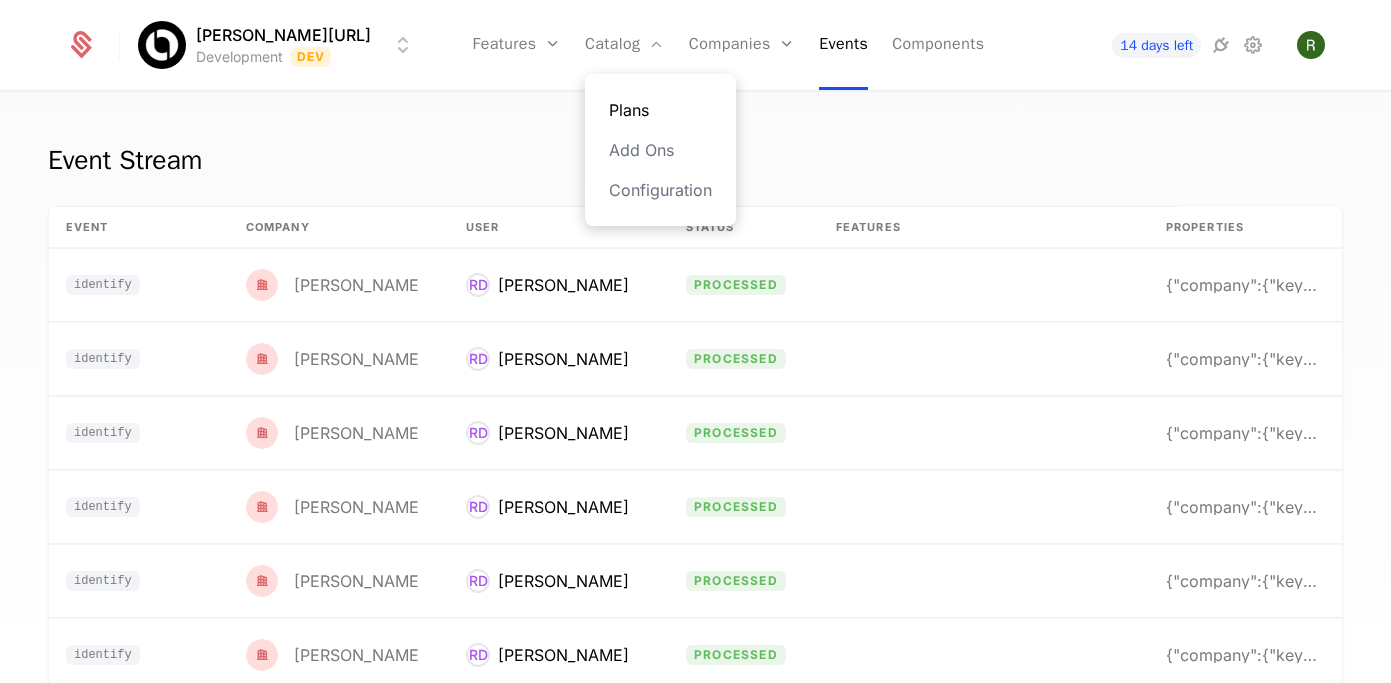 click on "Plans" at bounding box center (660, 110) 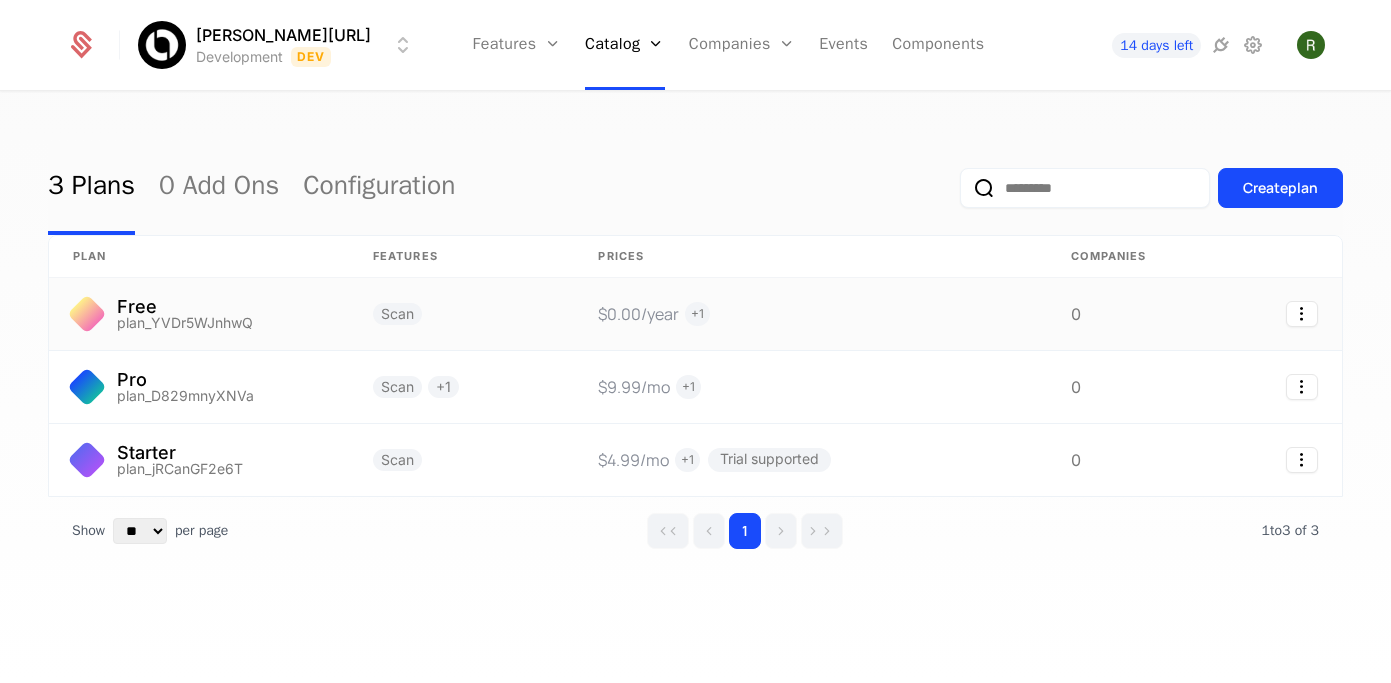 click on "Free" at bounding box center (185, 307) 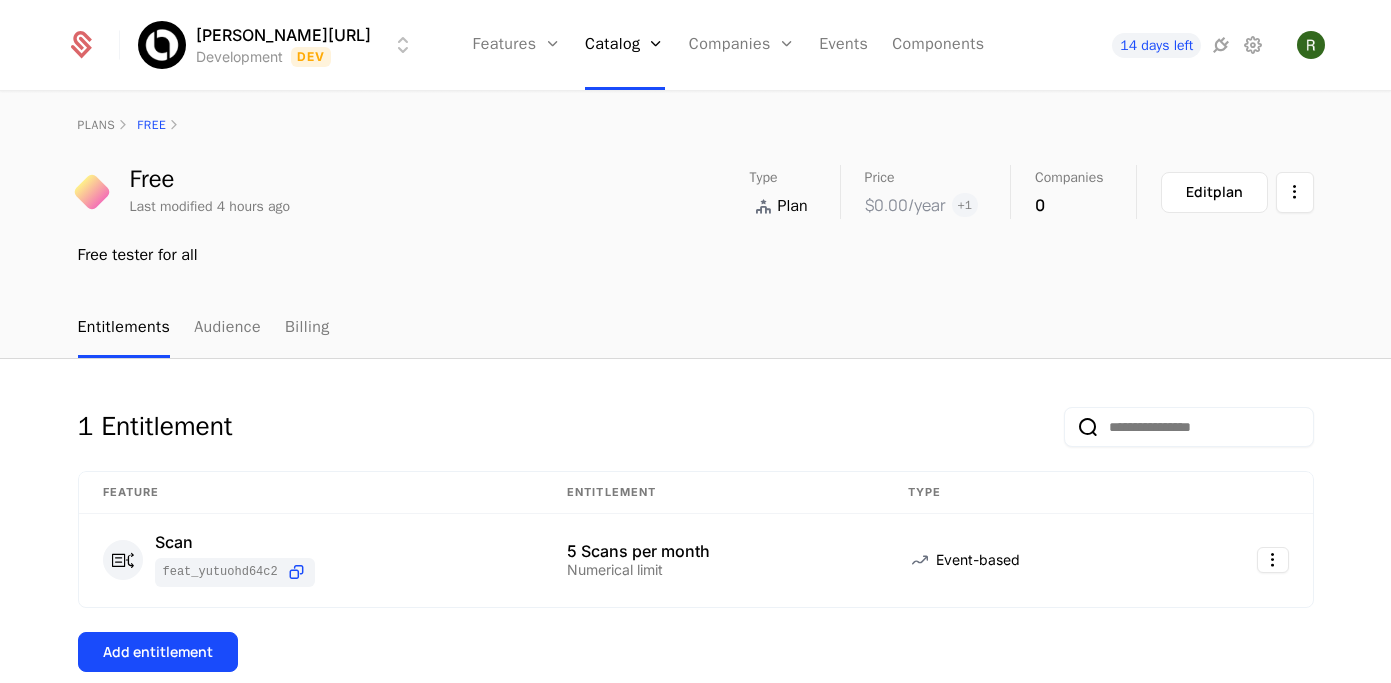 scroll, scrollTop: 0, scrollLeft: 0, axis: both 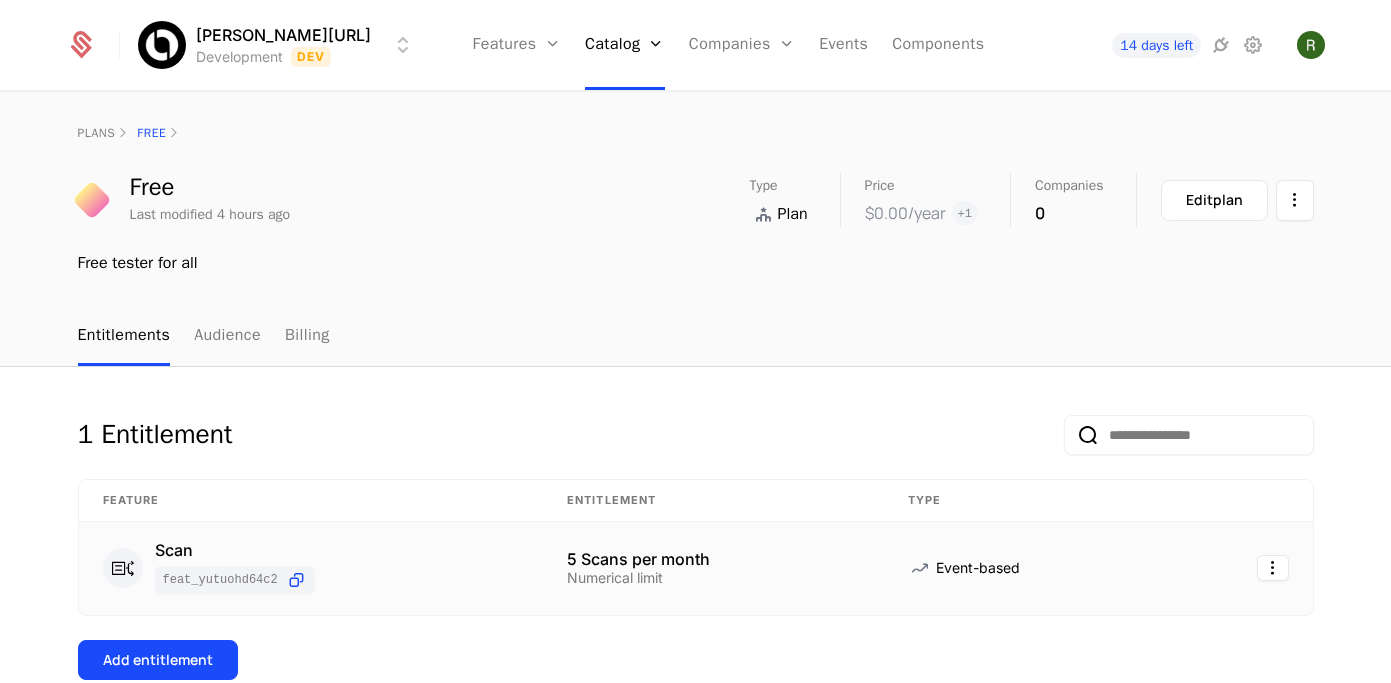 click on "Scan feat_YutuohD64C2" at bounding box center (311, 568) 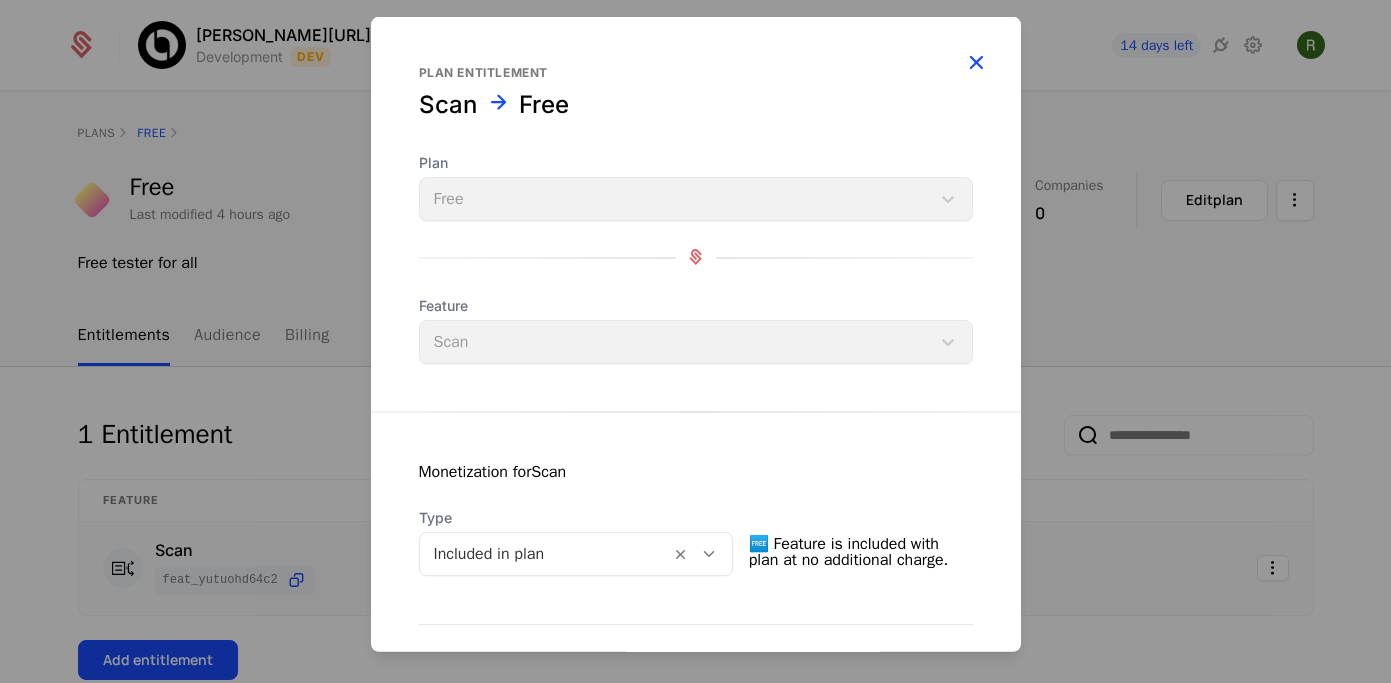 click at bounding box center [976, 61] 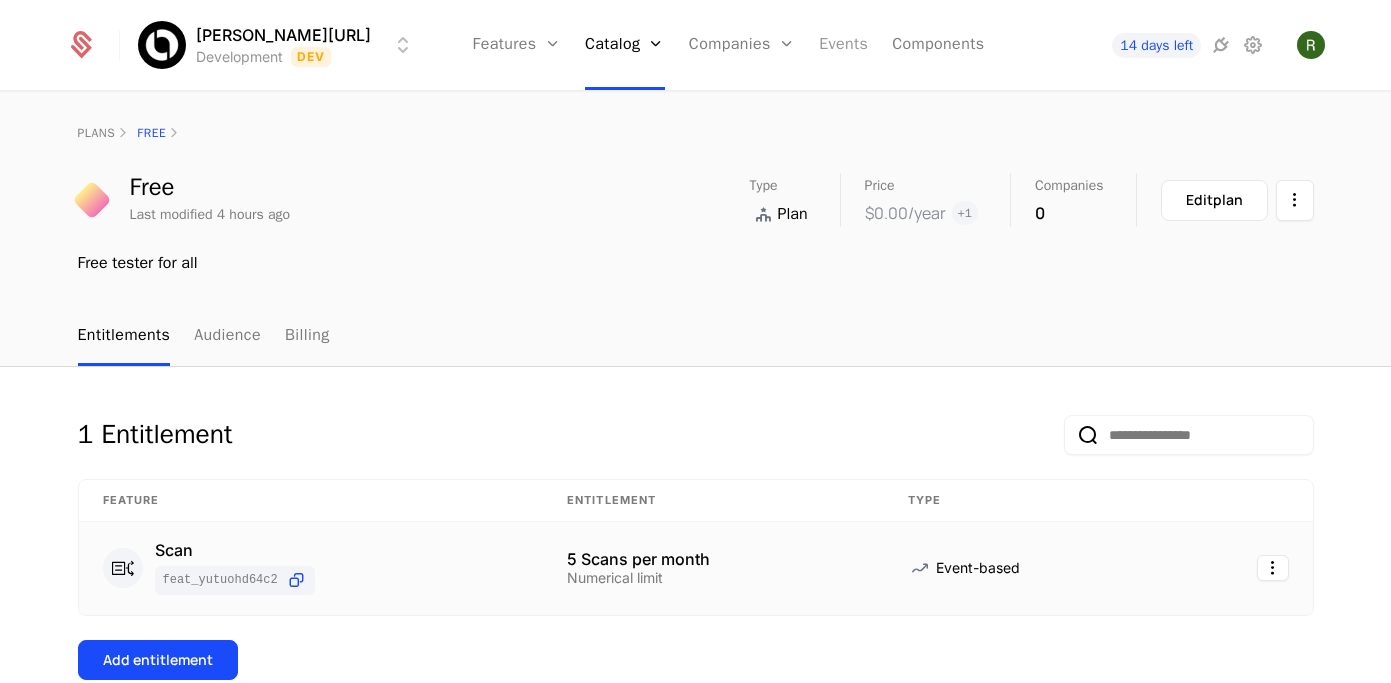 click on "Events" at bounding box center [843, 45] 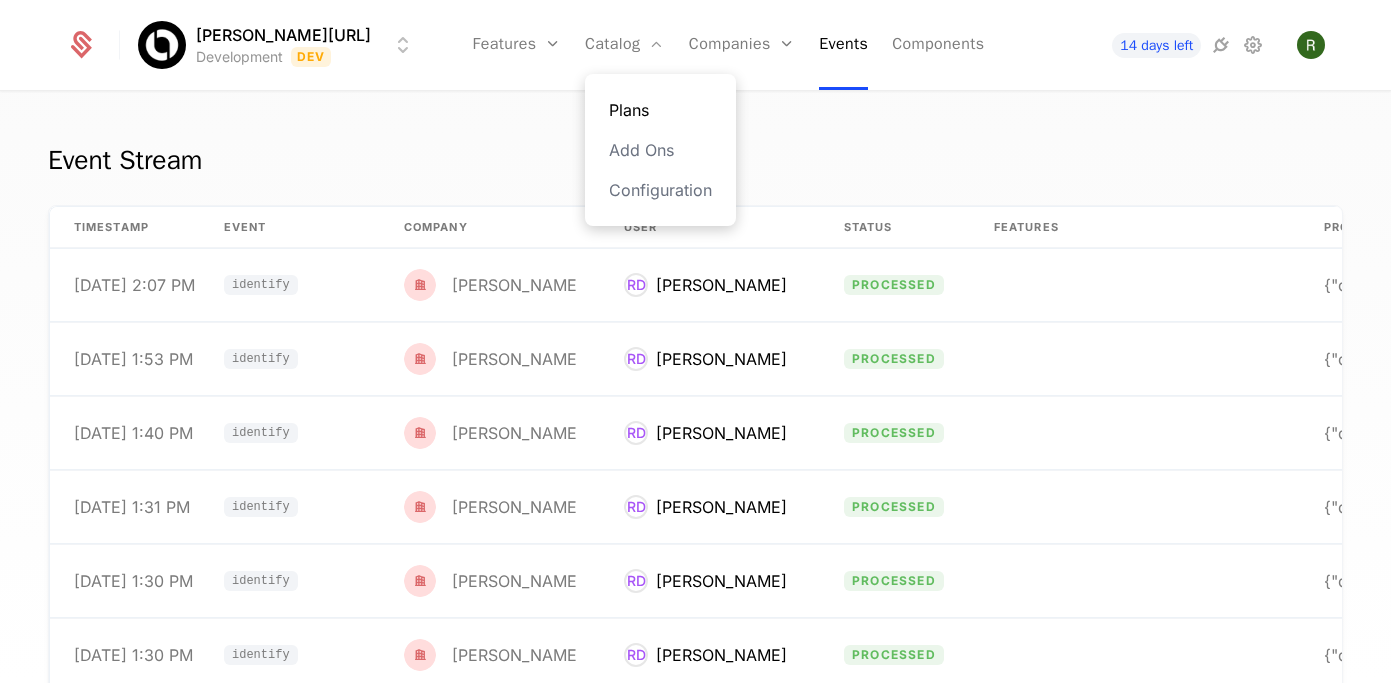 click on "Plans" at bounding box center (660, 110) 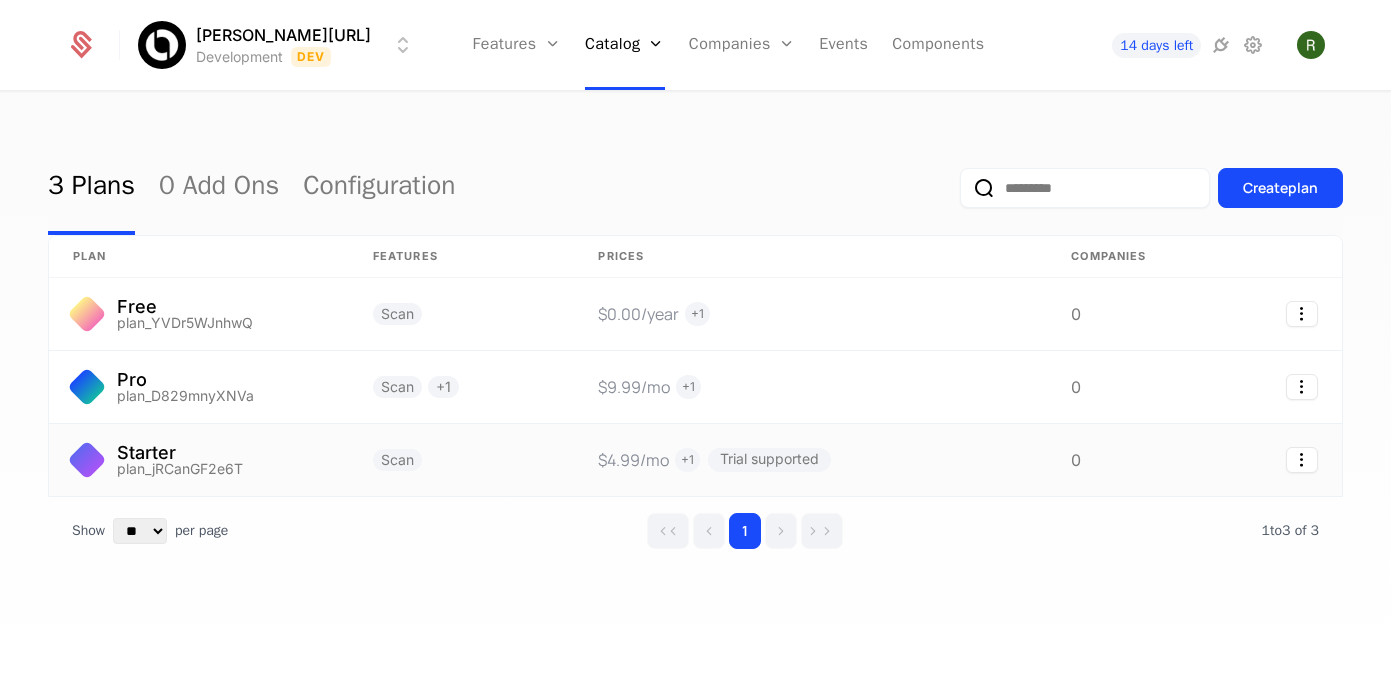click on "Scan" at bounding box center [461, 460] 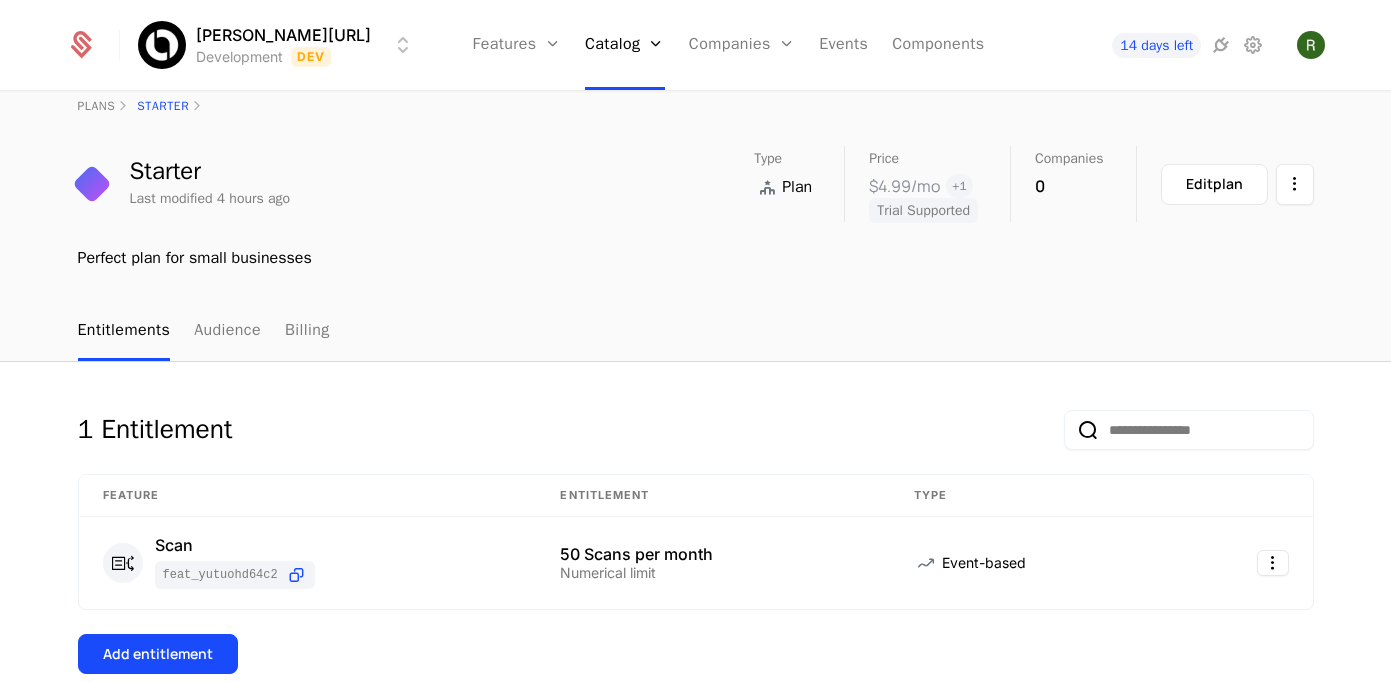 scroll, scrollTop: 24, scrollLeft: 0, axis: vertical 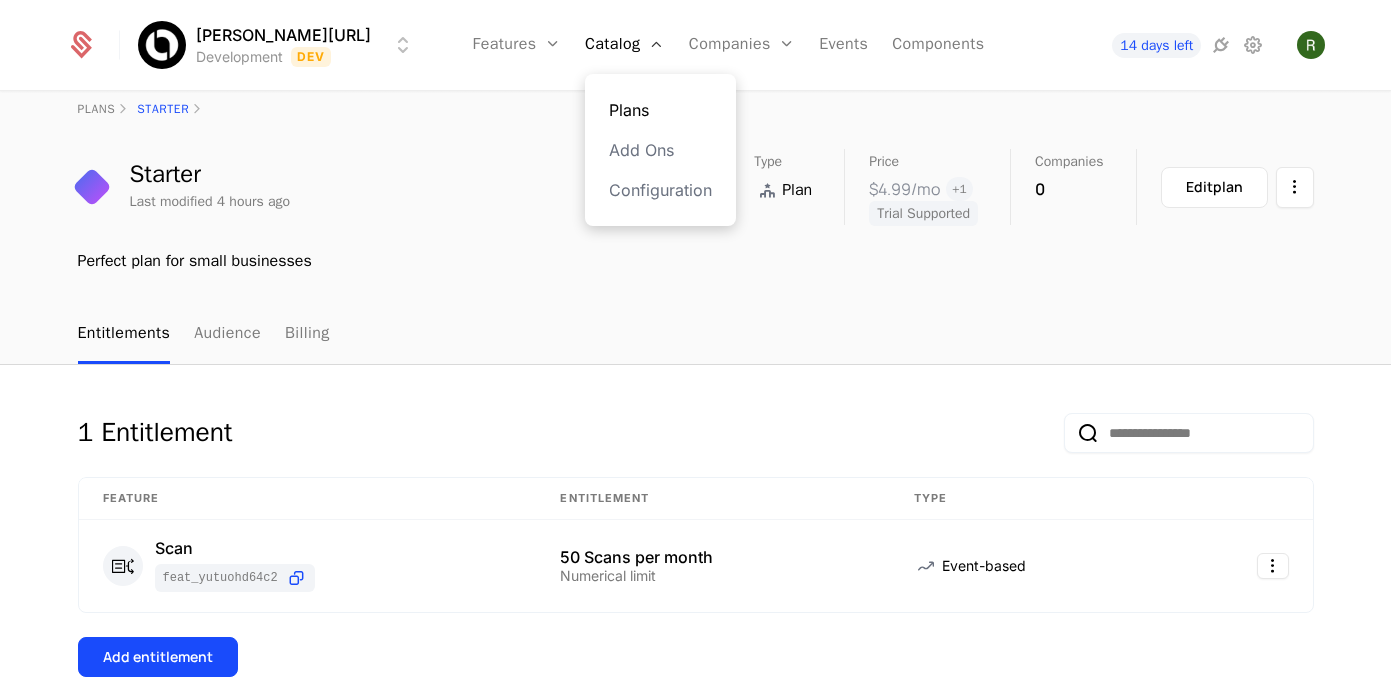 click on "Plans" at bounding box center [660, 110] 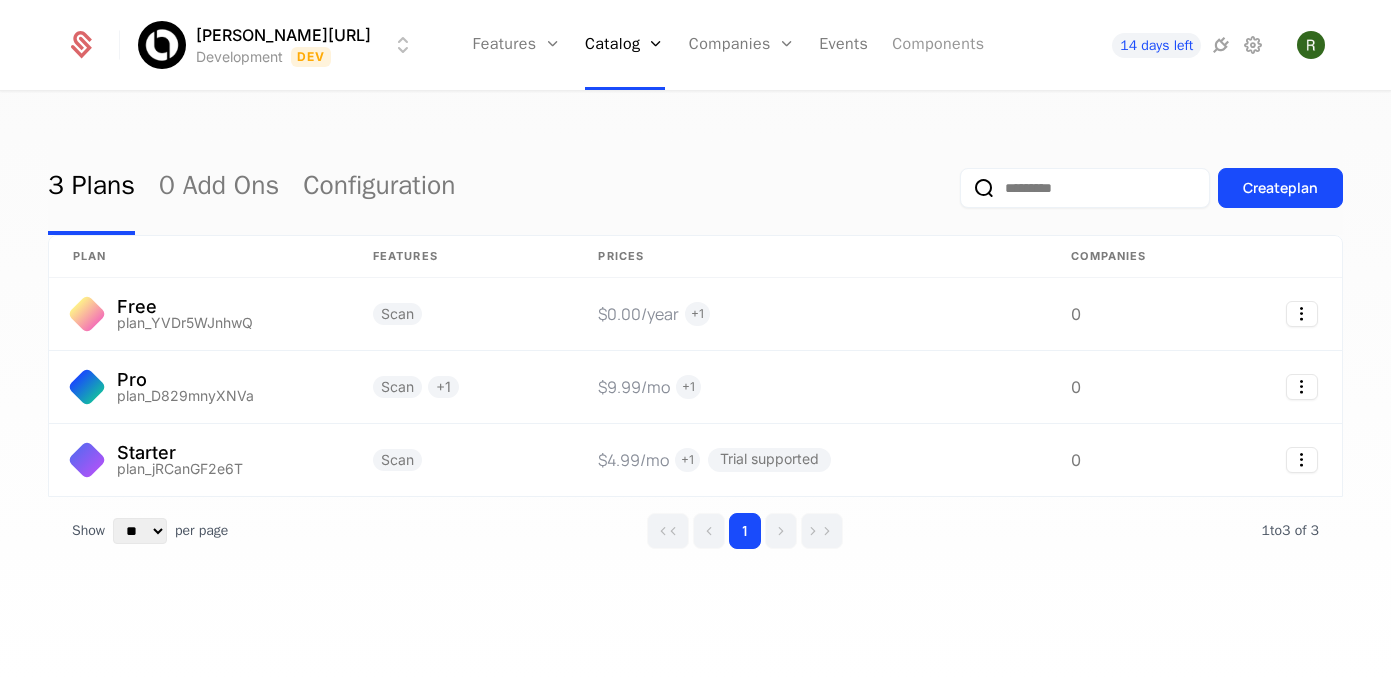 click on "Components" at bounding box center (938, 45) 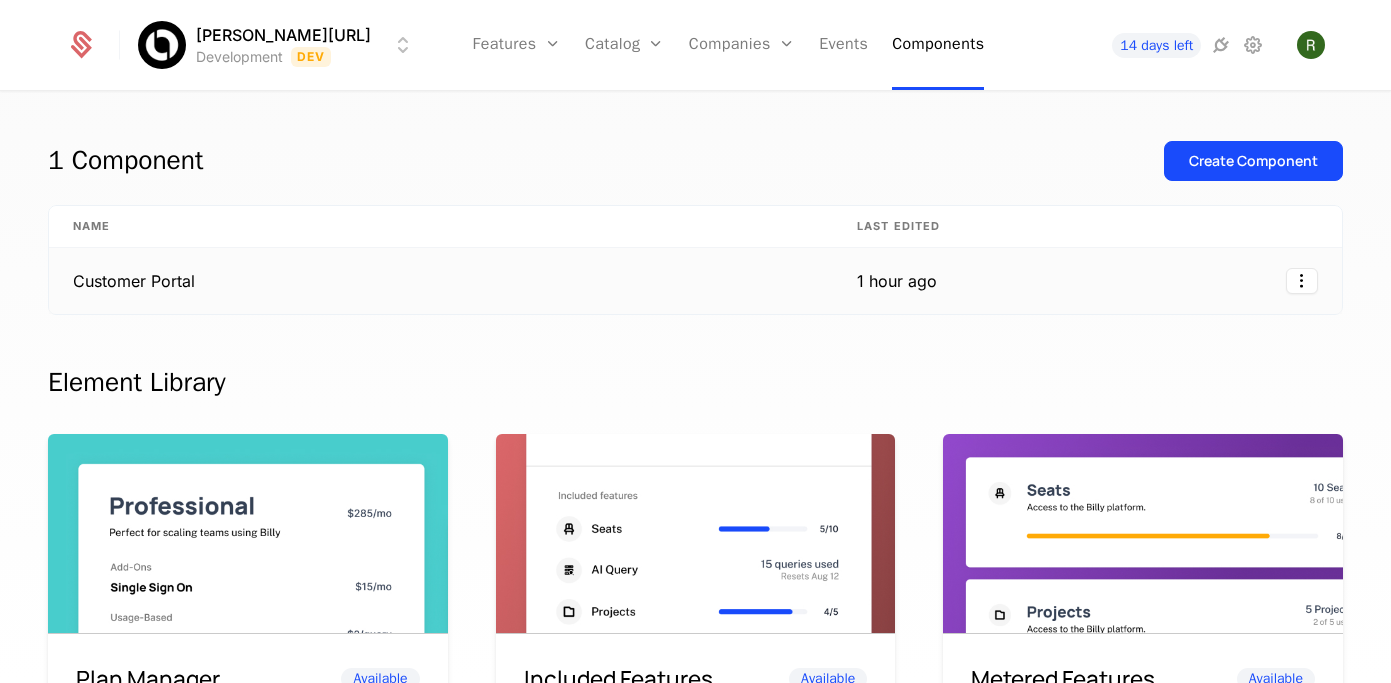 click on "Customer Portal" at bounding box center [441, 281] 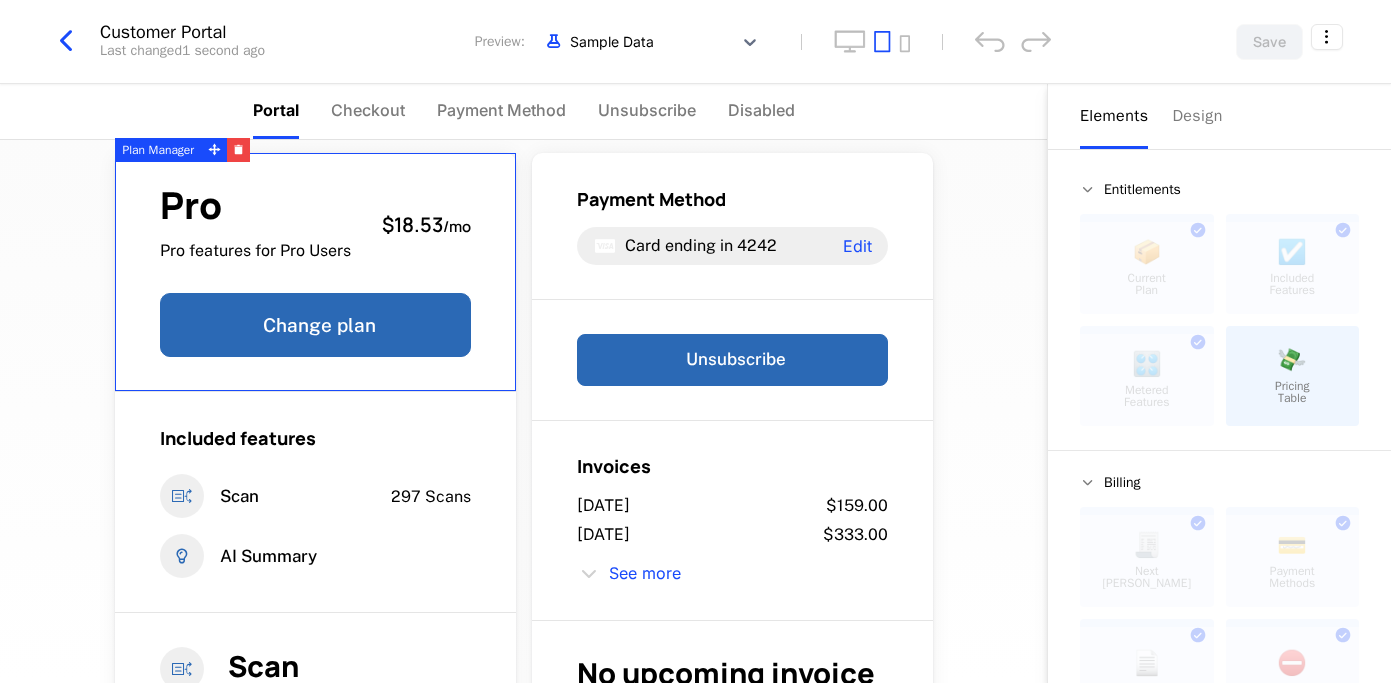 scroll, scrollTop: 0, scrollLeft: 0, axis: both 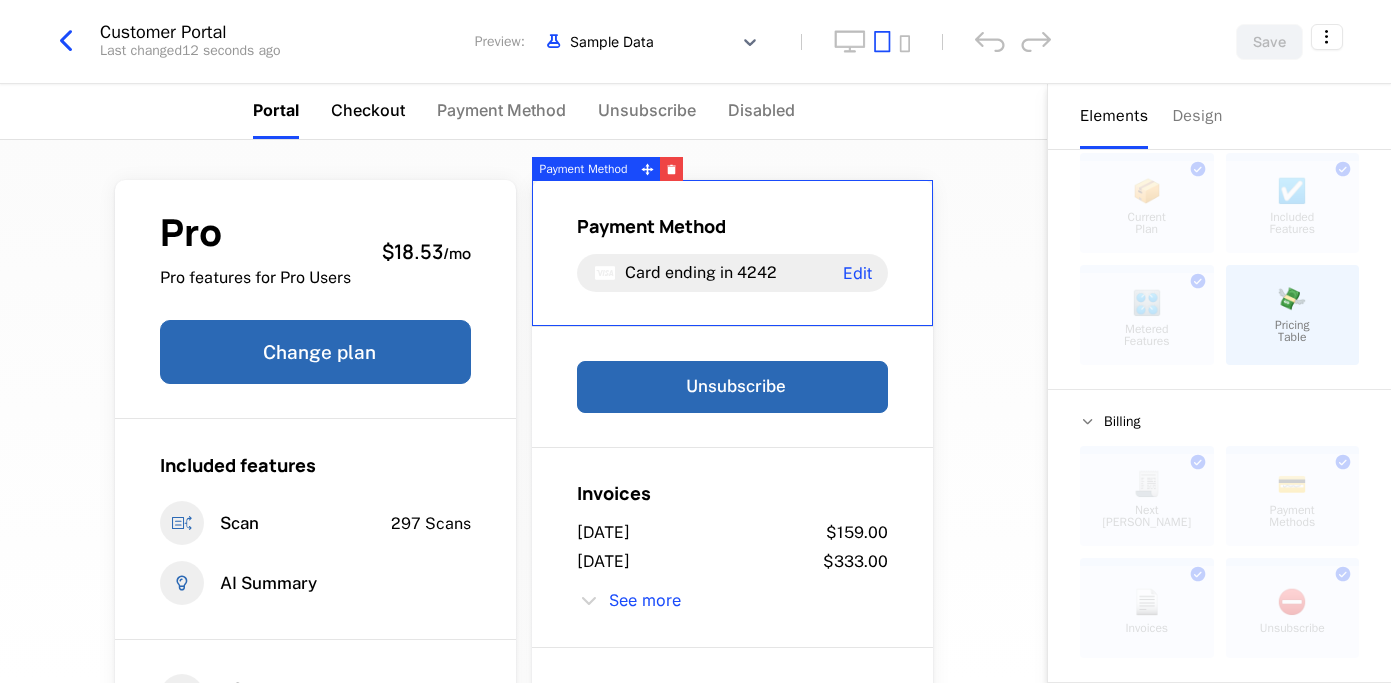 click on "Checkout" at bounding box center [368, 110] 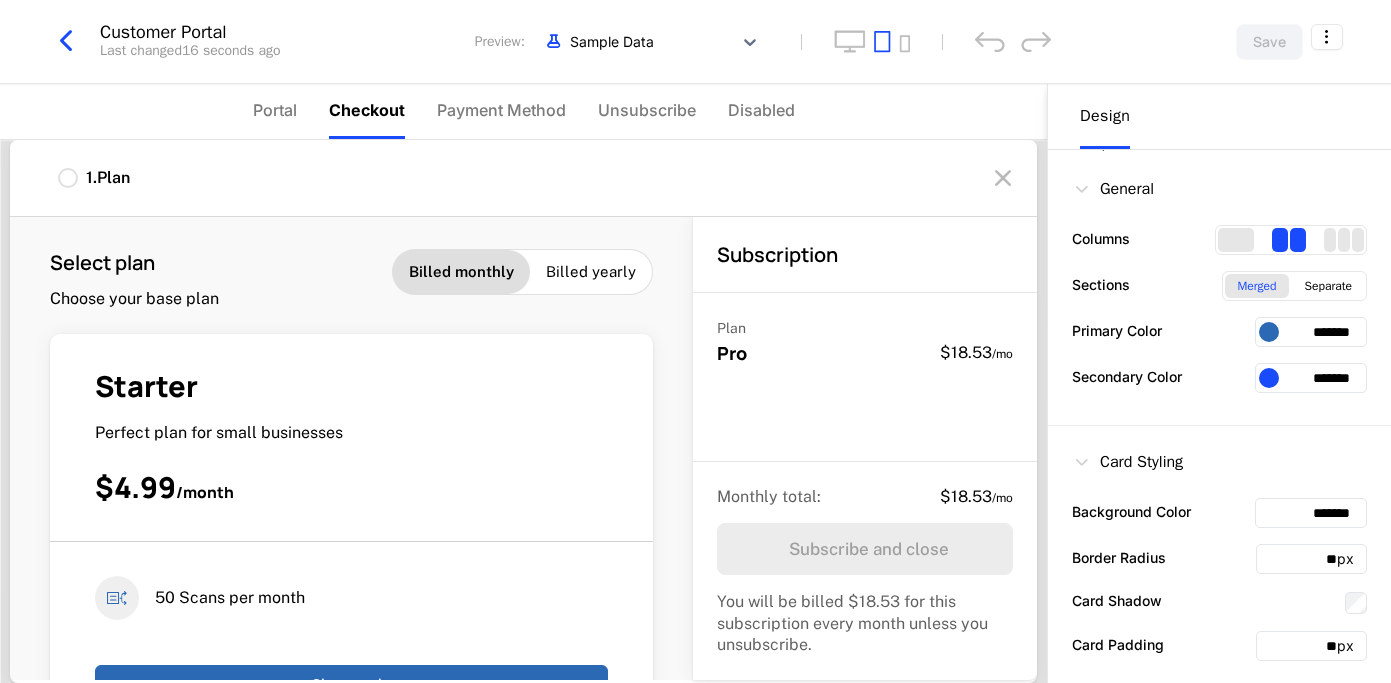 scroll, scrollTop: 0, scrollLeft: 0, axis: both 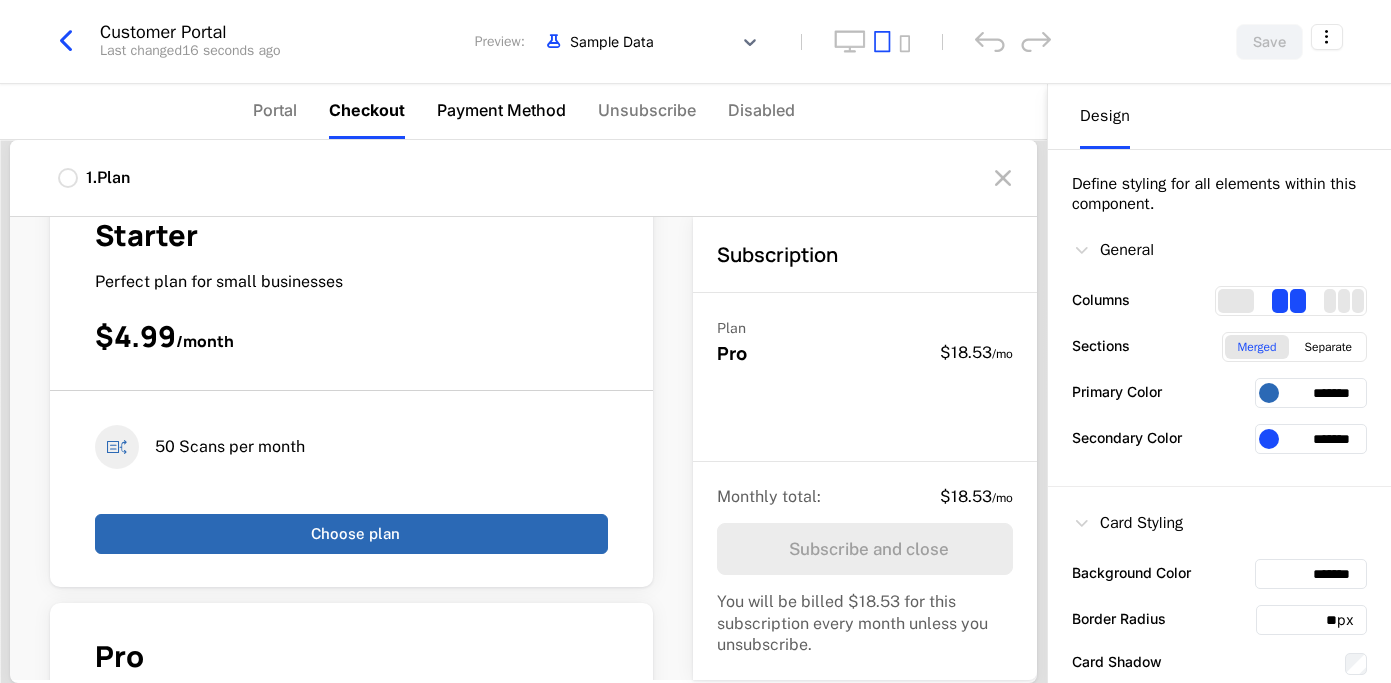 click on "Payment Method" at bounding box center (501, 110) 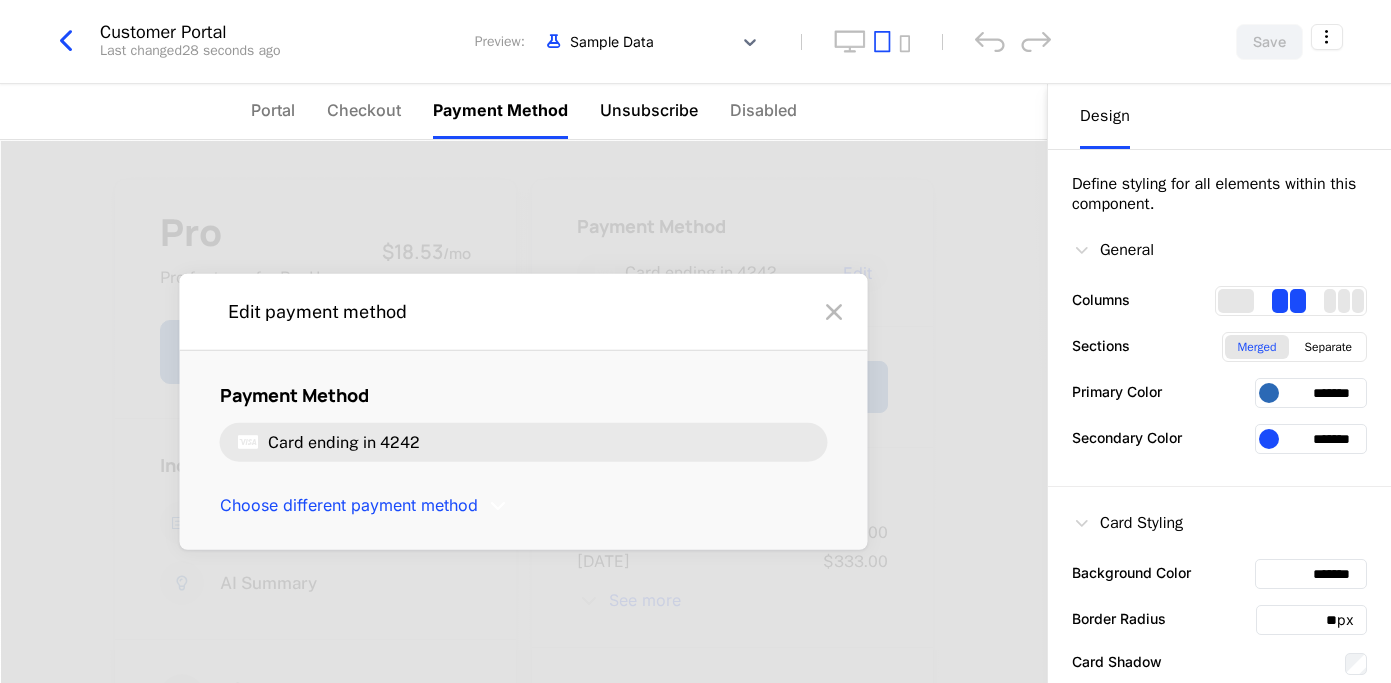 click on "Unsubscribe" at bounding box center [649, 110] 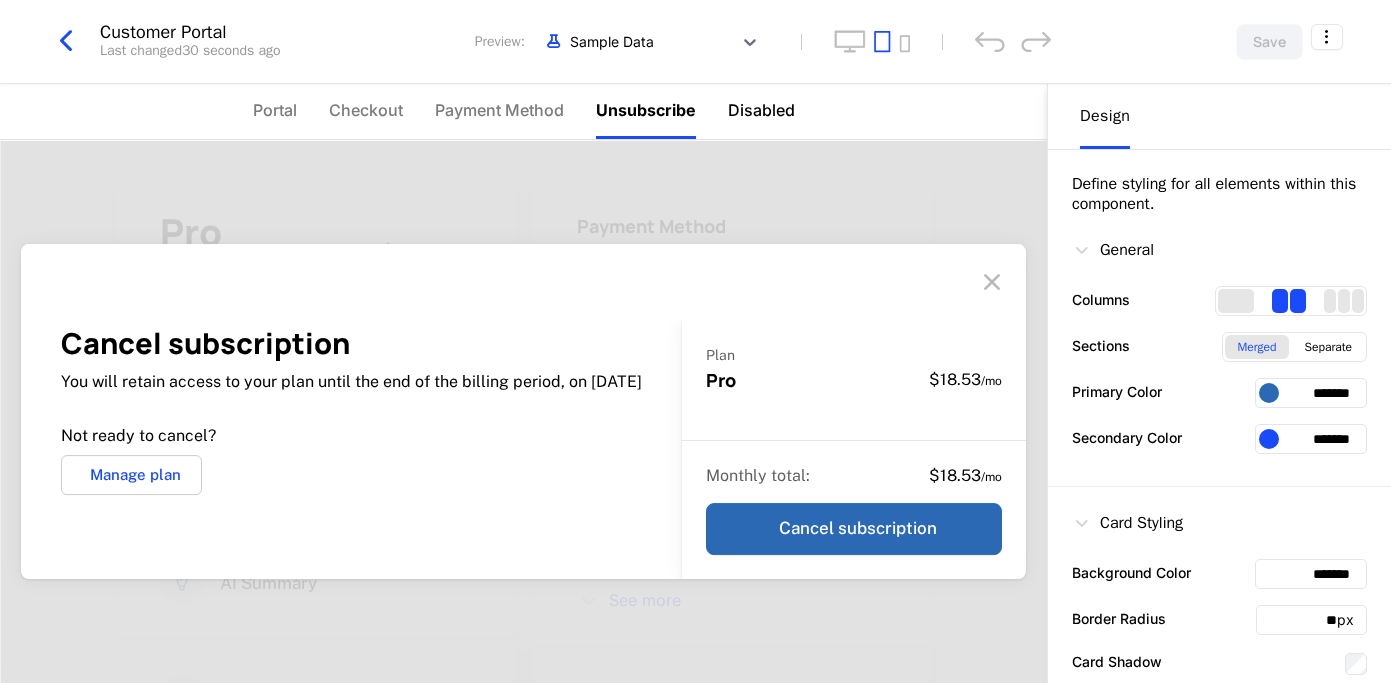 click on "Disabled" at bounding box center [761, 110] 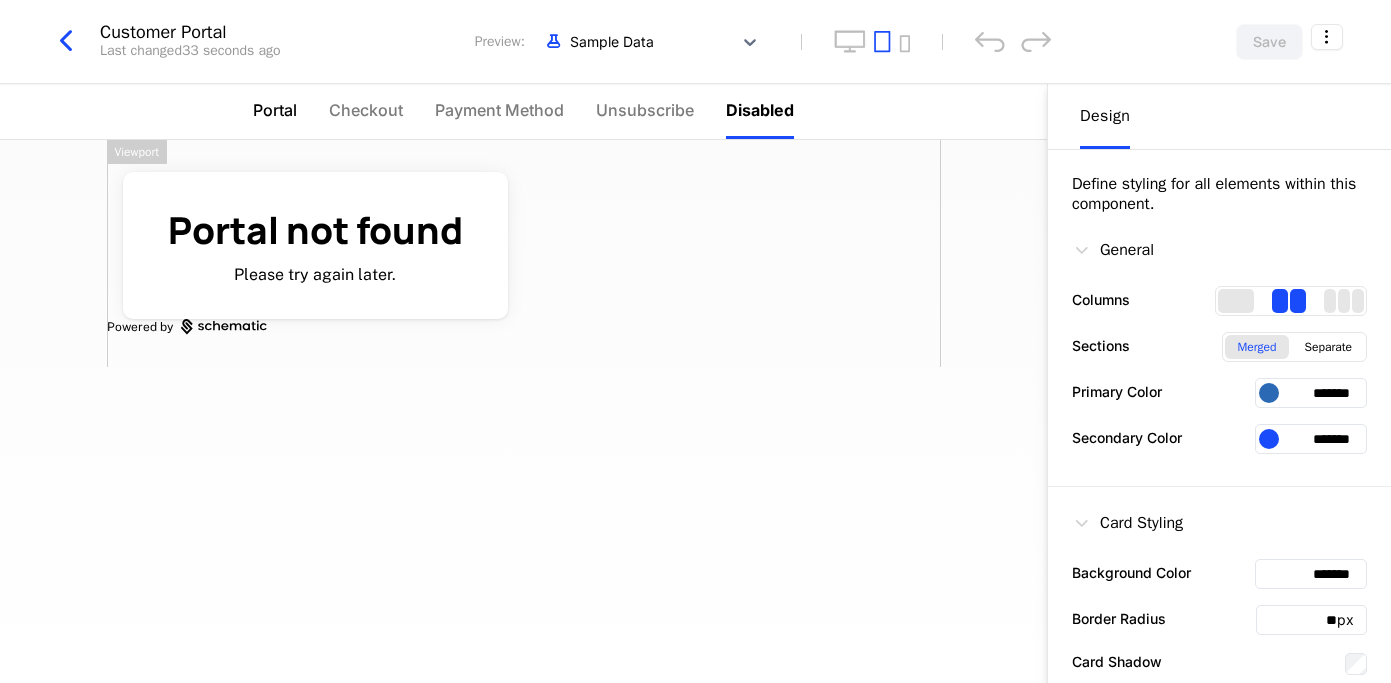 click on "Portal" at bounding box center [275, 110] 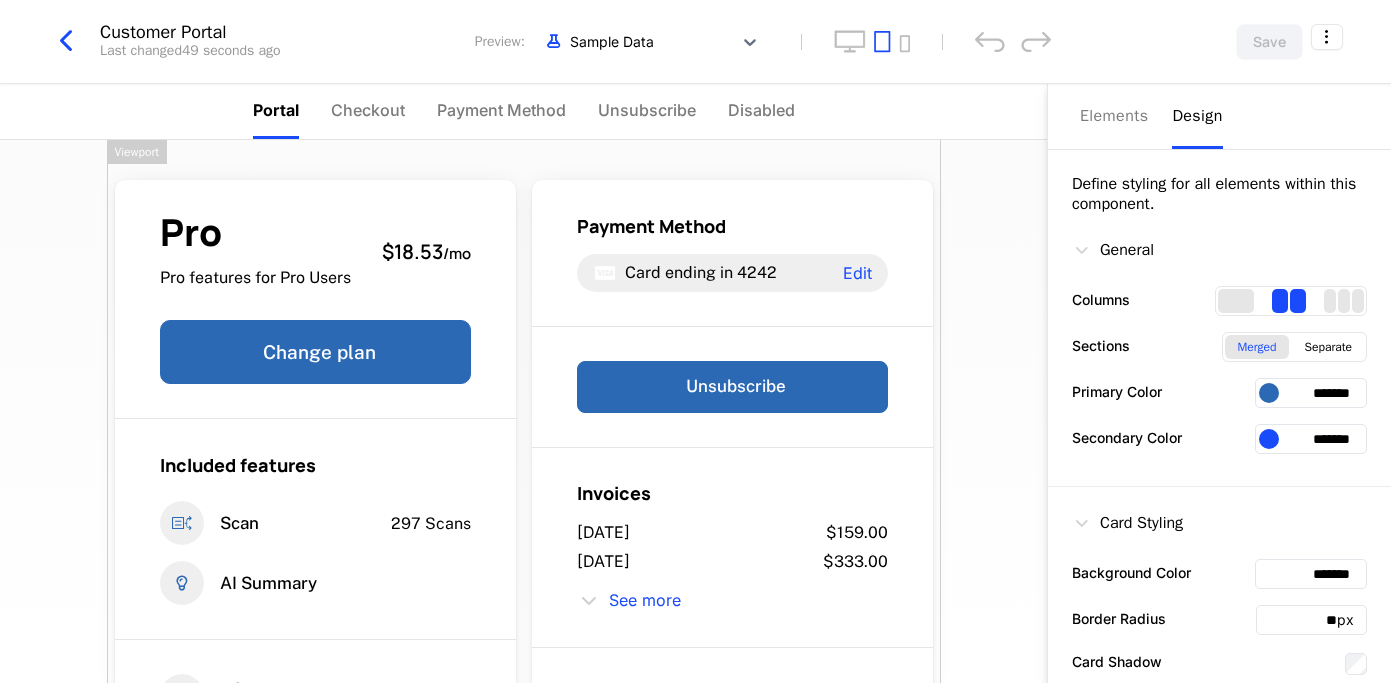 click at bounding box center (66, 41) 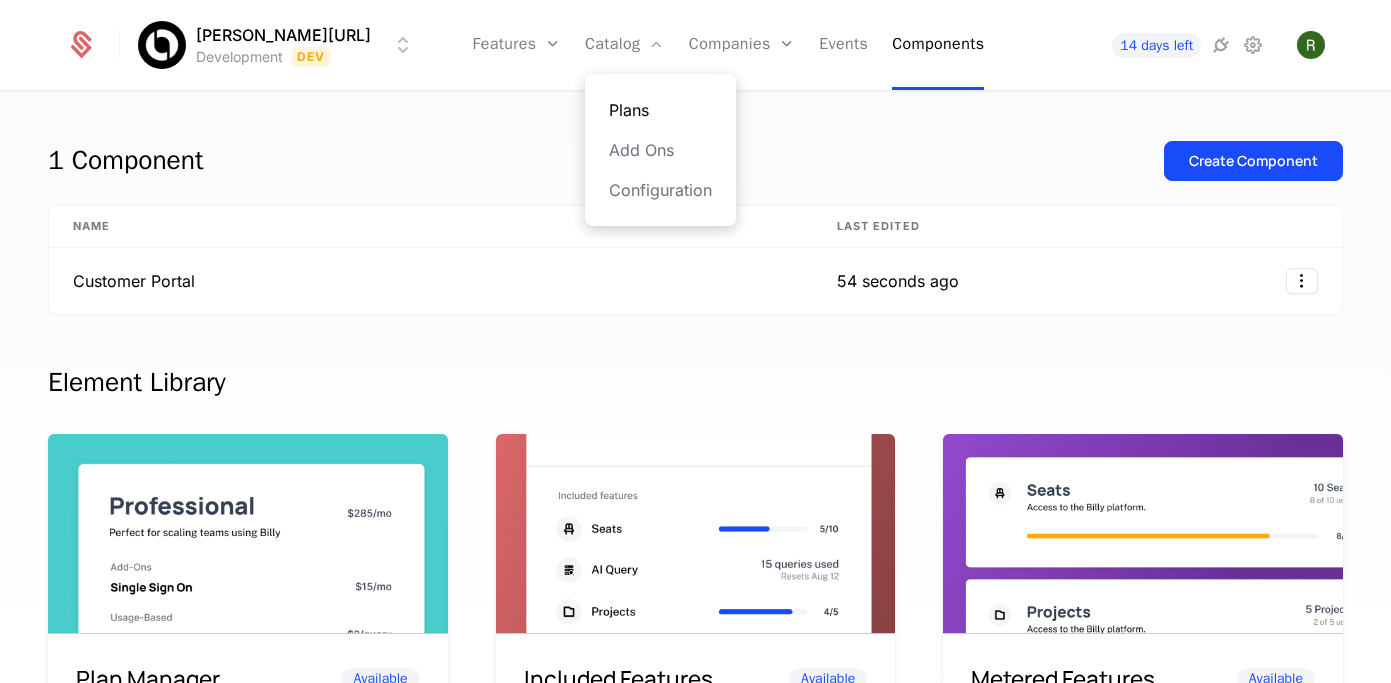 click on "Plans" at bounding box center (660, 110) 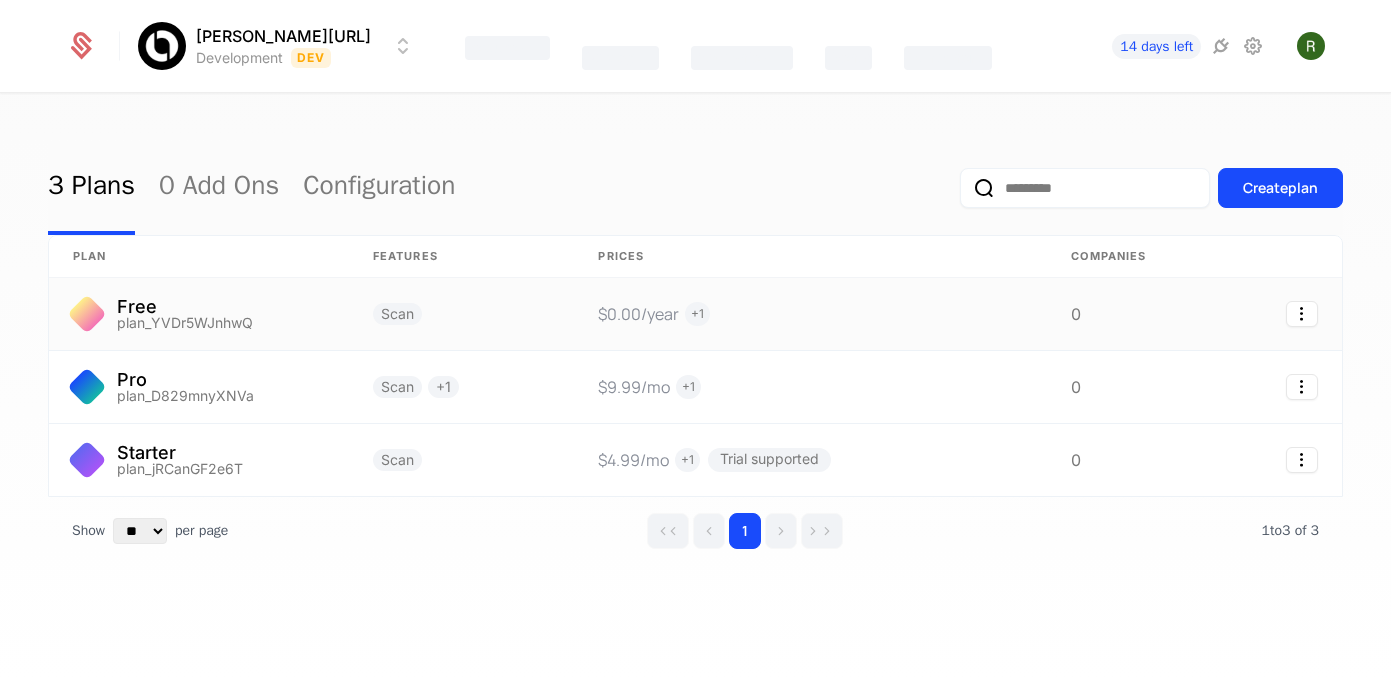click on "Free plan_YVDr5WJnhwQ" at bounding box center (199, 314) 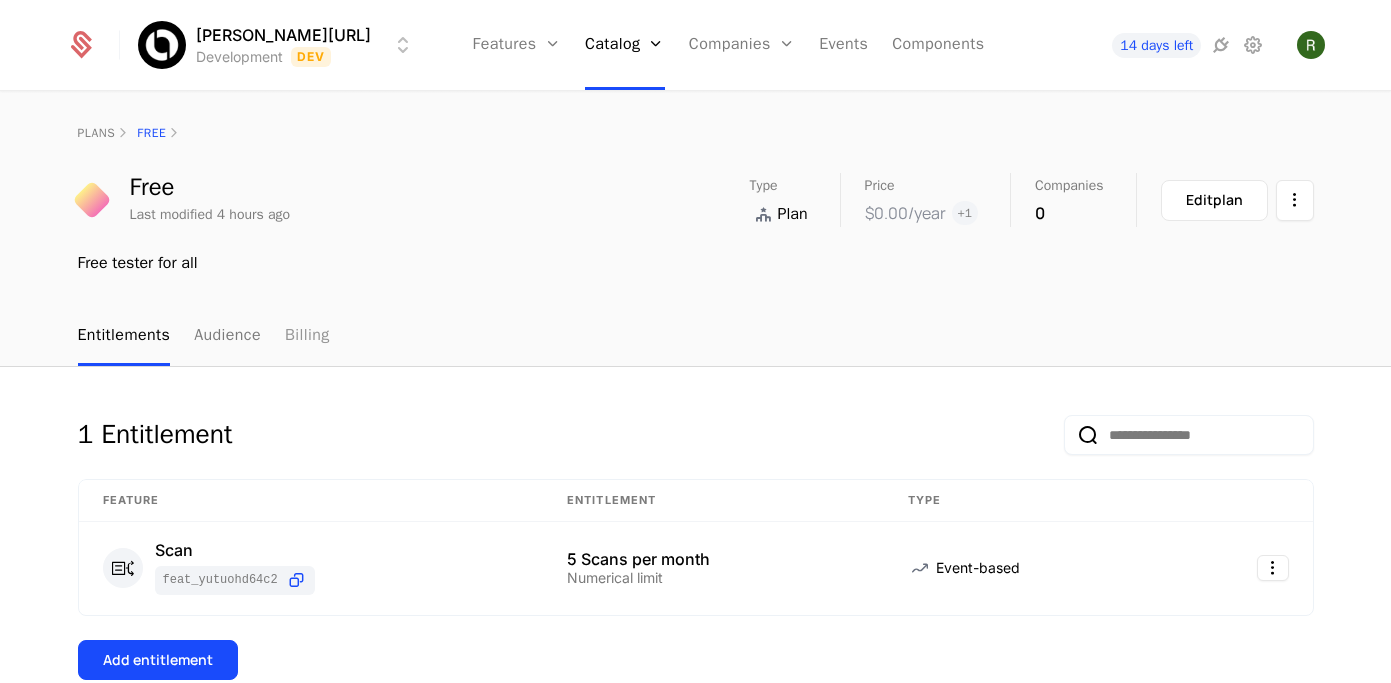 click on "Billing" at bounding box center (307, 336) 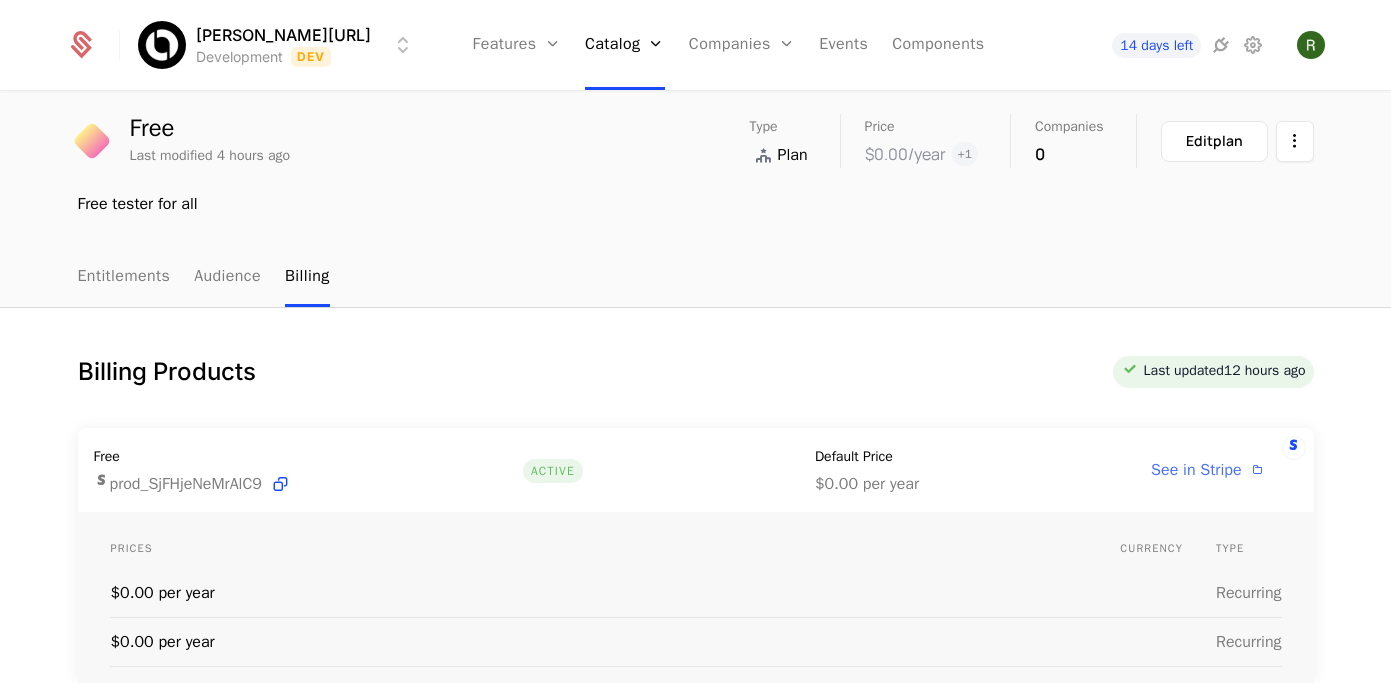 scroll, scrollTop: 0, scrollLeft: 0, axis: both 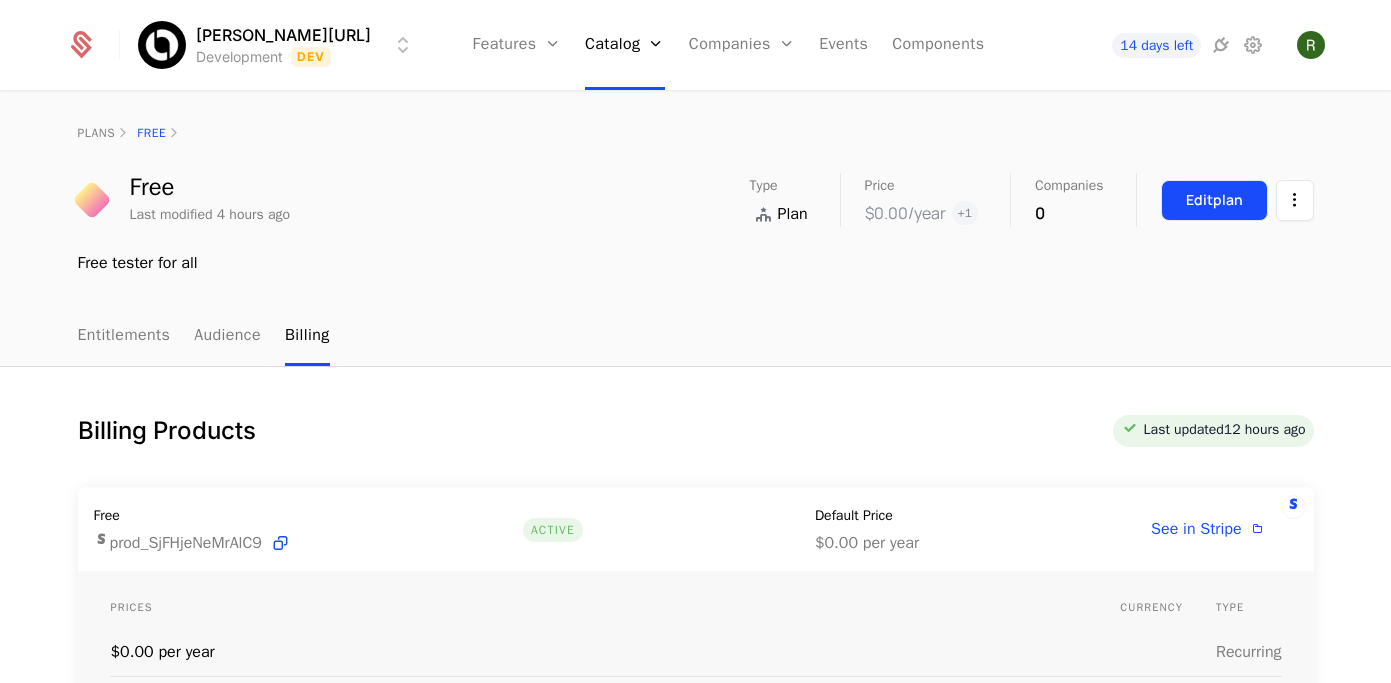 click on "Edit  plan" at bounding box center [1214, 200] 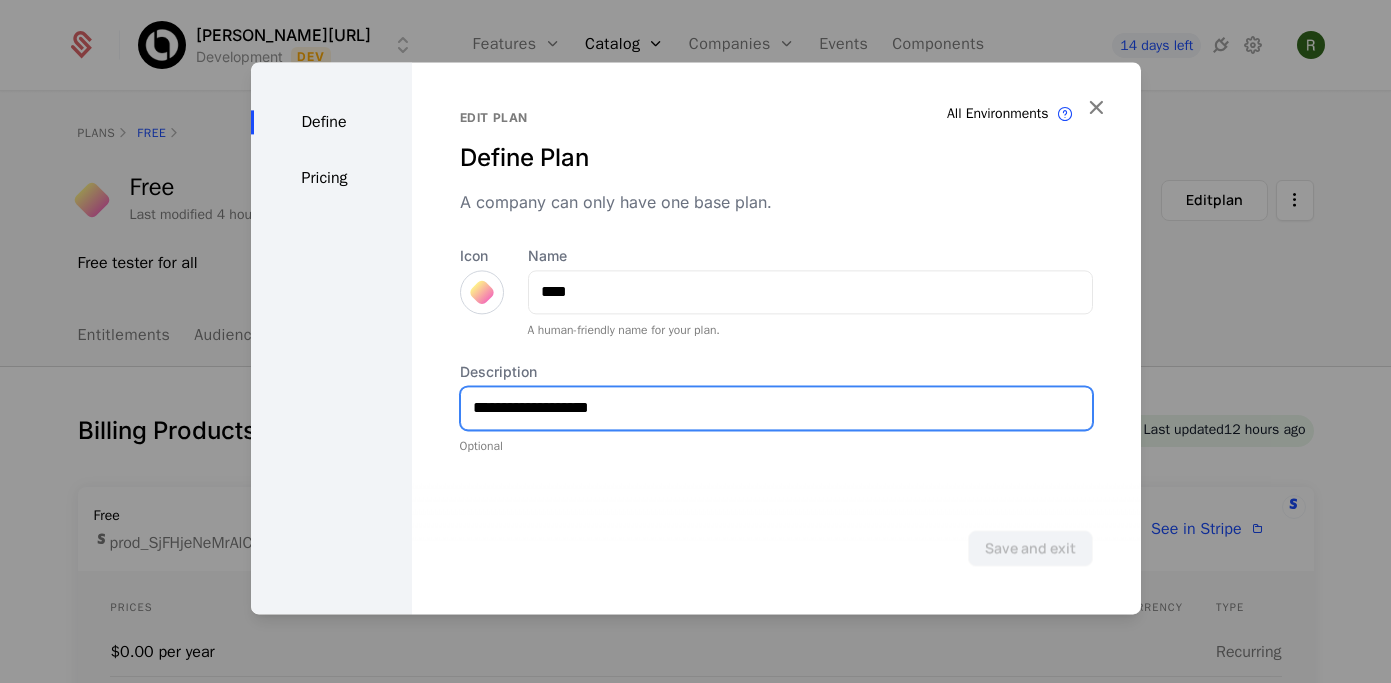 click on "**********" at bounding box center [776, 408] 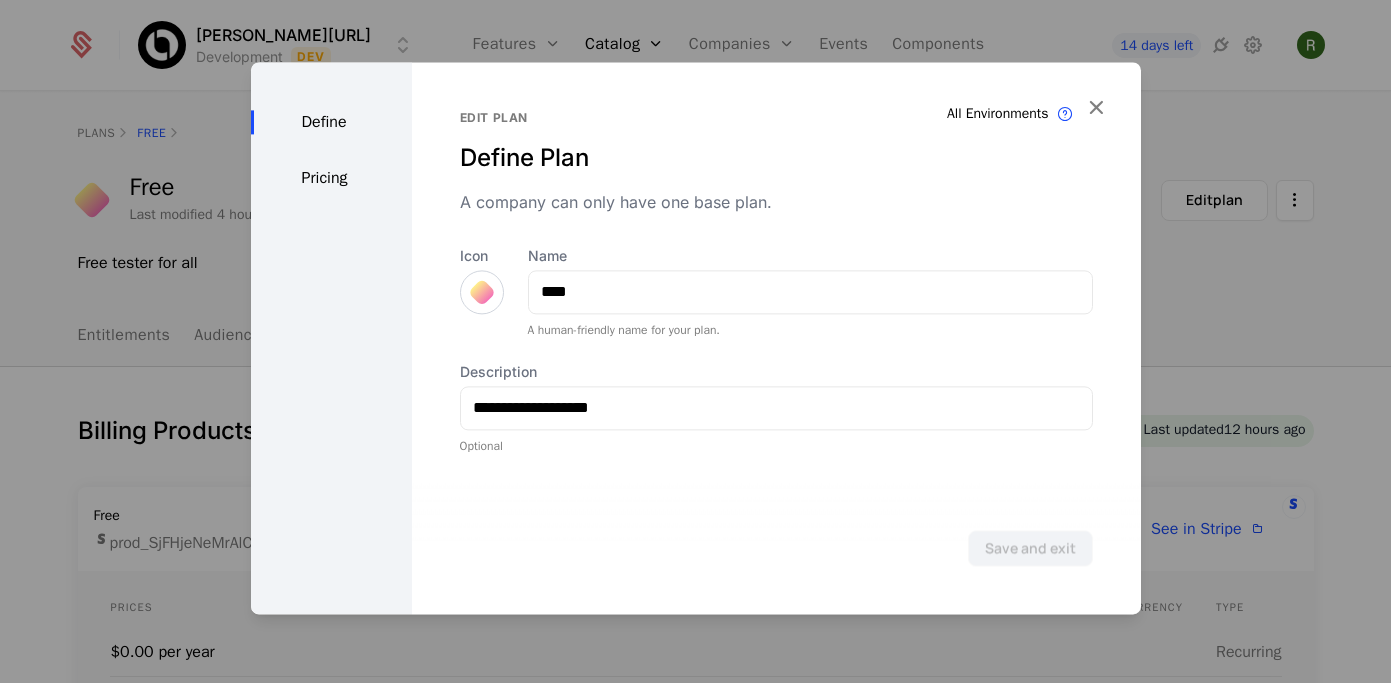 click on "Pricing" at bounding box center (331, 178) 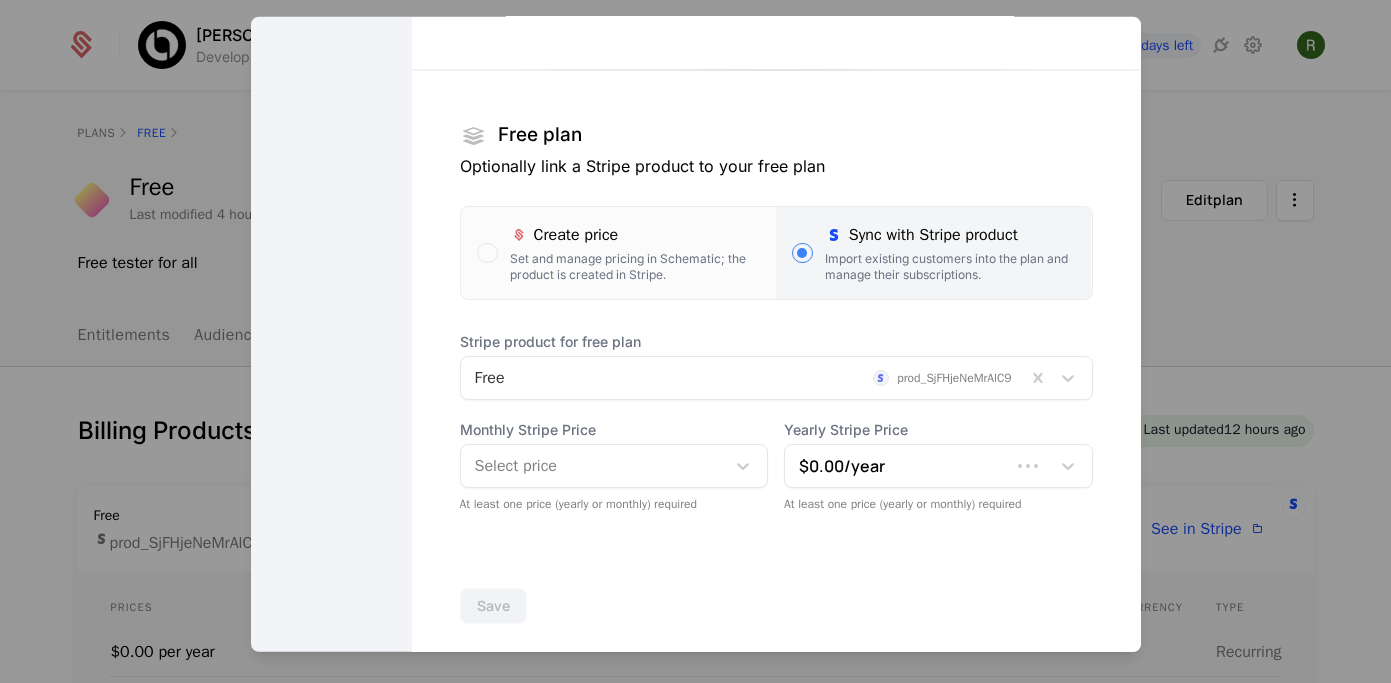 scroll, scrollTop: 267, scrollLeft: 0, axis: vertical 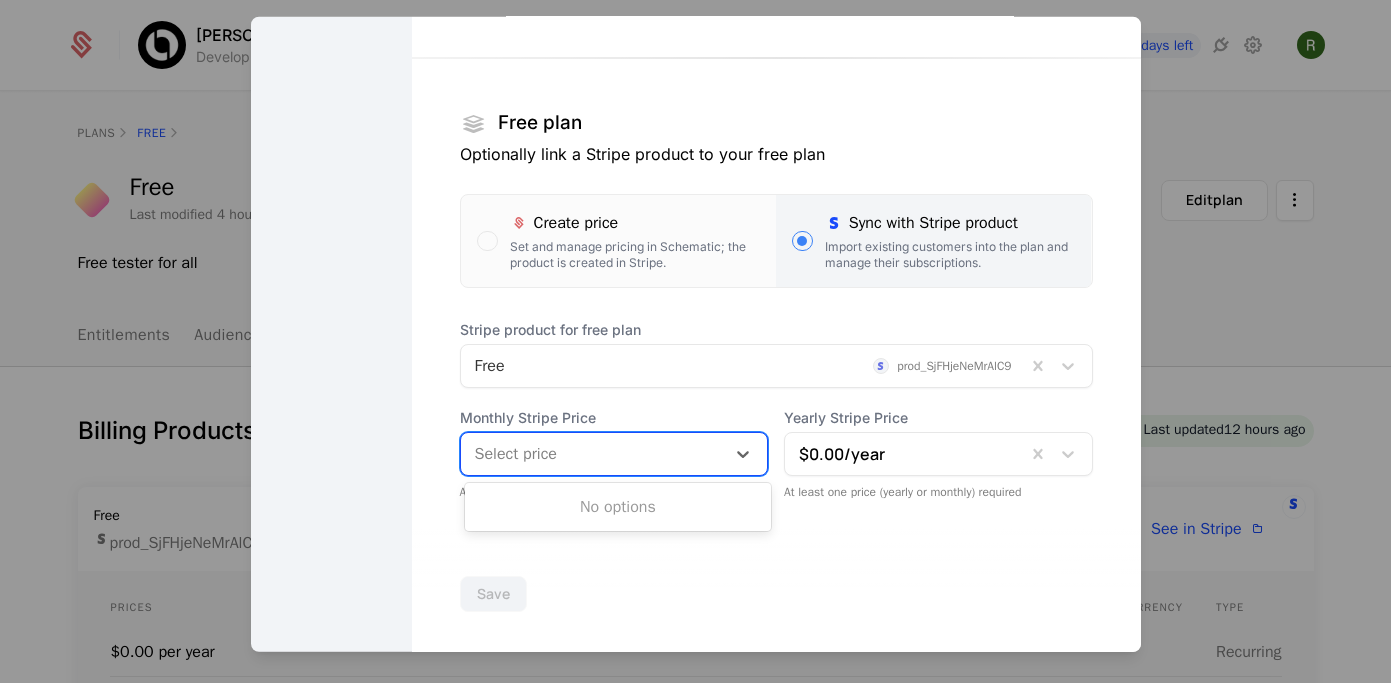 click at bounding box center (593, 453) 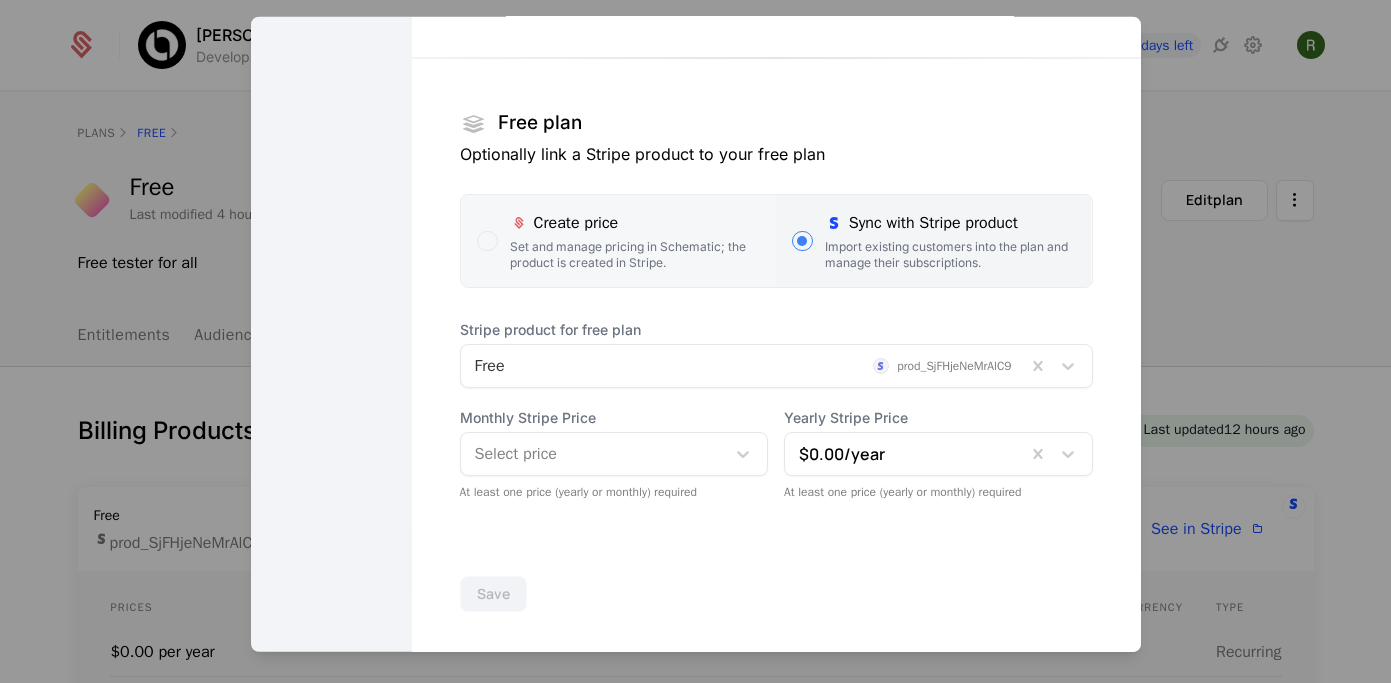 click at bounding box center (487, 240) 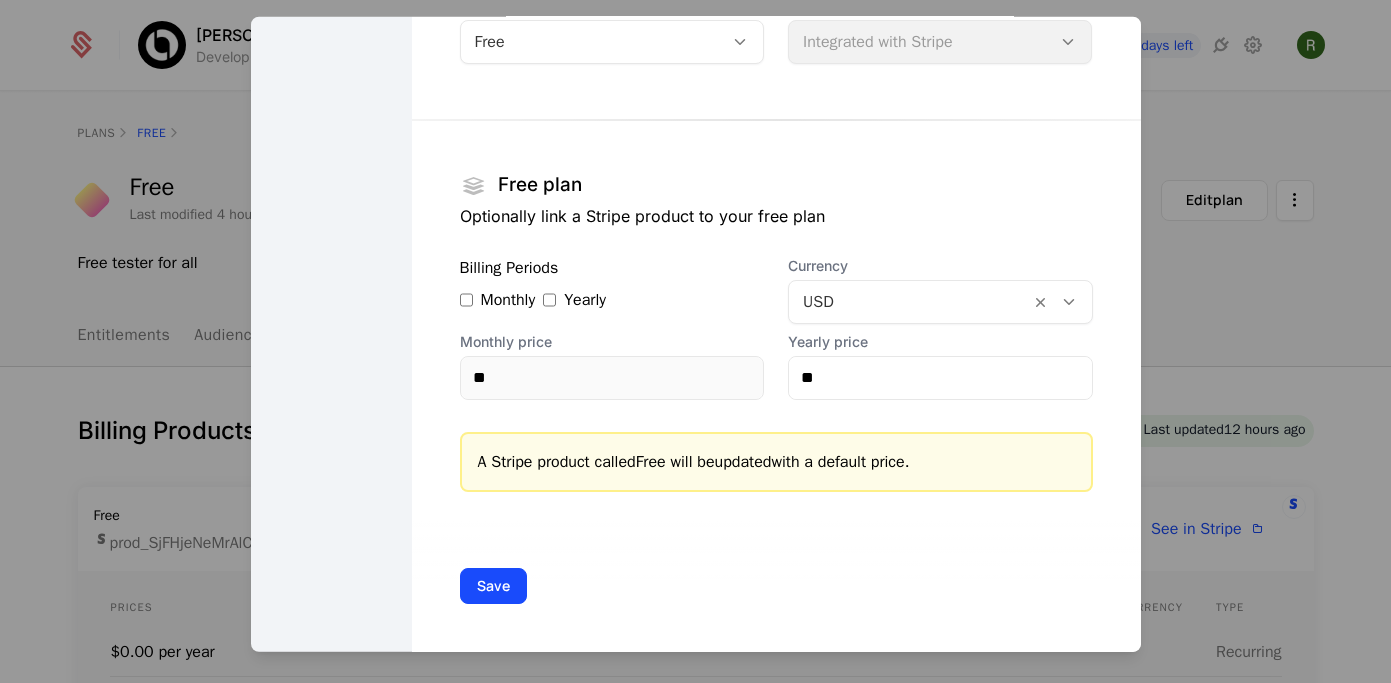 scroll, scrollTop: 0, scrollLeft: 0, axis: both 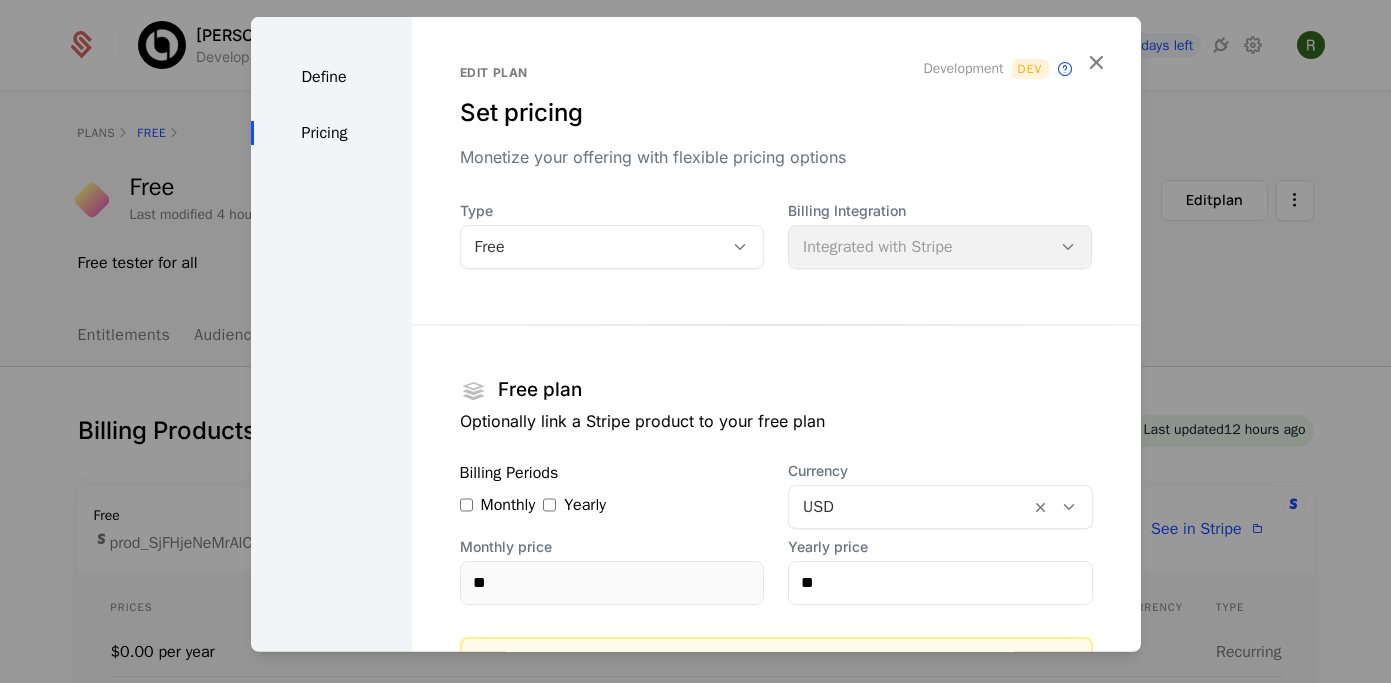 click on "Billing Integration Integrated with Stripe" at bounding box center (940, 234) 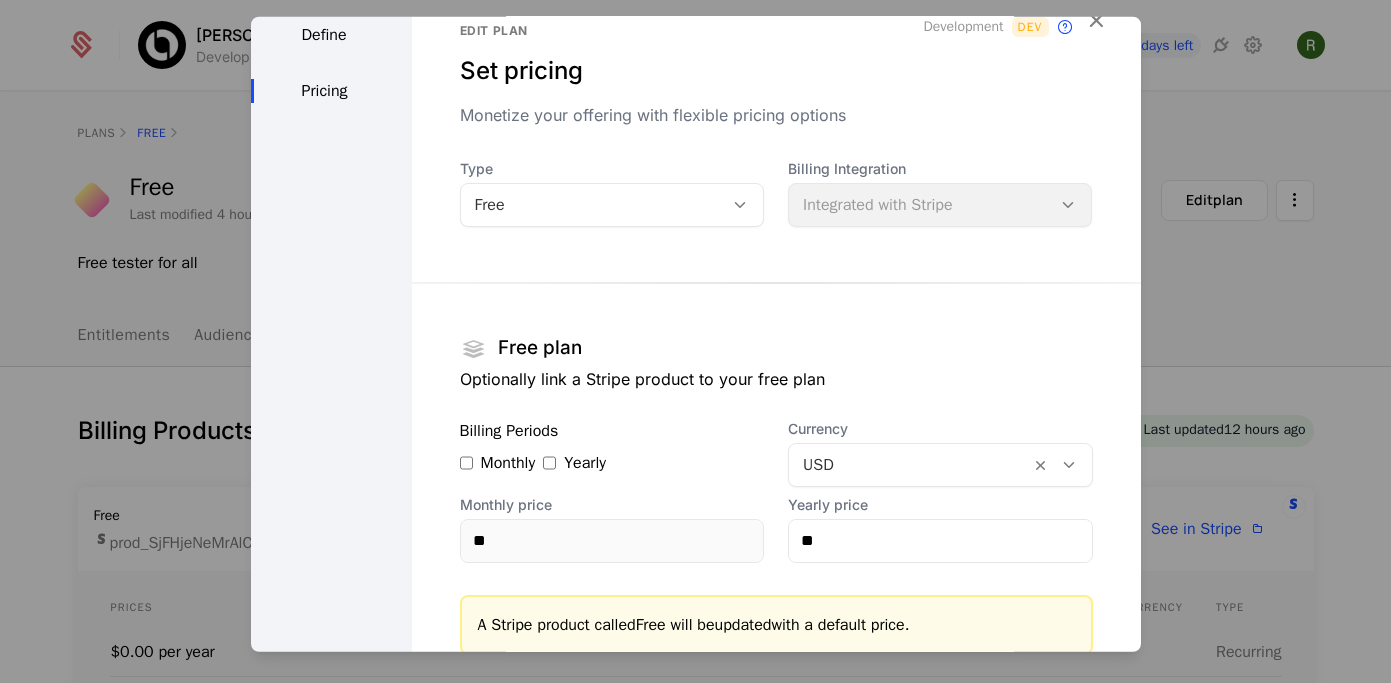 scroll, scrollTop: 205, scrollLeft: 0, axis: vertical 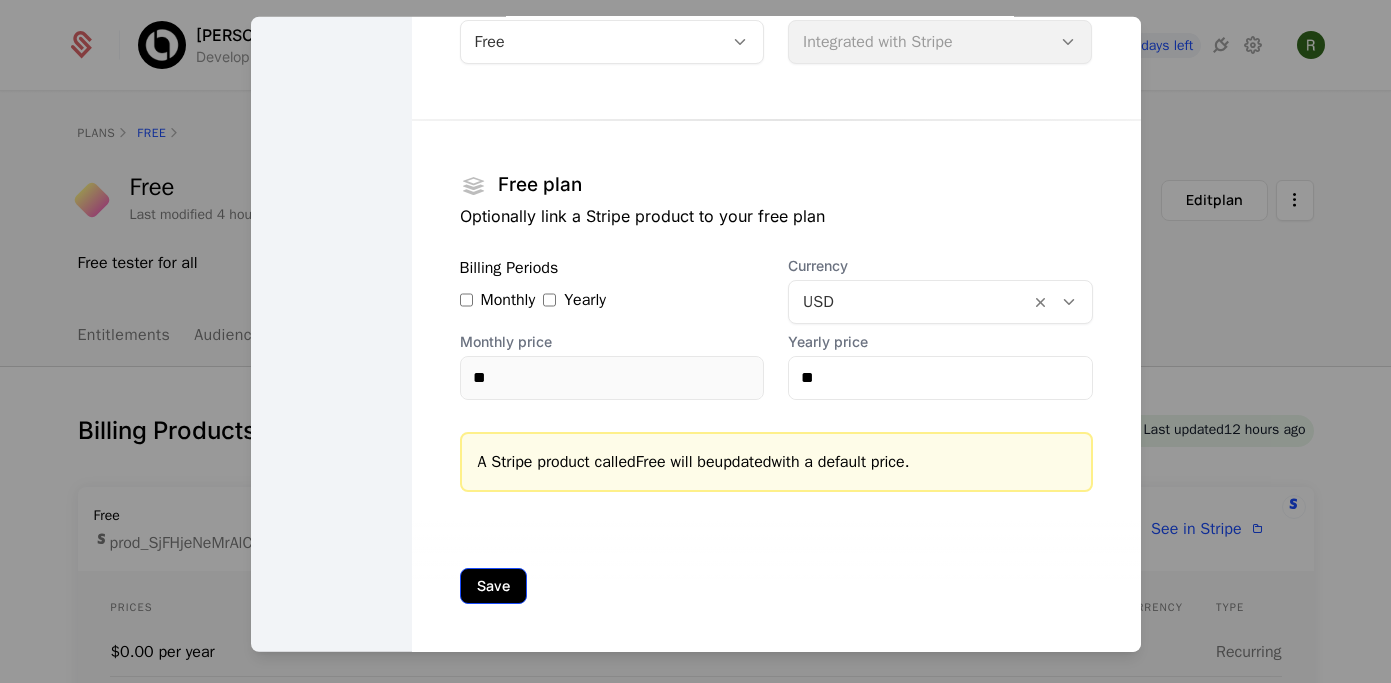 click on "Save" at bounding box center [493, 585] 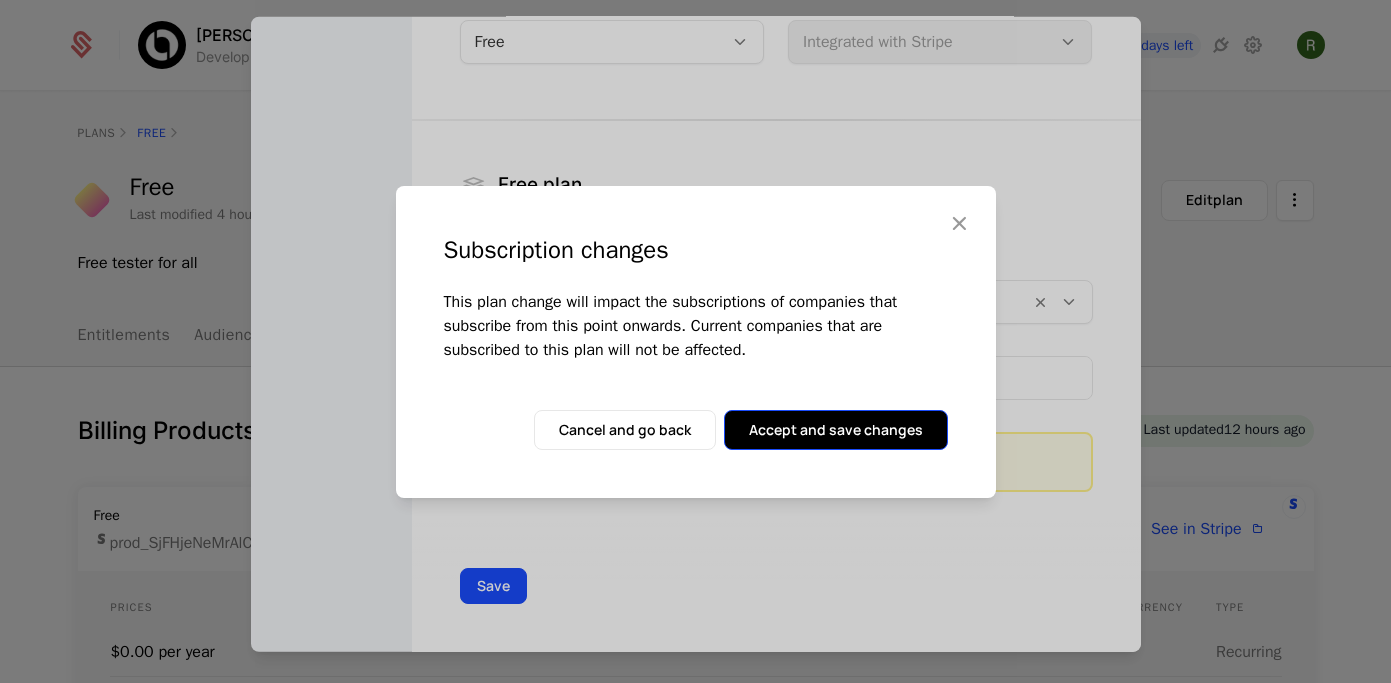click on "Accept and save changes" at bounding box center (836, 430) 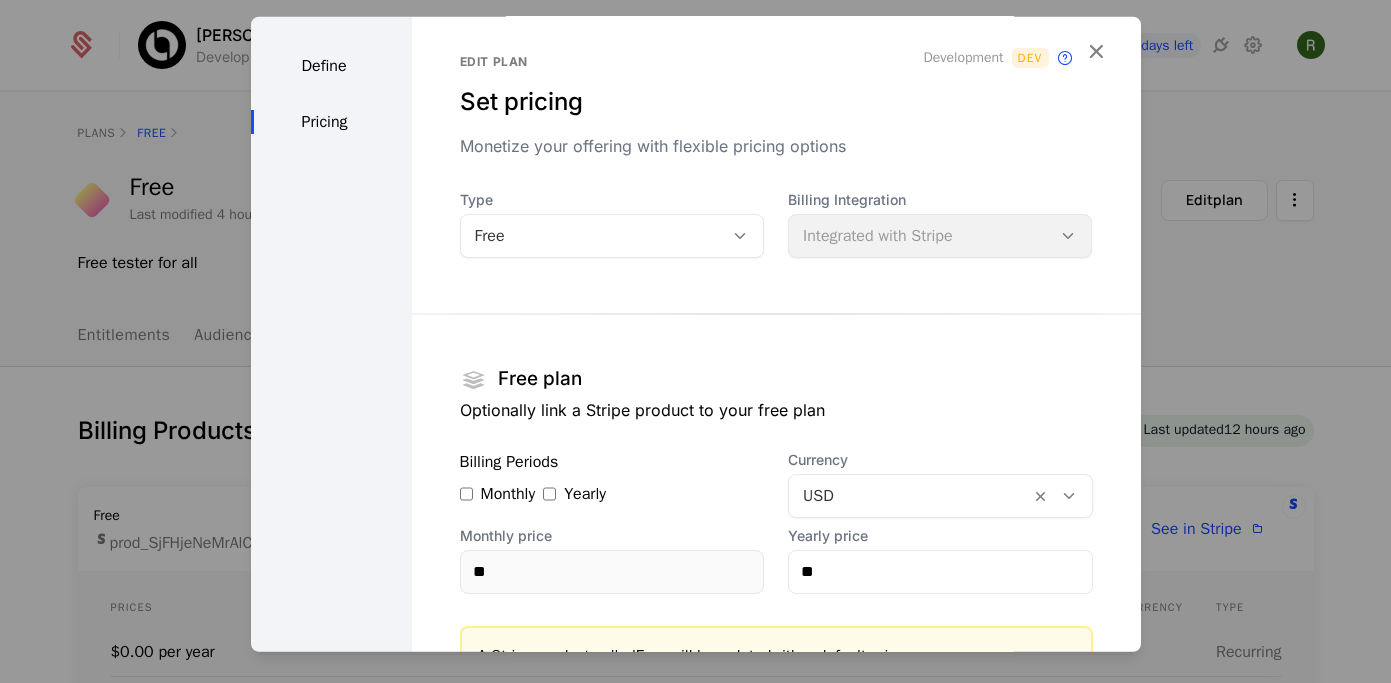 scroll, scrollTop: 0, scrollLeft: 0, axis: both 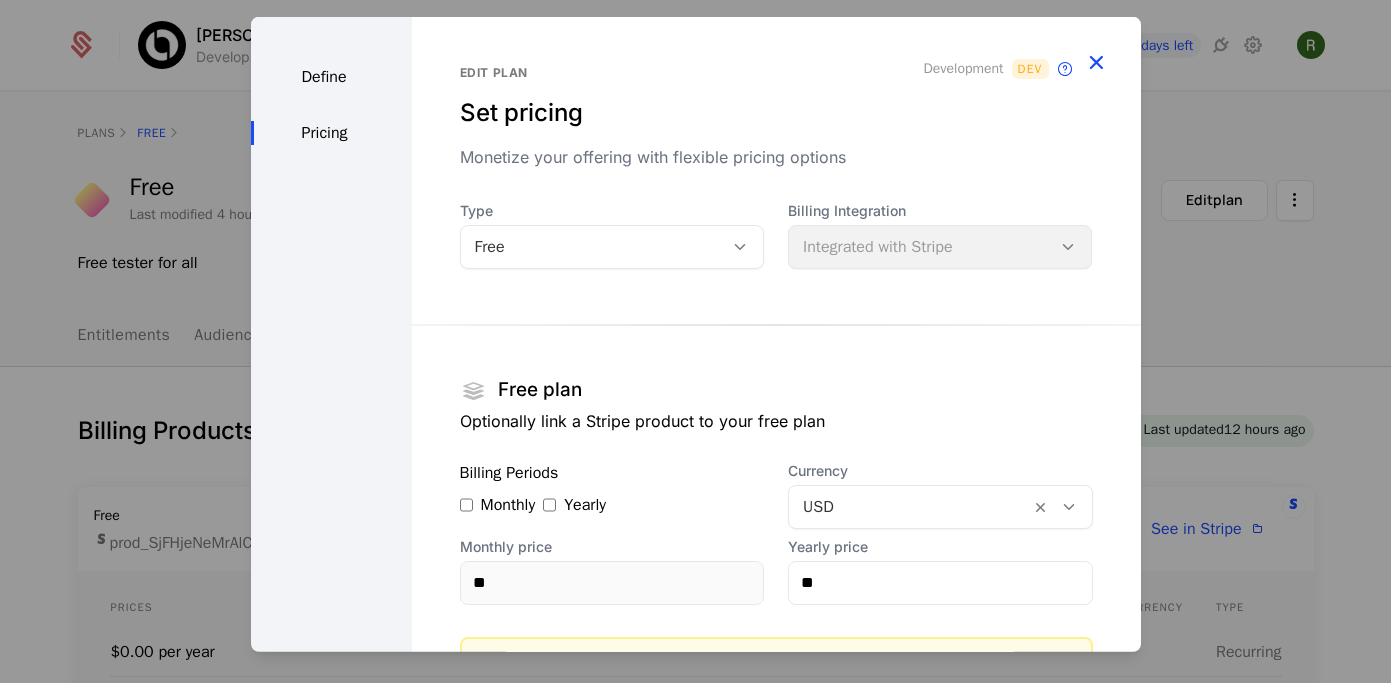 click at bounding box center [1096, 61] 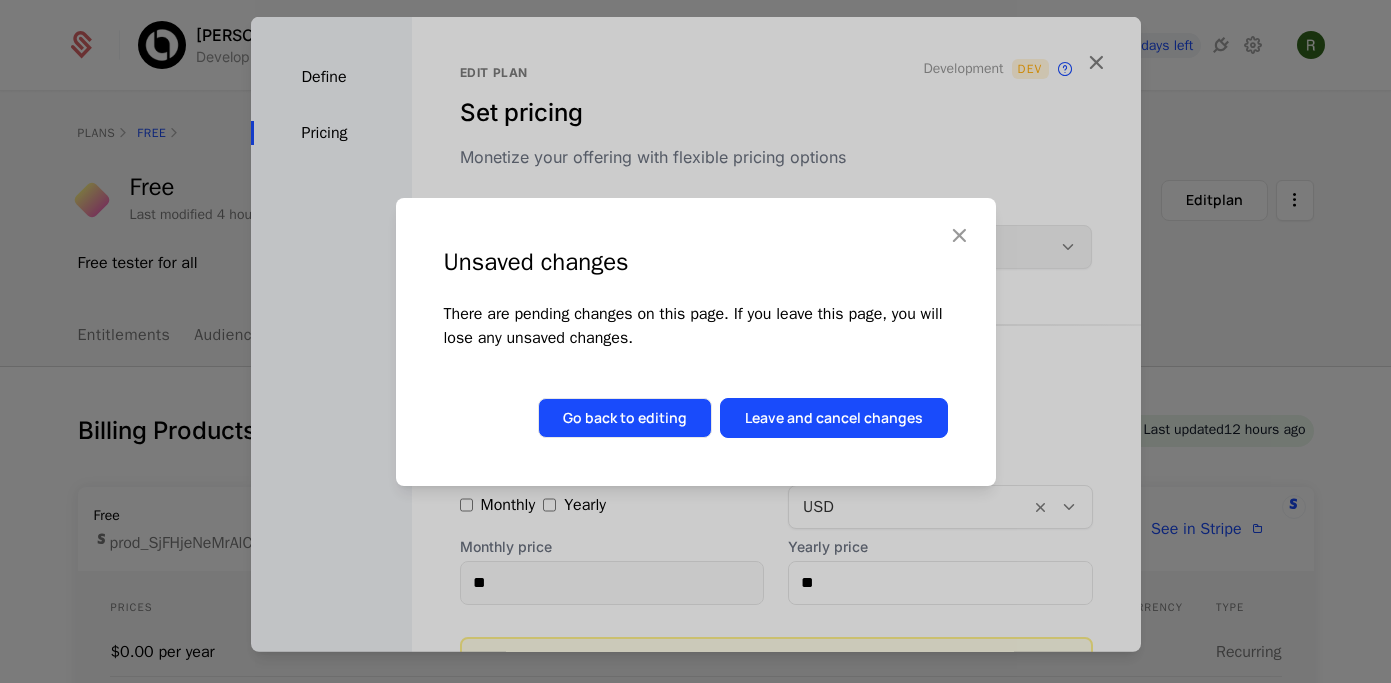 click on "Go back to editing" at bounding box center [625, 418] 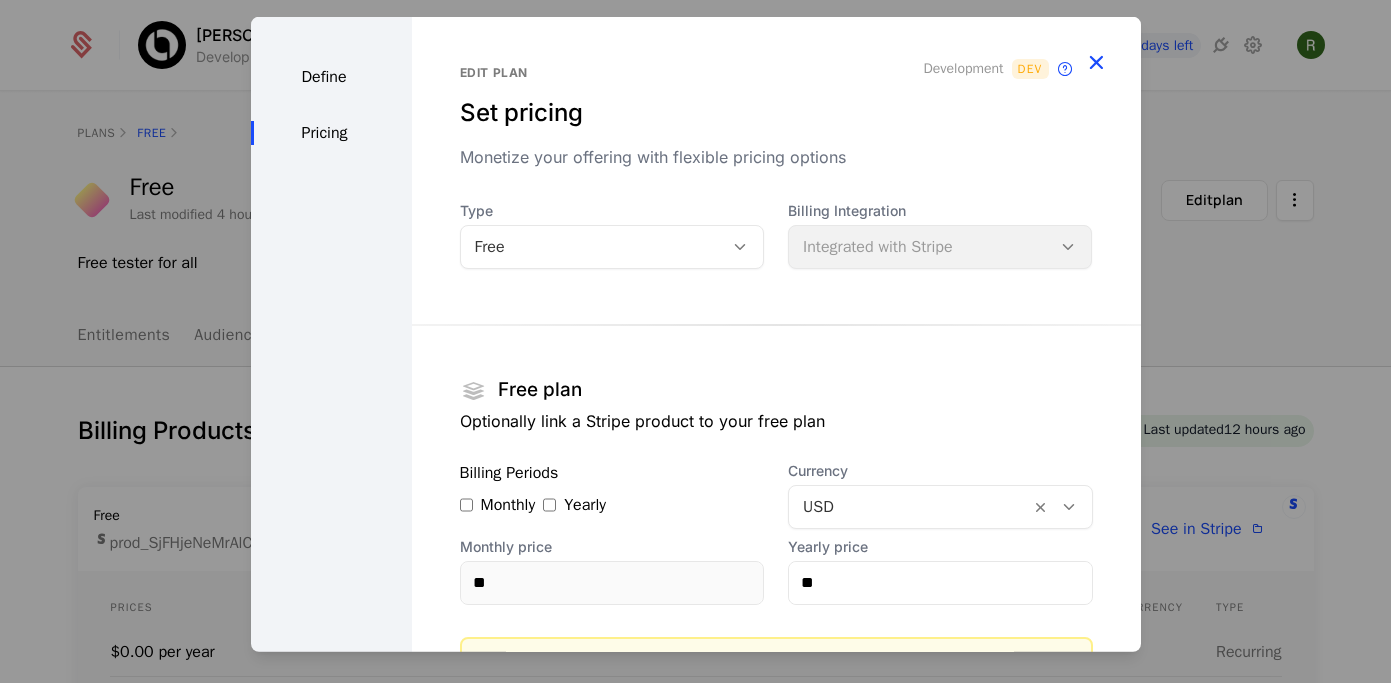 click at bounding box center [1096, 61] 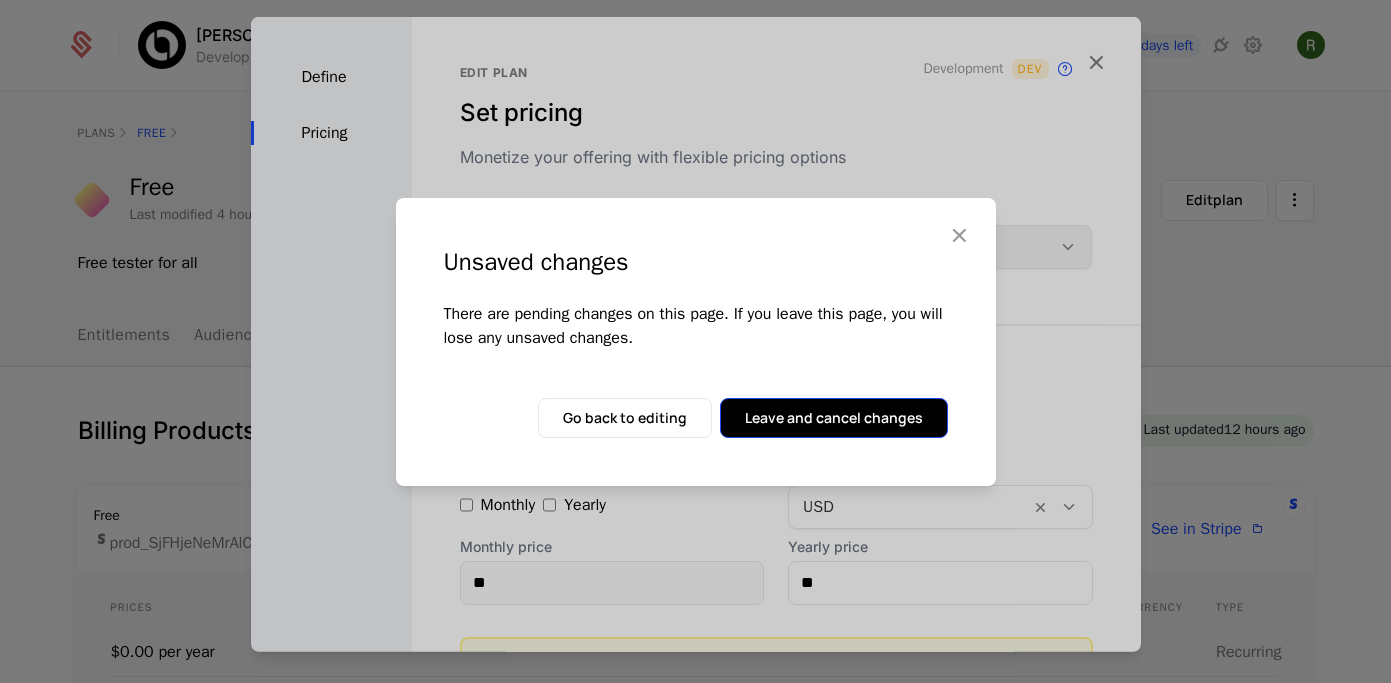 click on "Leave and cancel changes" at bounding box center [834, 418] 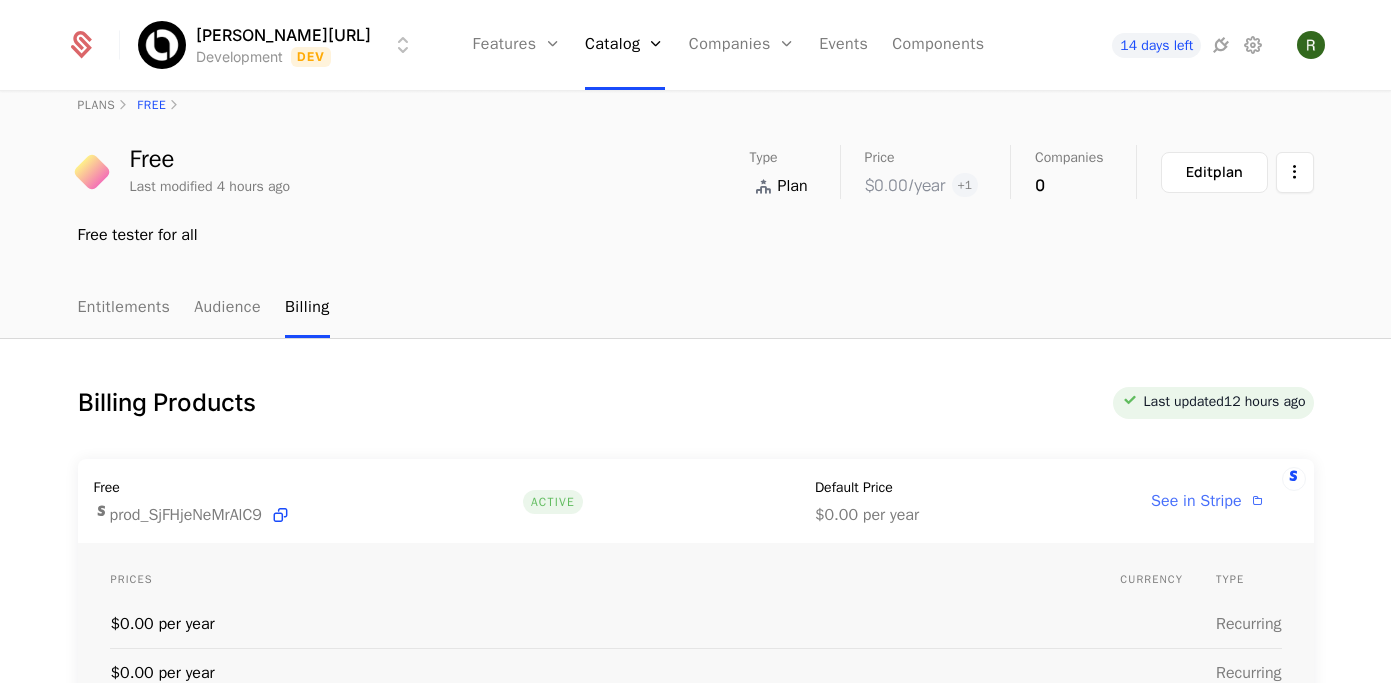 scroll, scrollTop: 0, scrollLeft: 0, axis: both 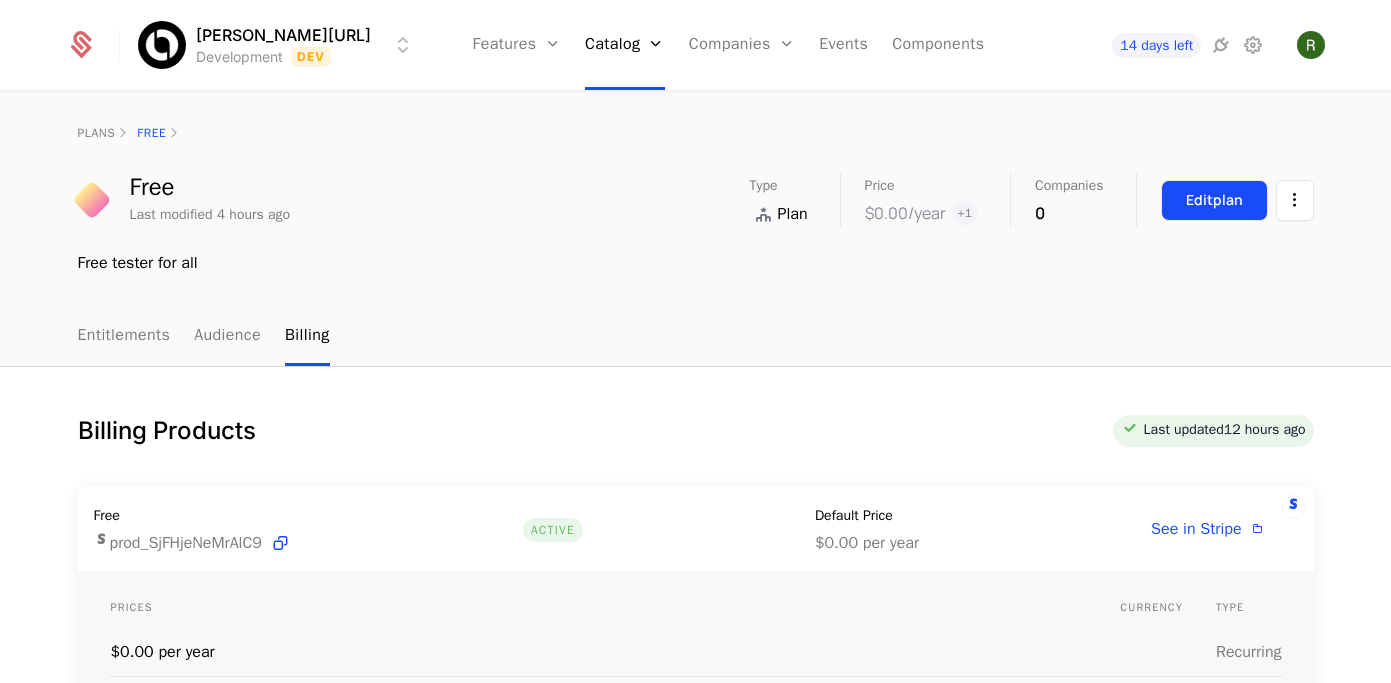 click on "Edit  plan" at bounding box center [1214, 200] 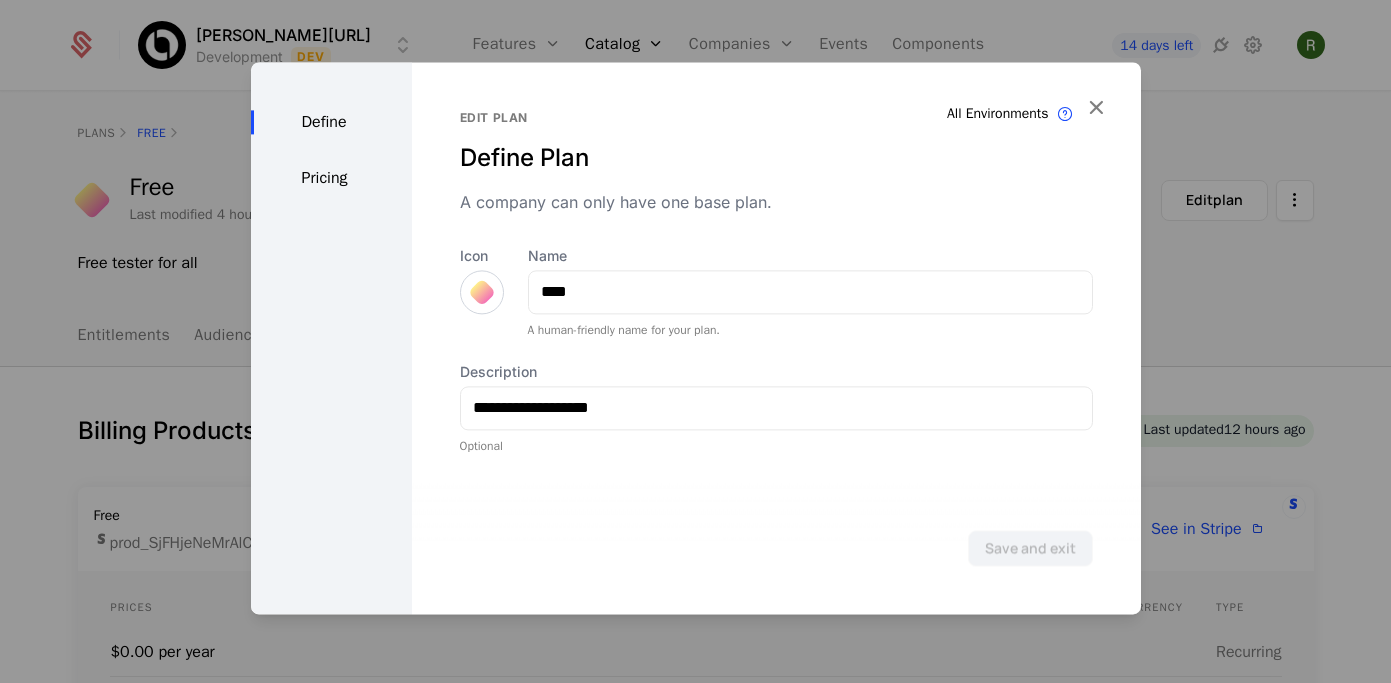 click on "Pricing" at bounding box center (331, 178) 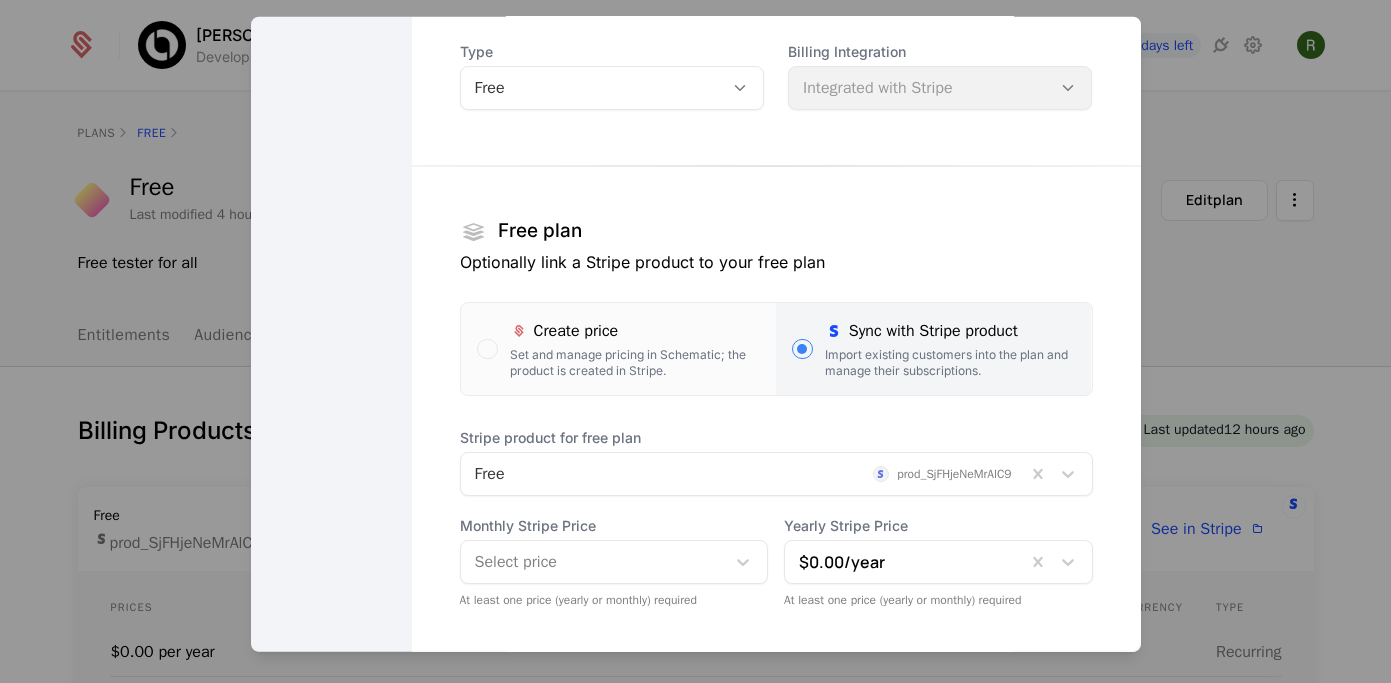 scroll, scrollTop: 275, scrollLeft: 0, axis: vertical 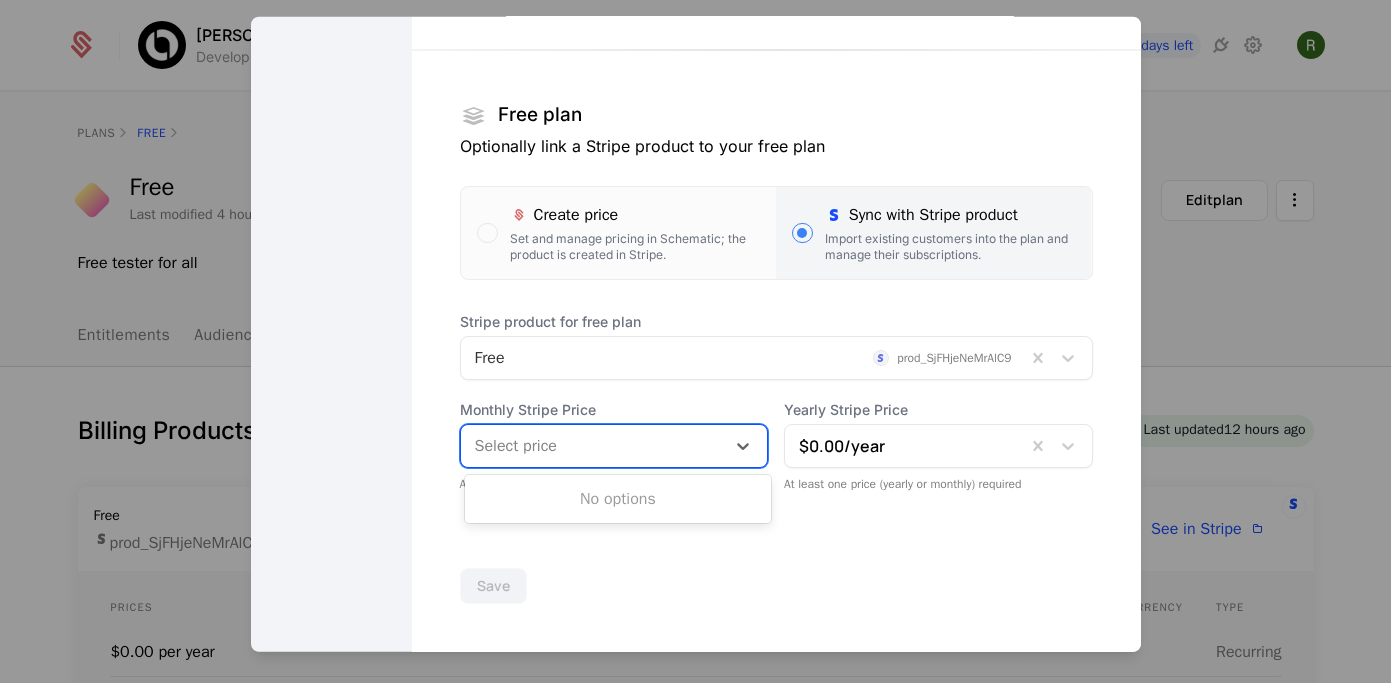 click at bounding box center (593, 445) 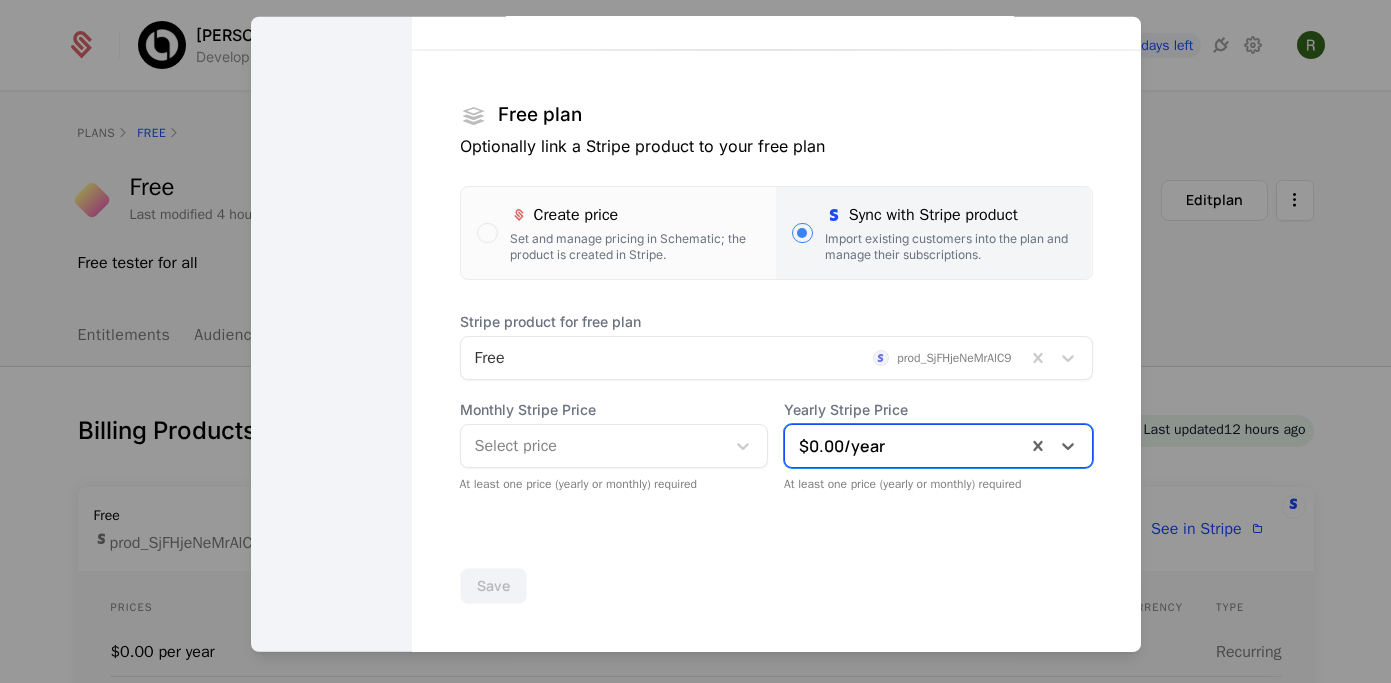 click at bounding box center (695, 341) 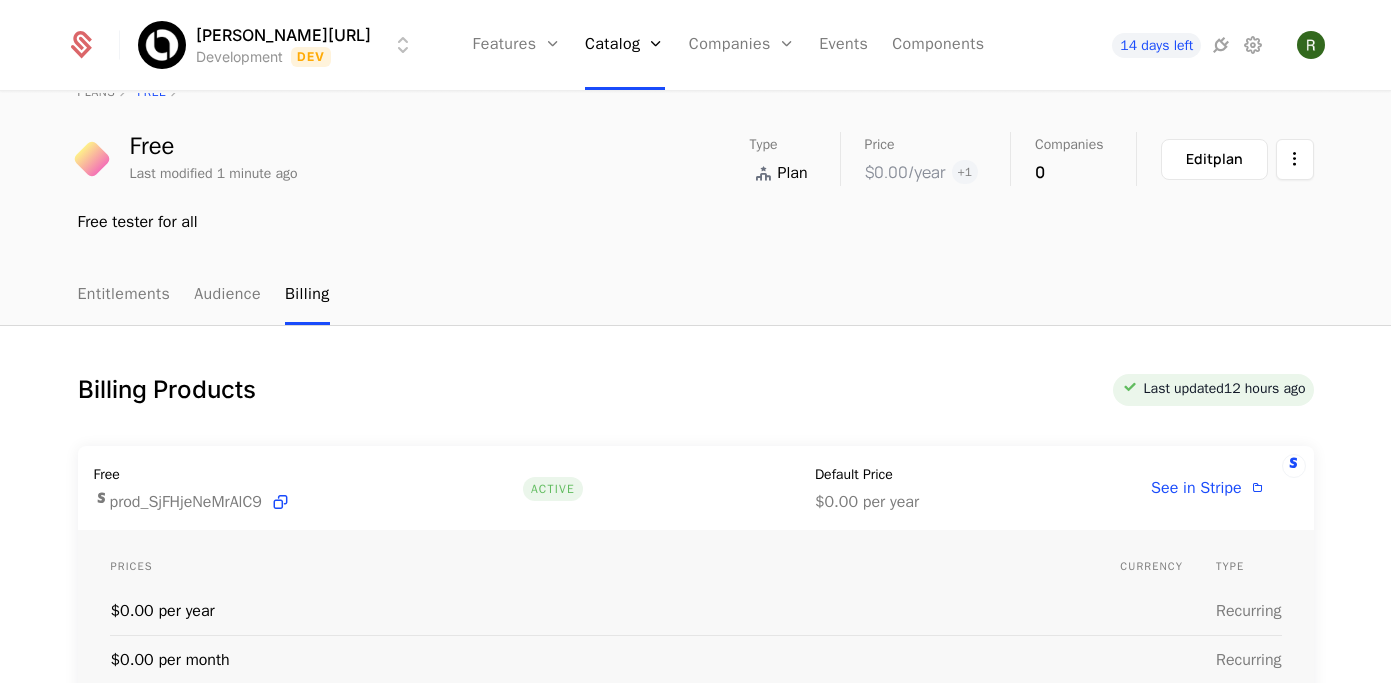 scroll, scrollTop: 0, scrollLeft: 0, axis: both 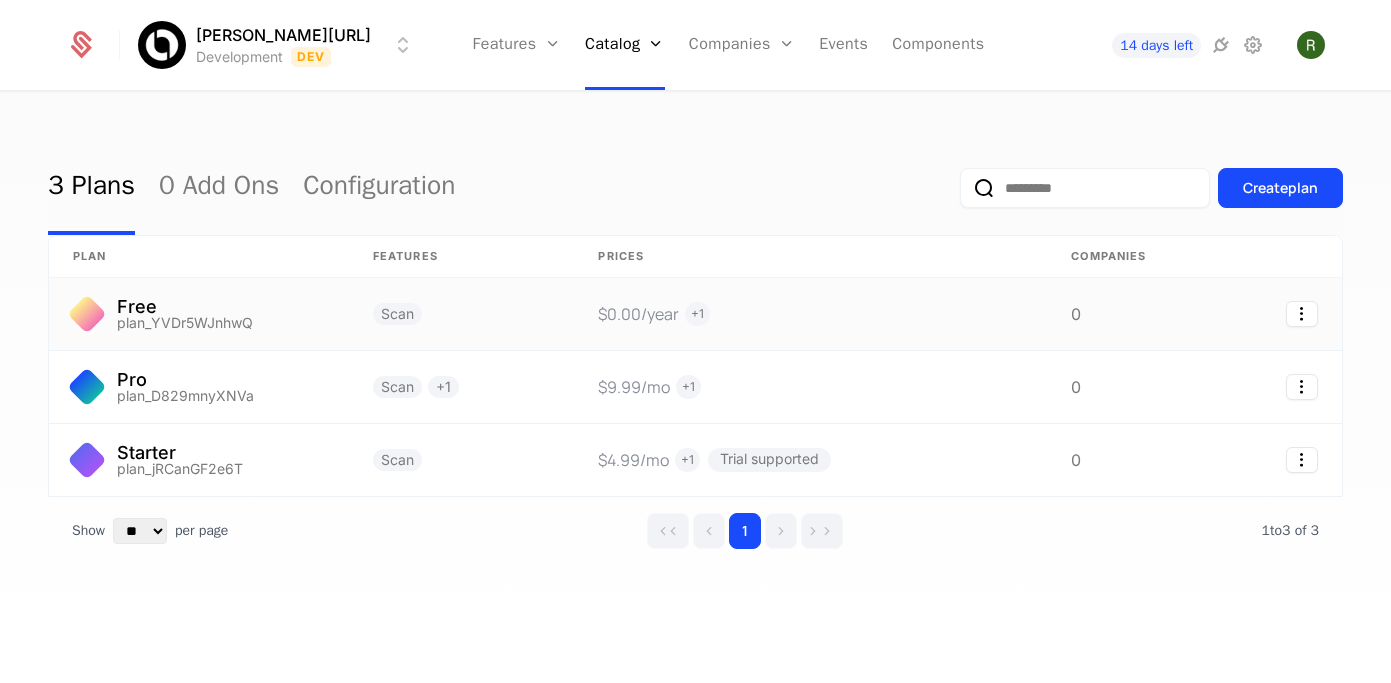 click on "Scan" at bounding box center [461, 314] 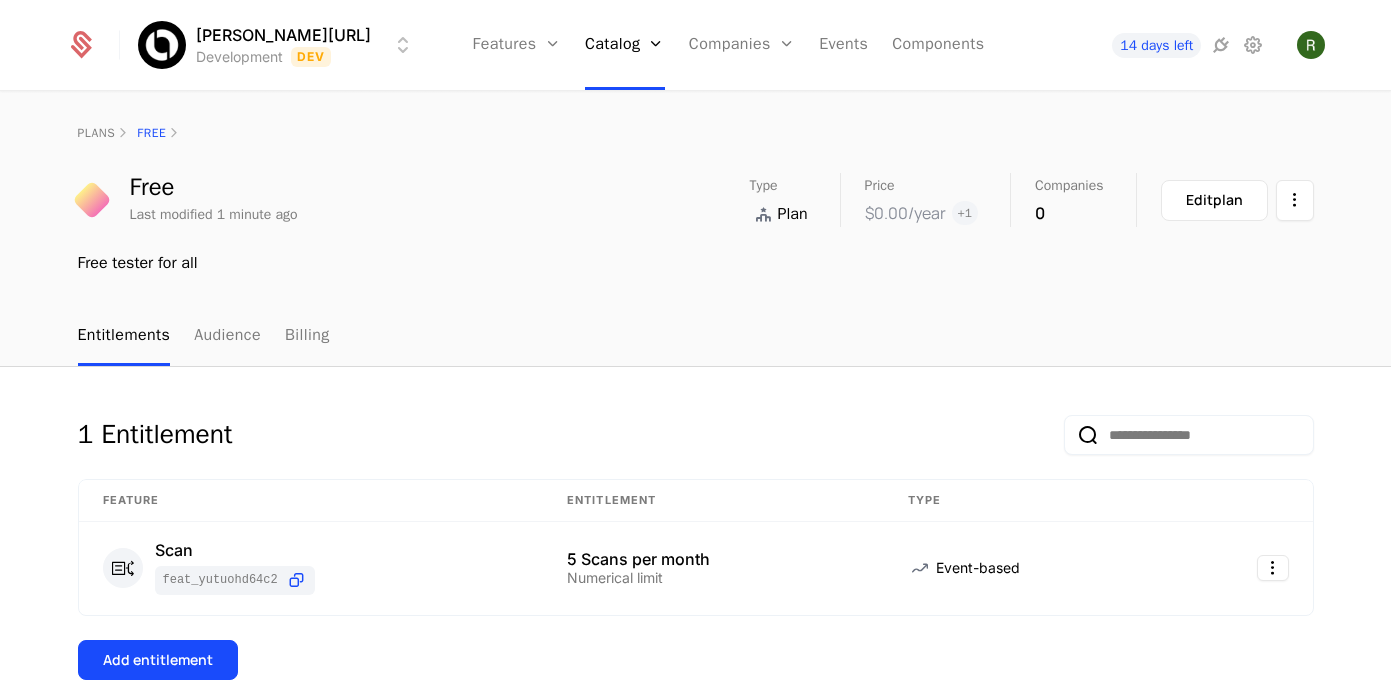 click on "Price $0.00 /year + 1" at bounding box center [938, 200] 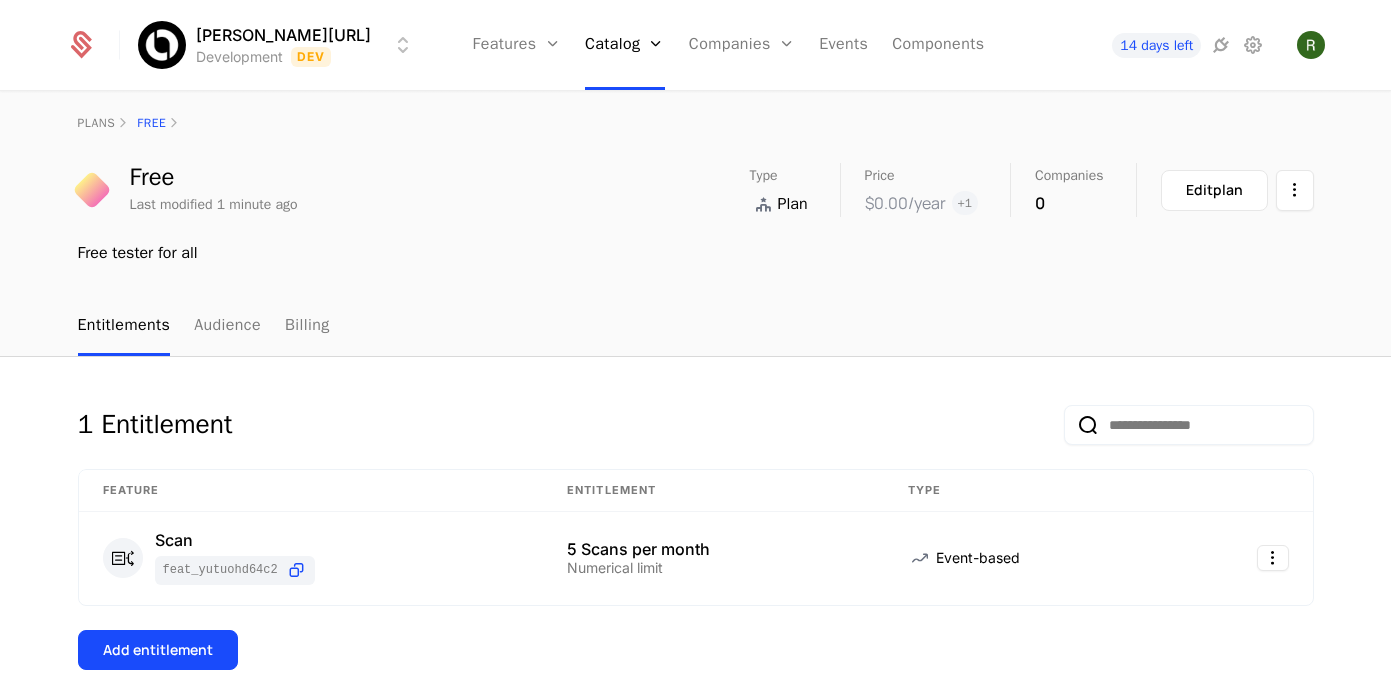 scroll, scrollTop: 0, scrollLeft: 0, axis: both 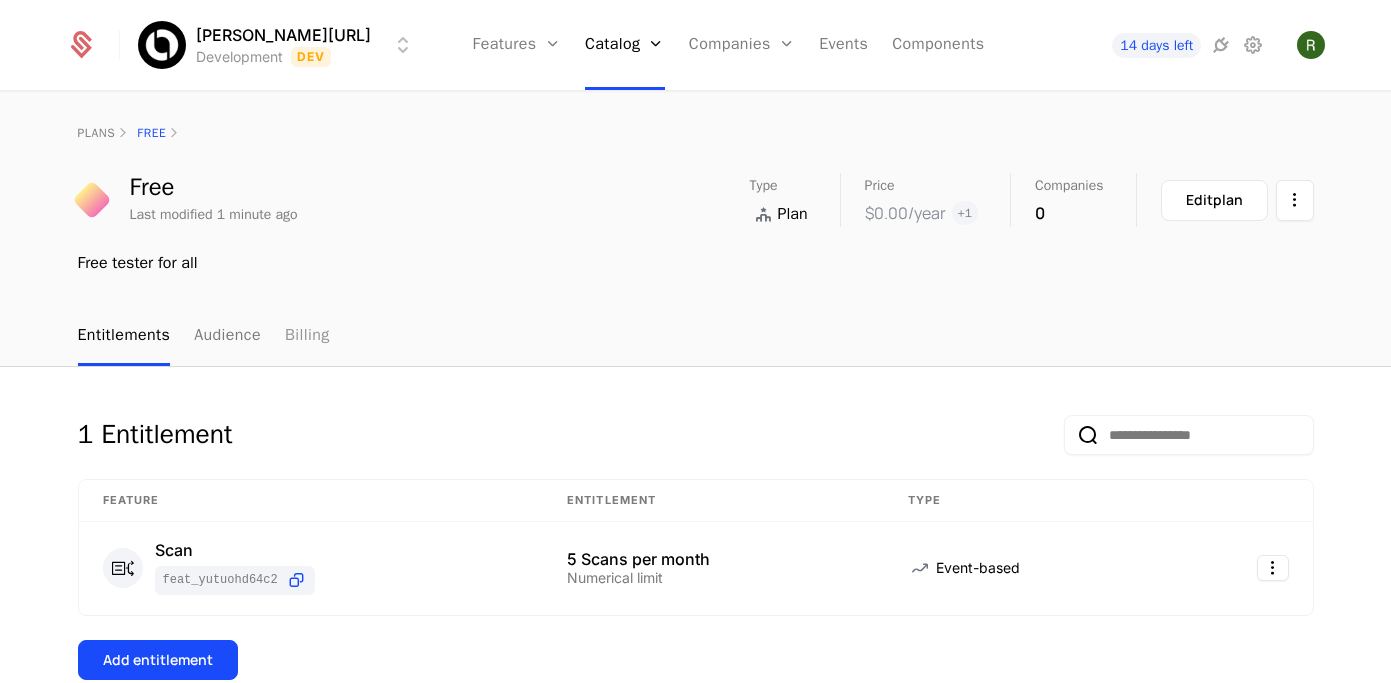 click on "Billing" at bounding box center (307, 336) 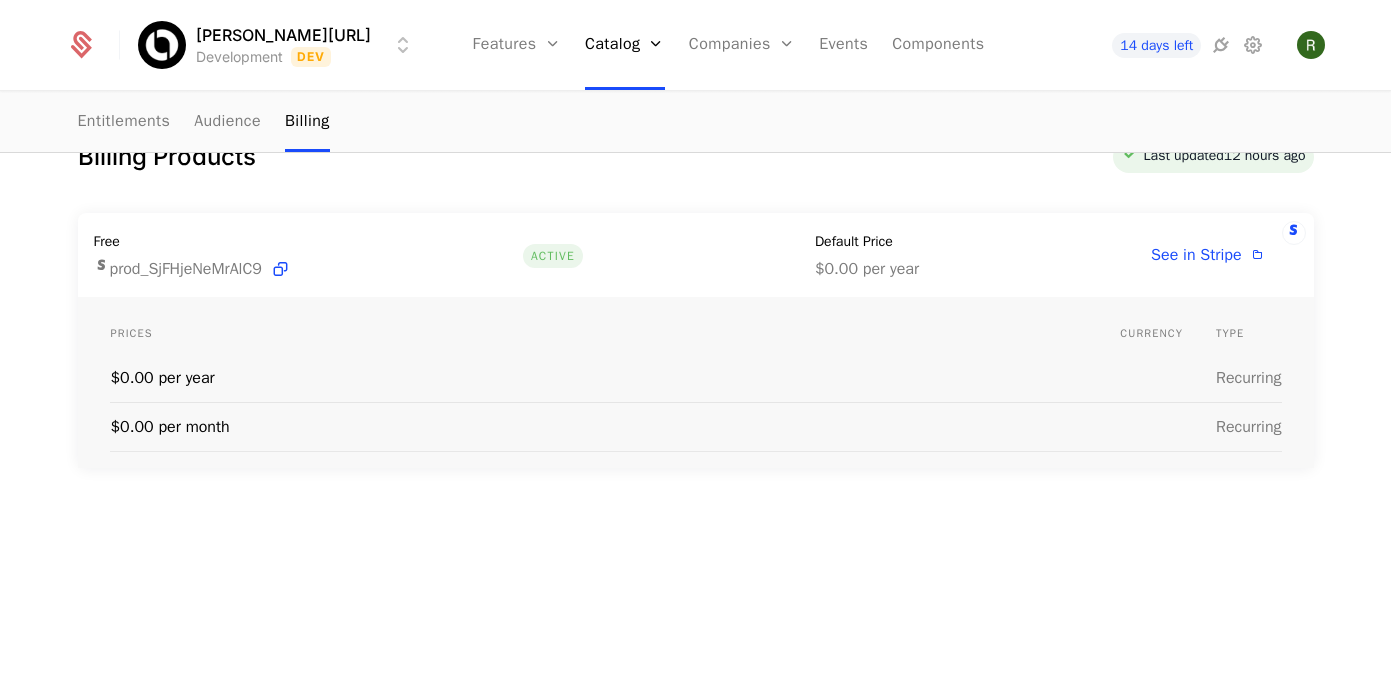 scroll, scrollTop: 282, scrollLeft: 0, axis: vertical 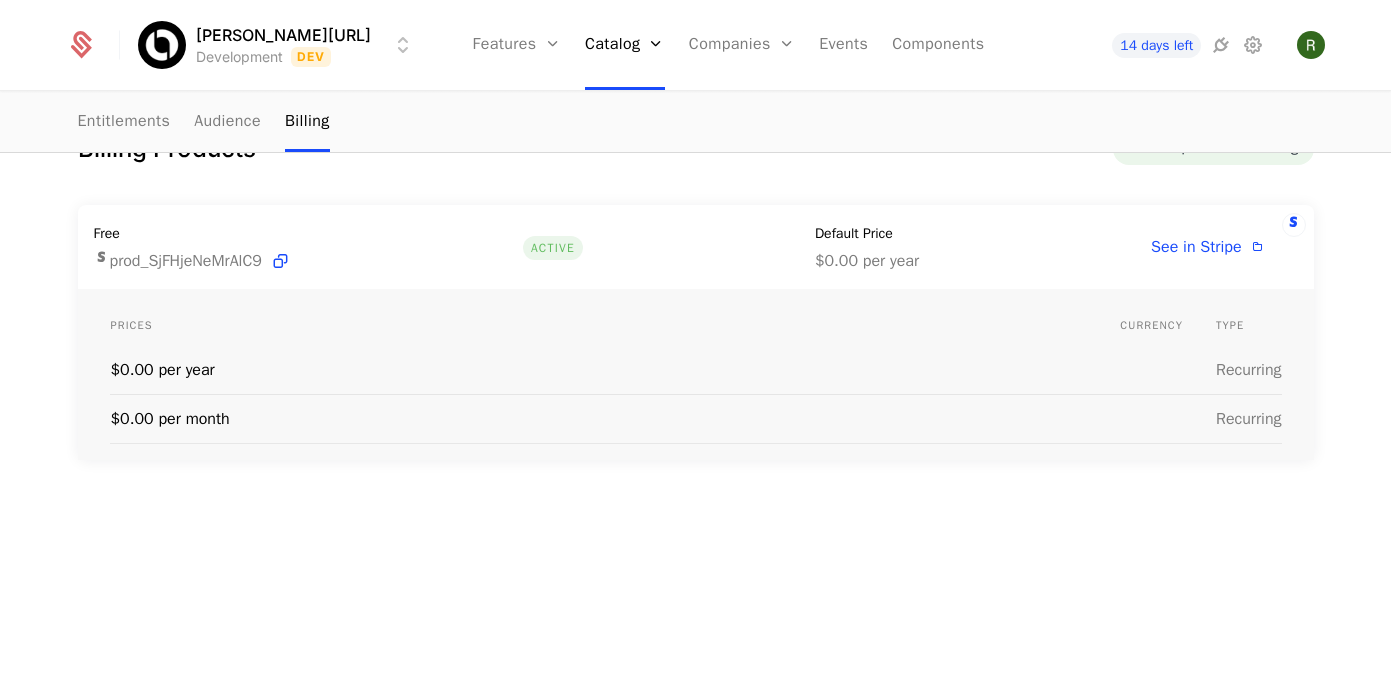 click on "$0.00   per month" at bounding box center (615, 418) 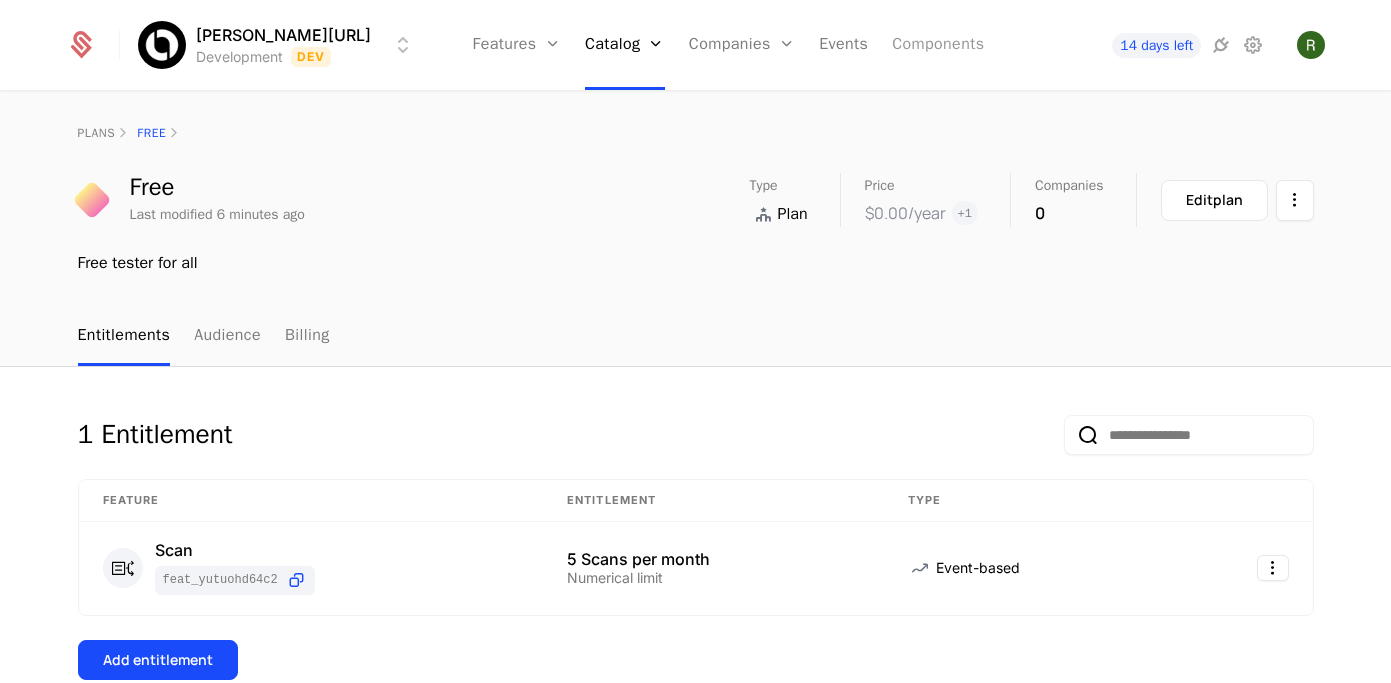 click on "Components" at bounding box center [938, 45] 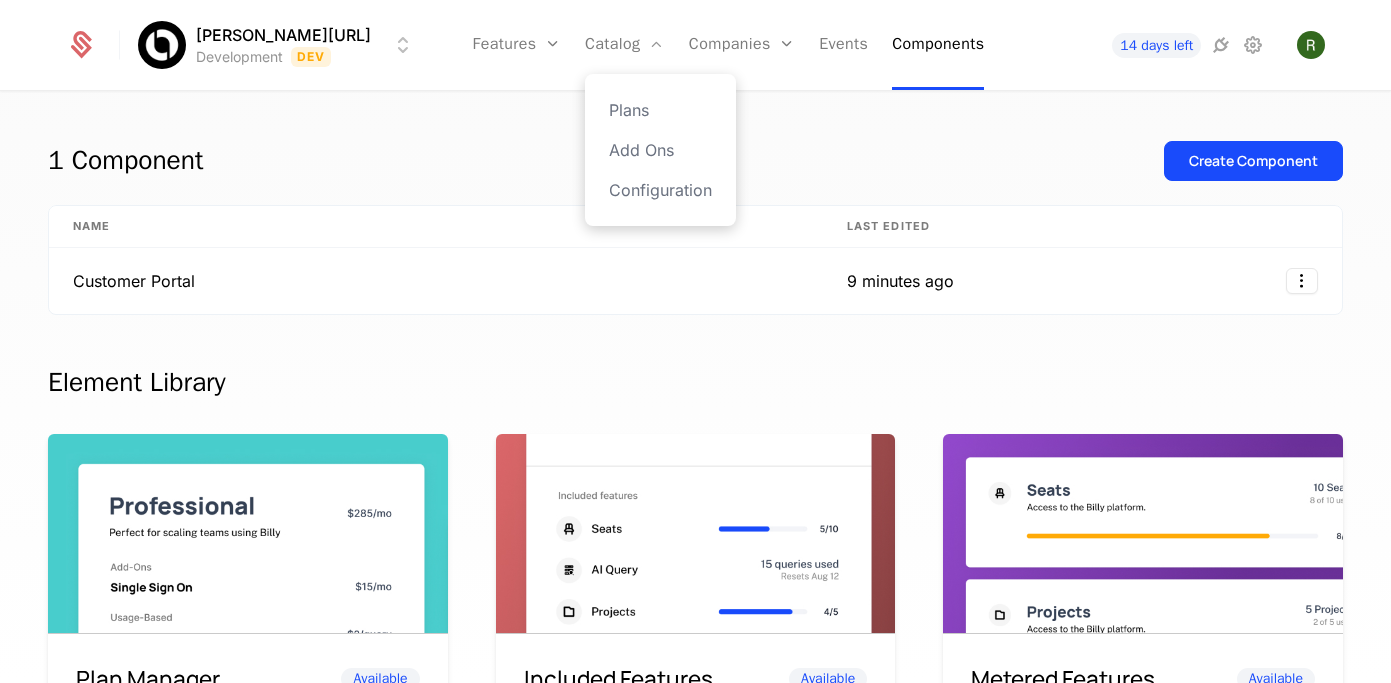 click on "Plans Add Ons Configuration" at bounding box center (660, 150) 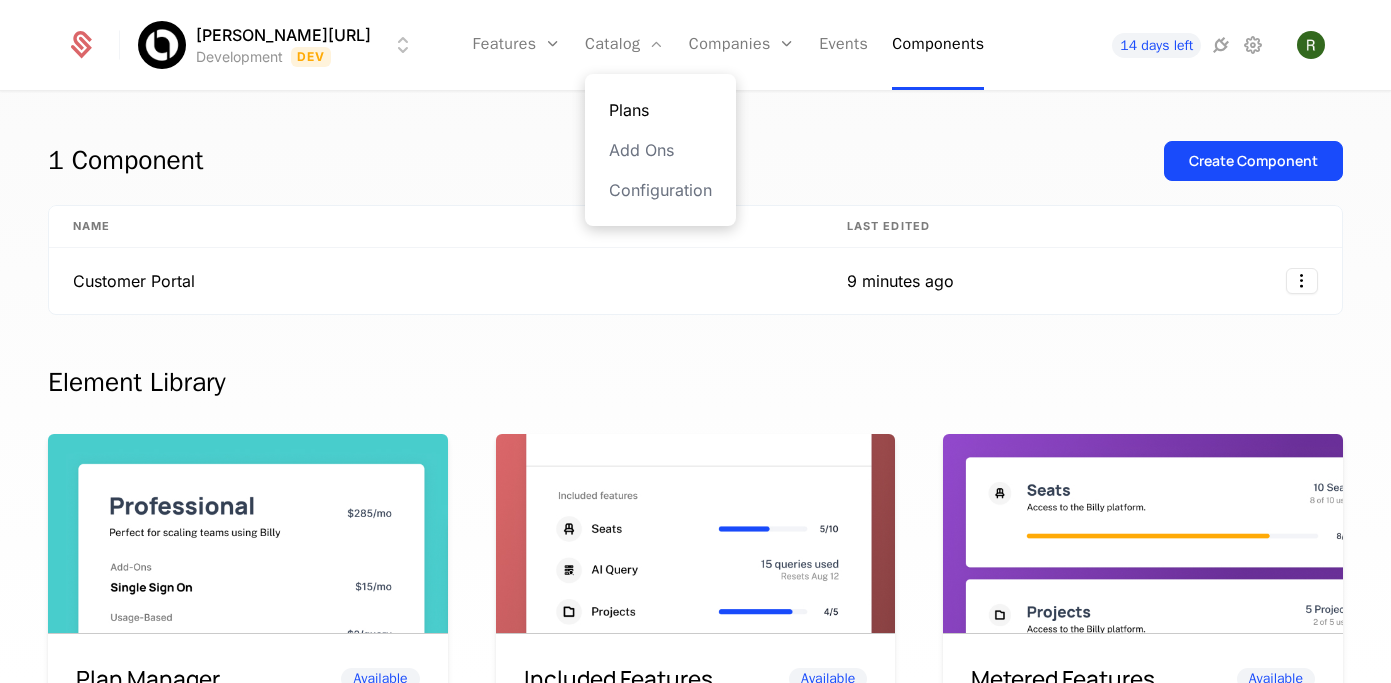 click on "Plans" at bounding box center [660, 110] 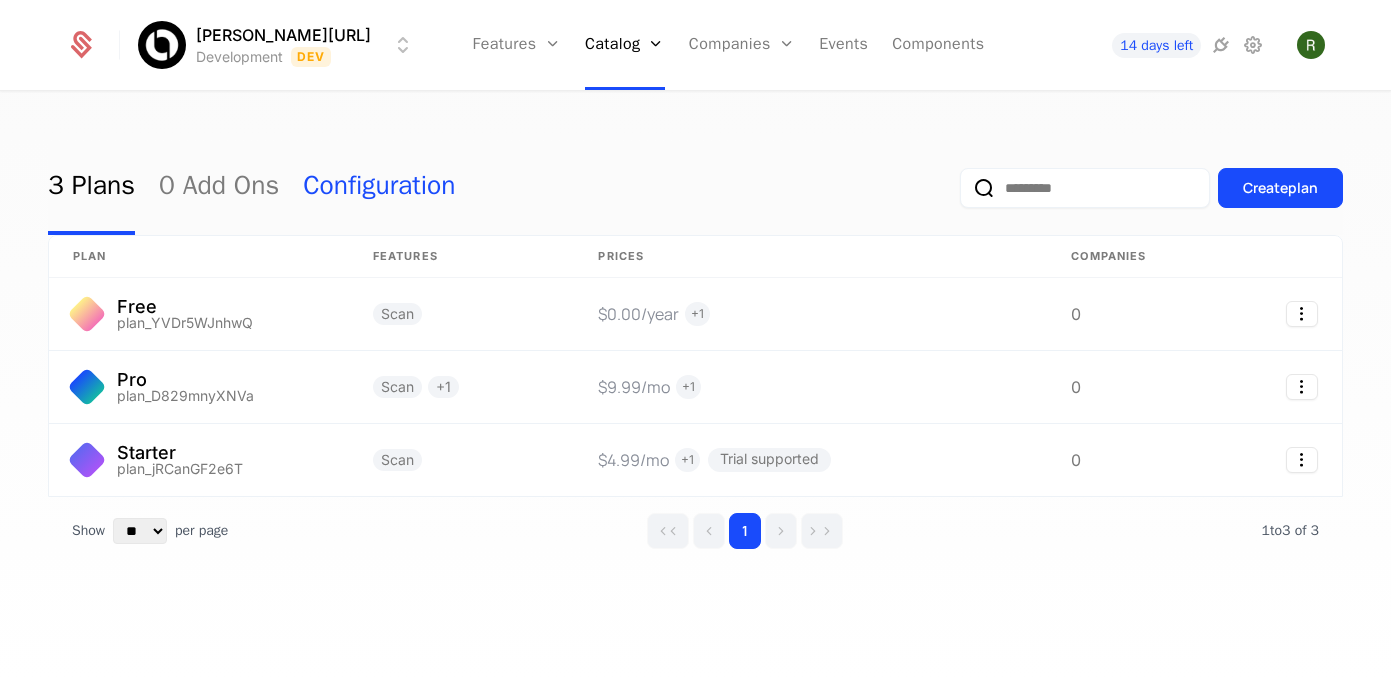 click on "Configuration" at bounding box center [379, 188] 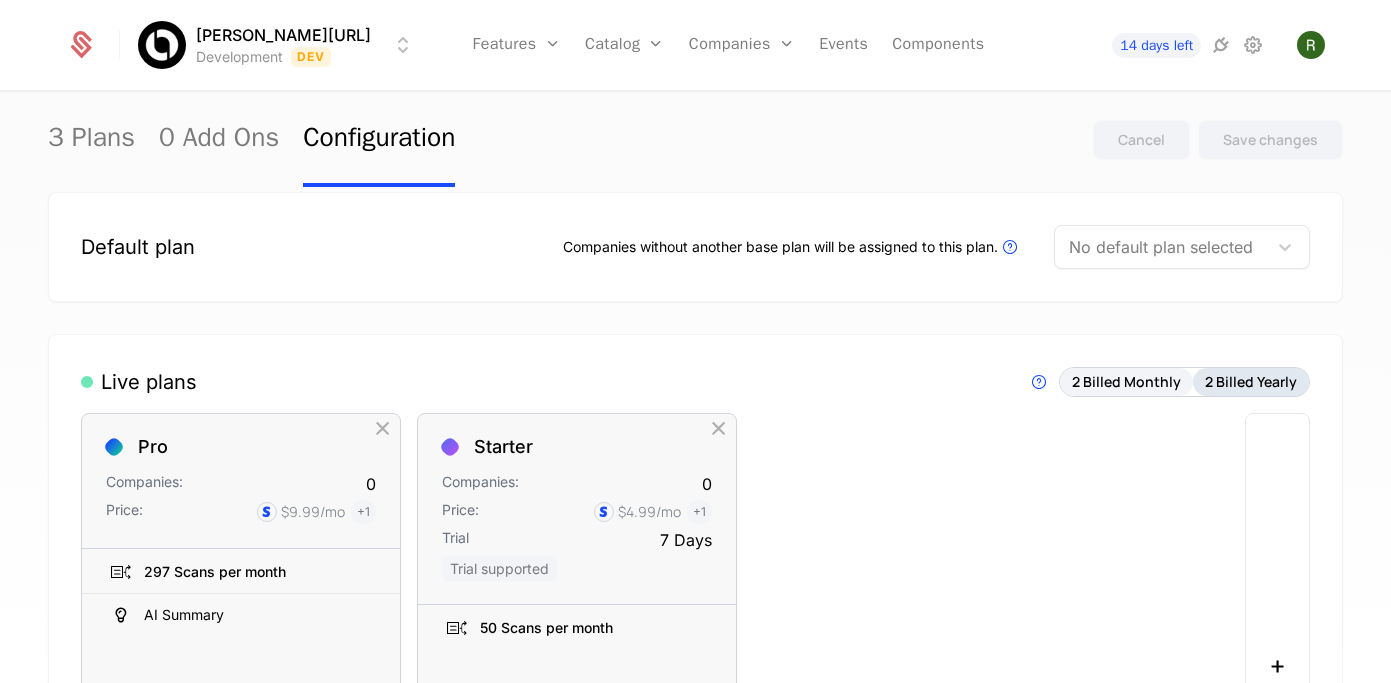 scroll, scrollTop: 0, scrollLeft: 0, axis: both 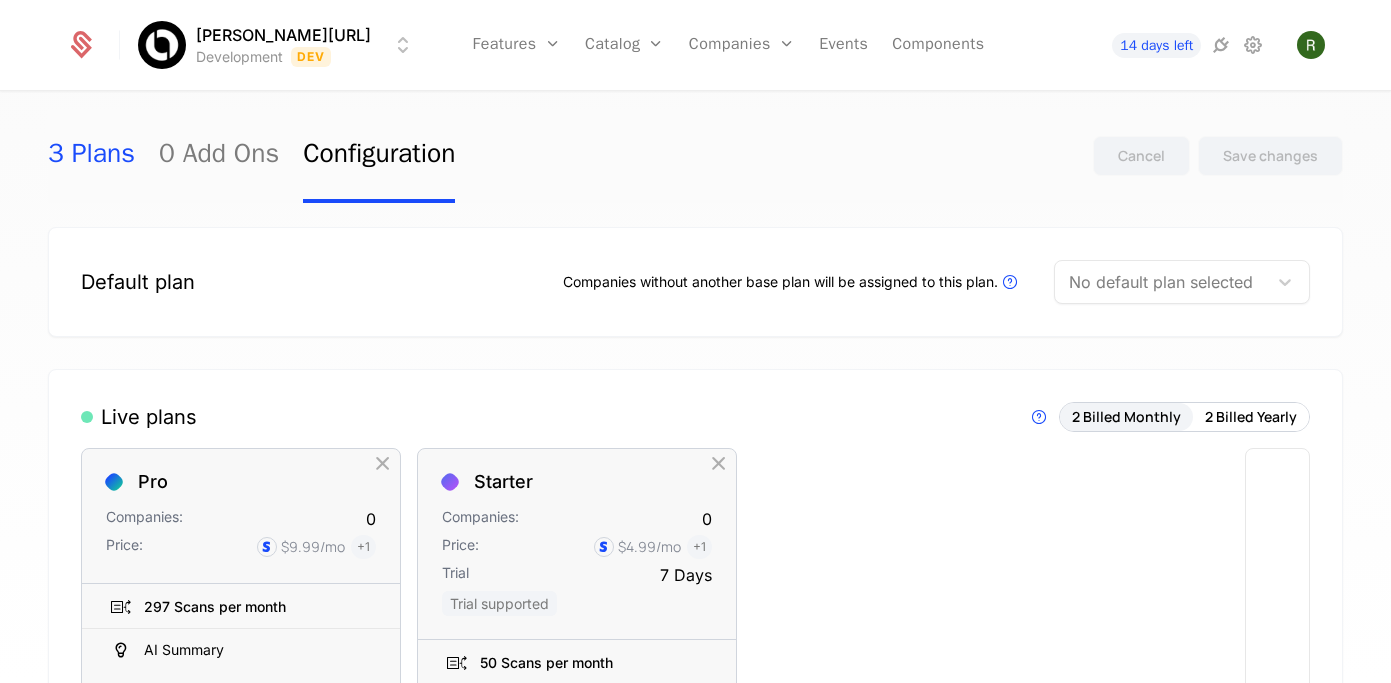 click on "3 Plans" at bounding box center (91, 156) 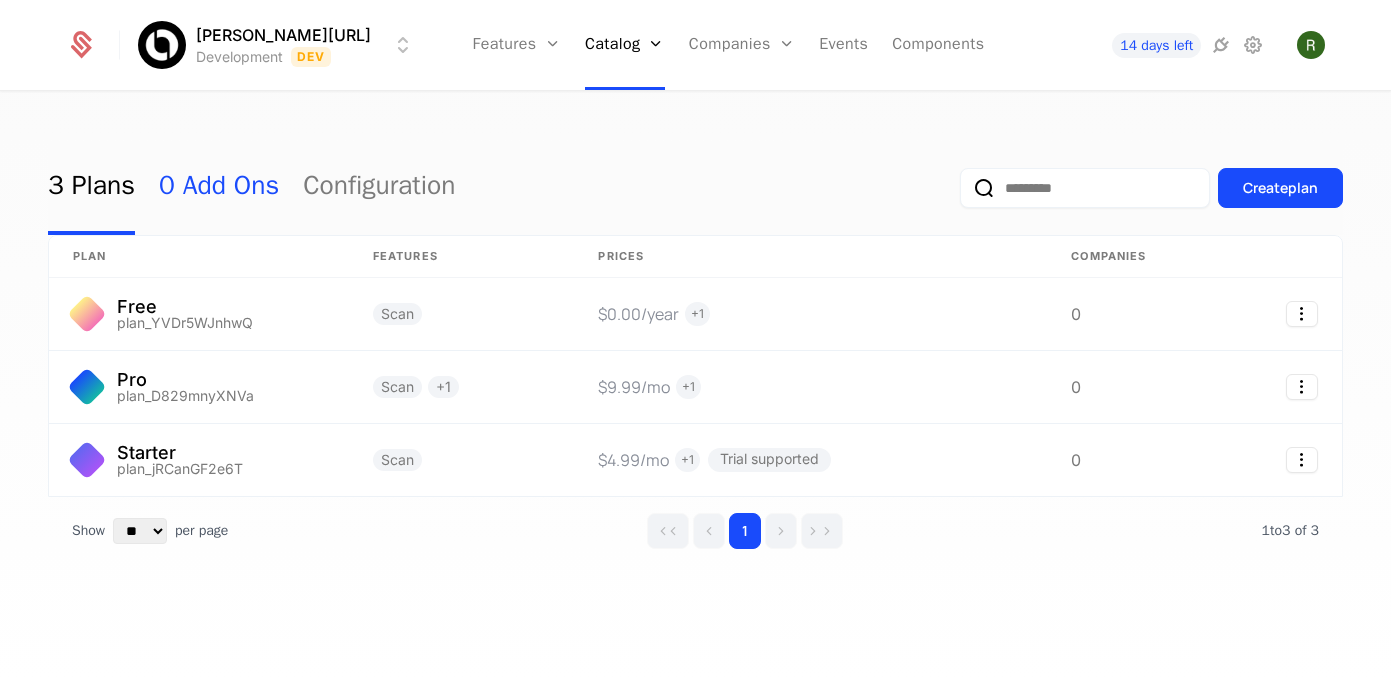 click on "0 Add Ons" at bounding box center (219, 188) 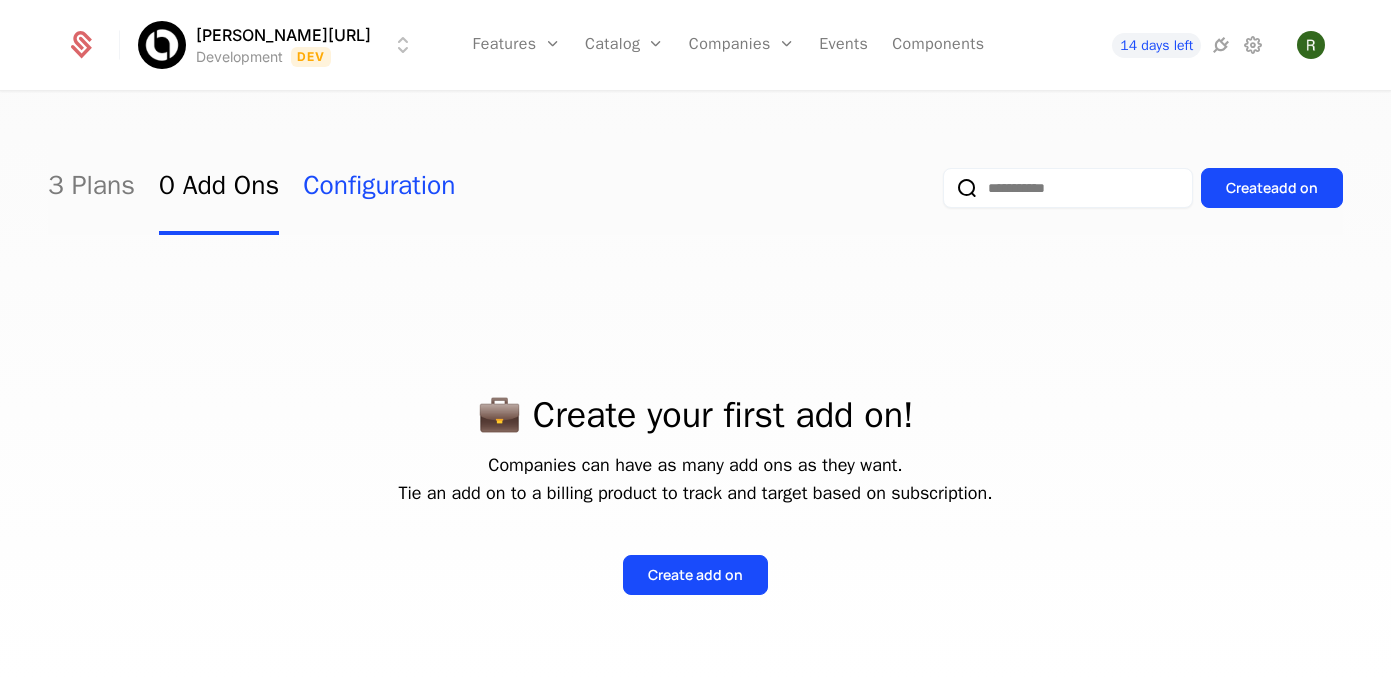 click on "Configuration" at bounding box center (379, 188) 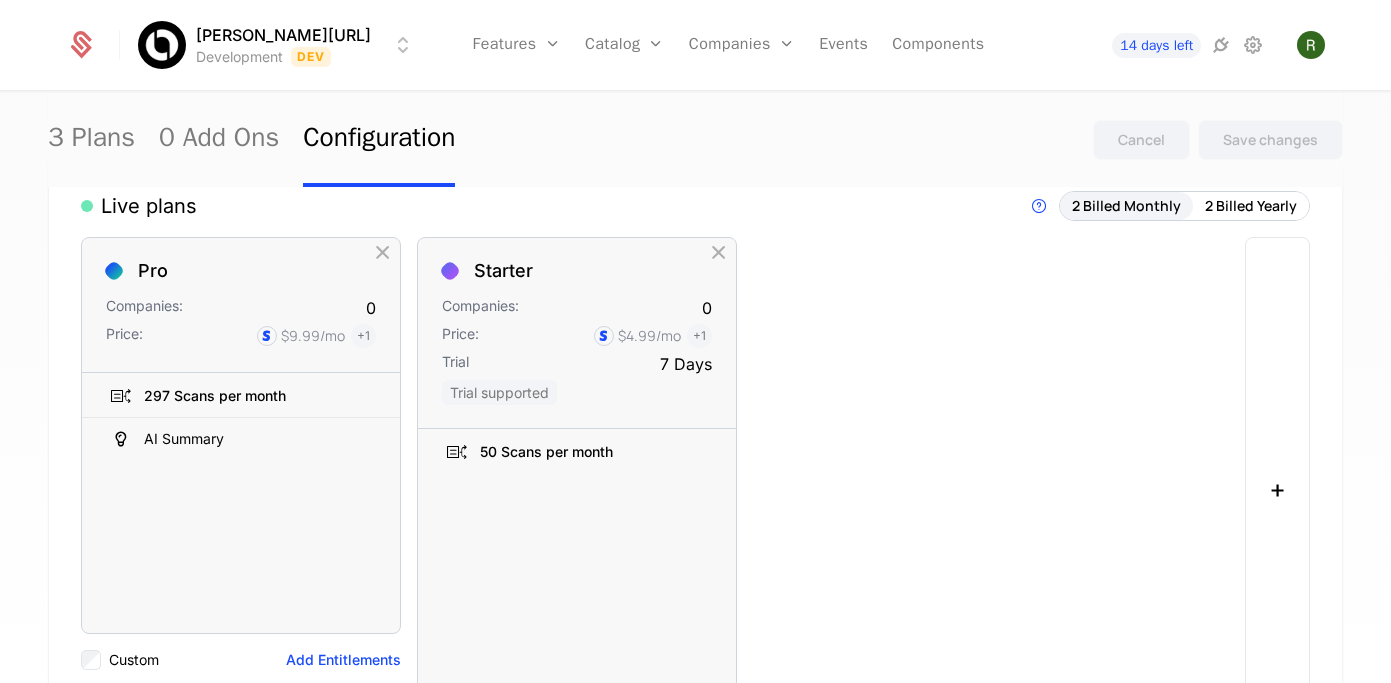 scroll, scrollTop: 227, scrollLeft: 0, axis: vertical 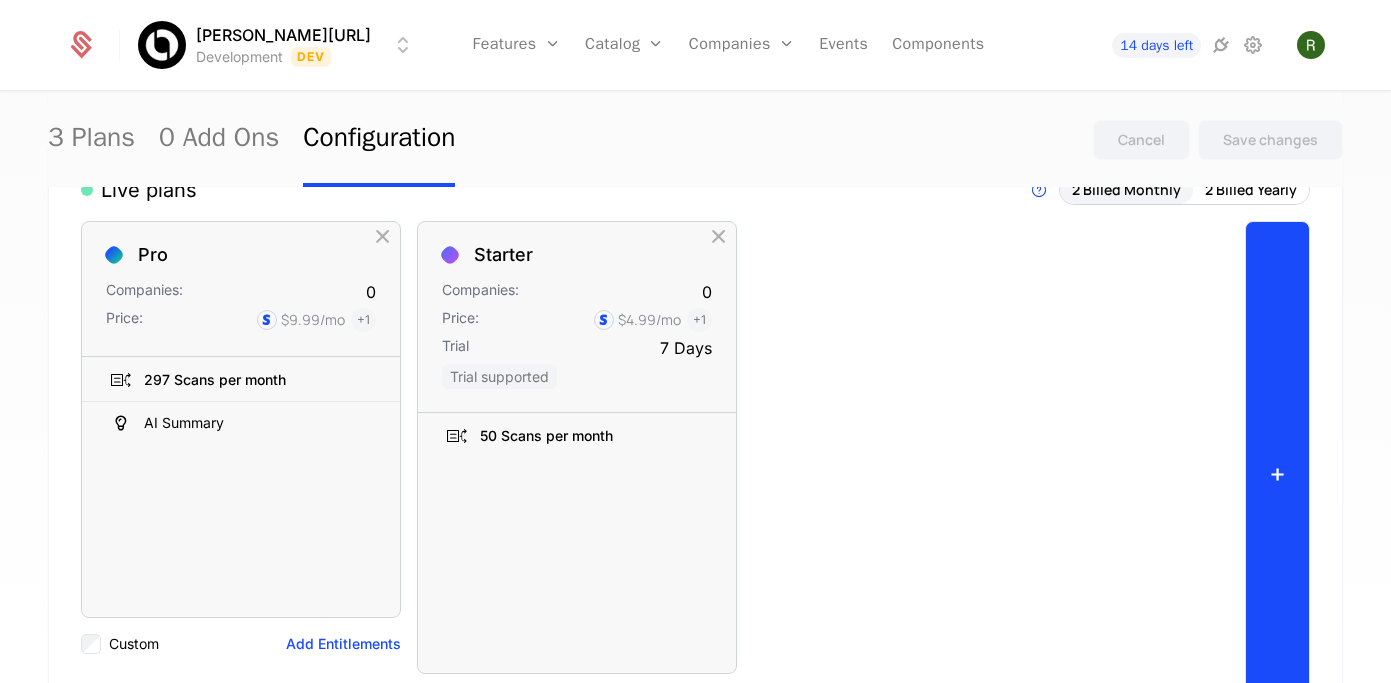 click on "+" at bounding box center (1277, 473) 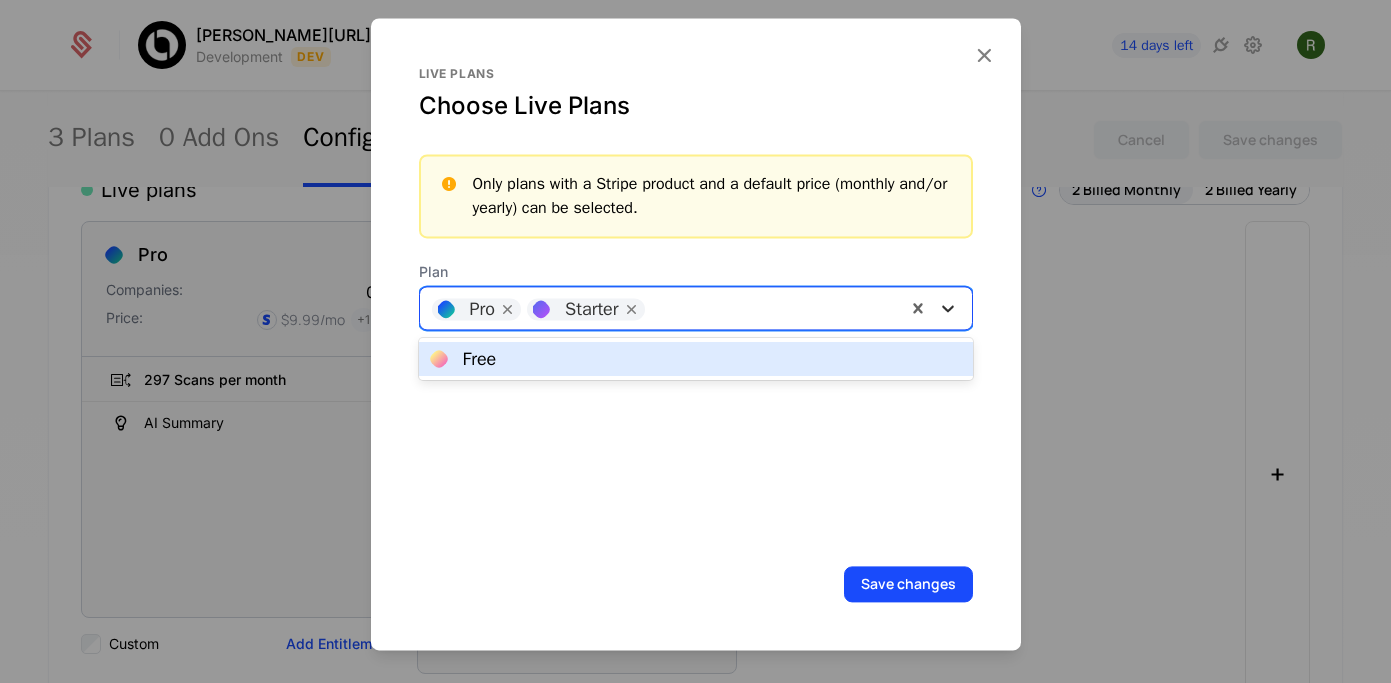 click 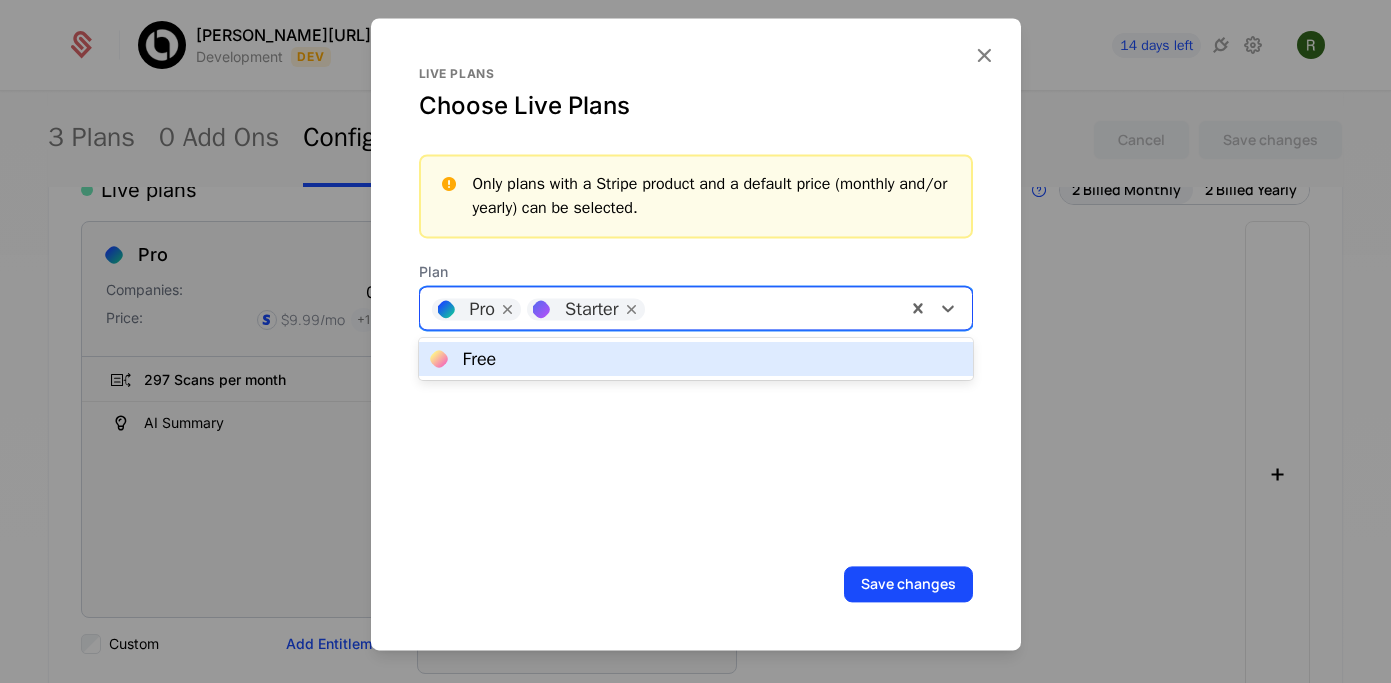 click on "Free" at bounding box center [696, 359] 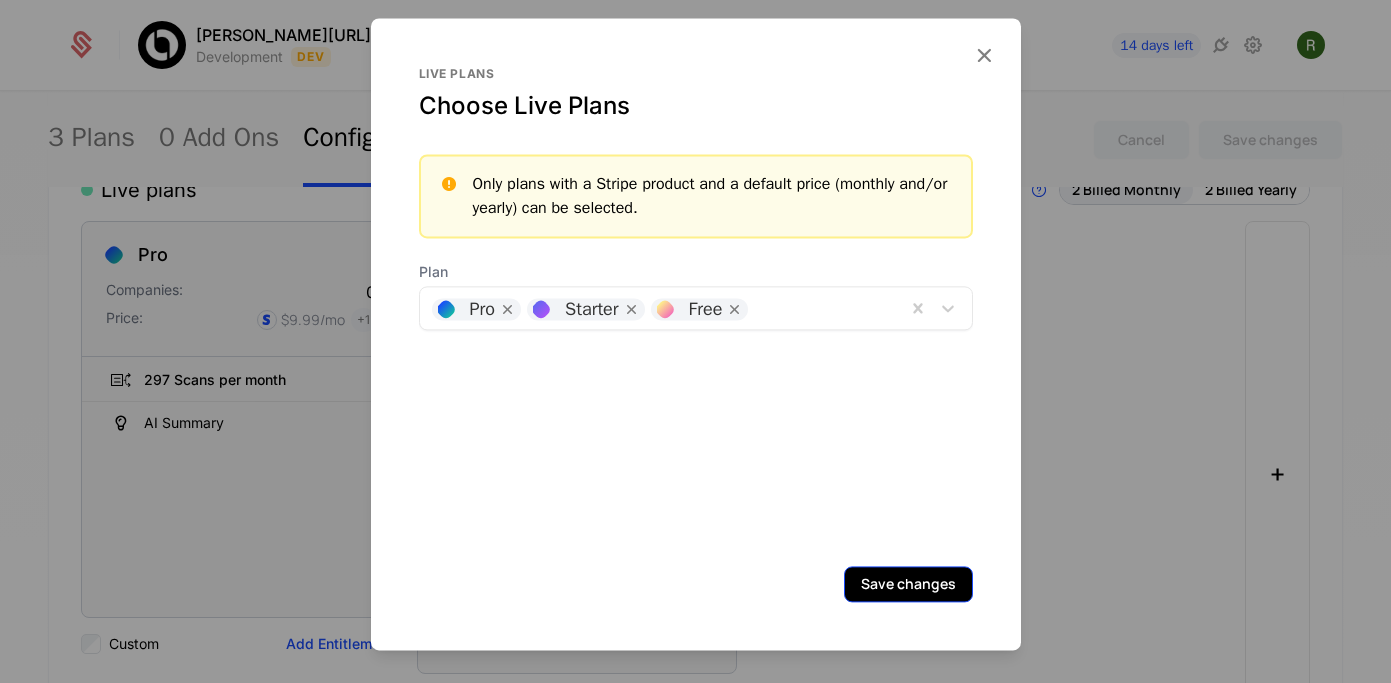 click on "Save changes" at bounding box center (908, 584) 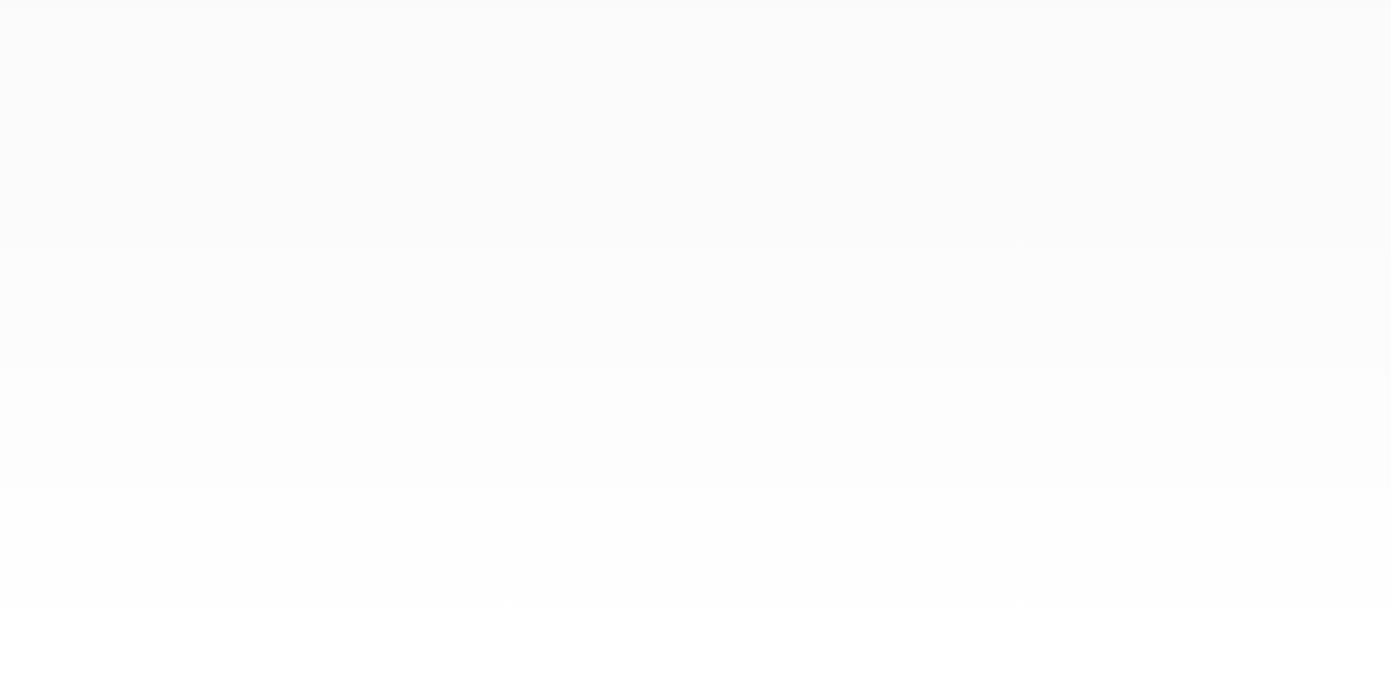 scroll, scrollTop: 0, scrollLeft: 0, axis: both 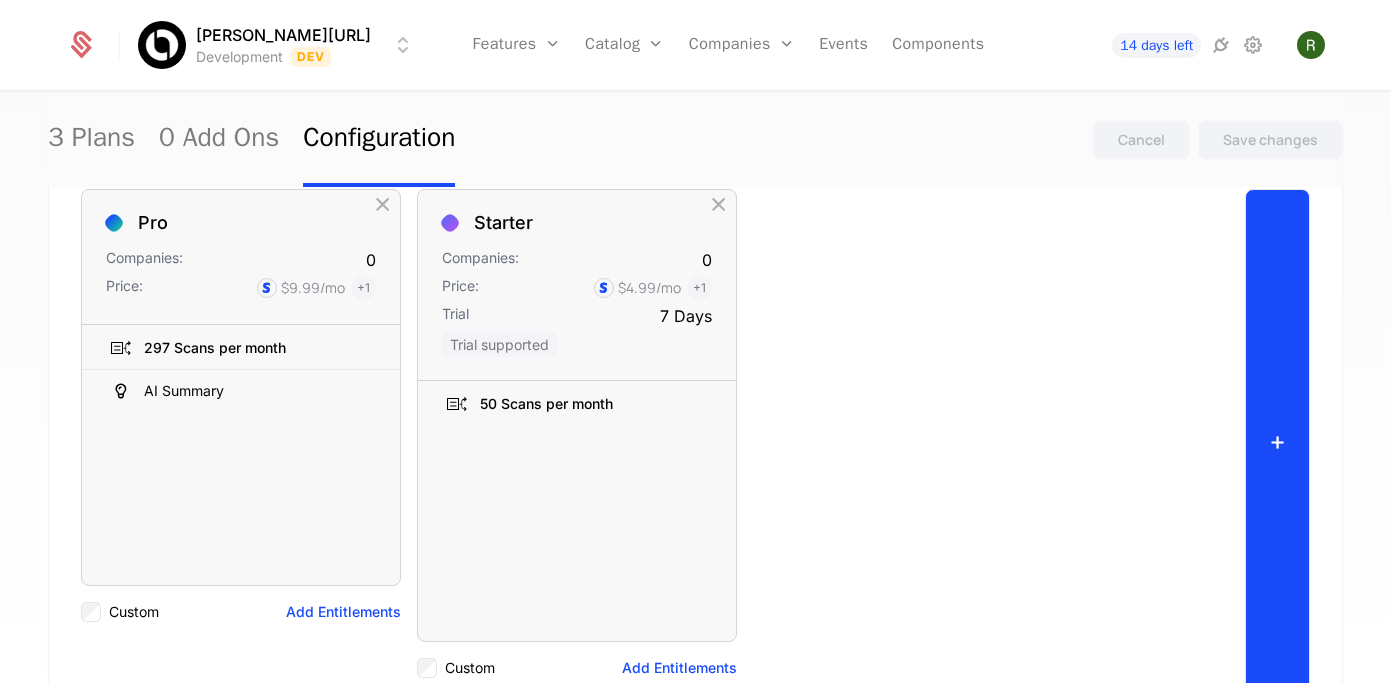 click on "+" at bounding box center (1277, 441) 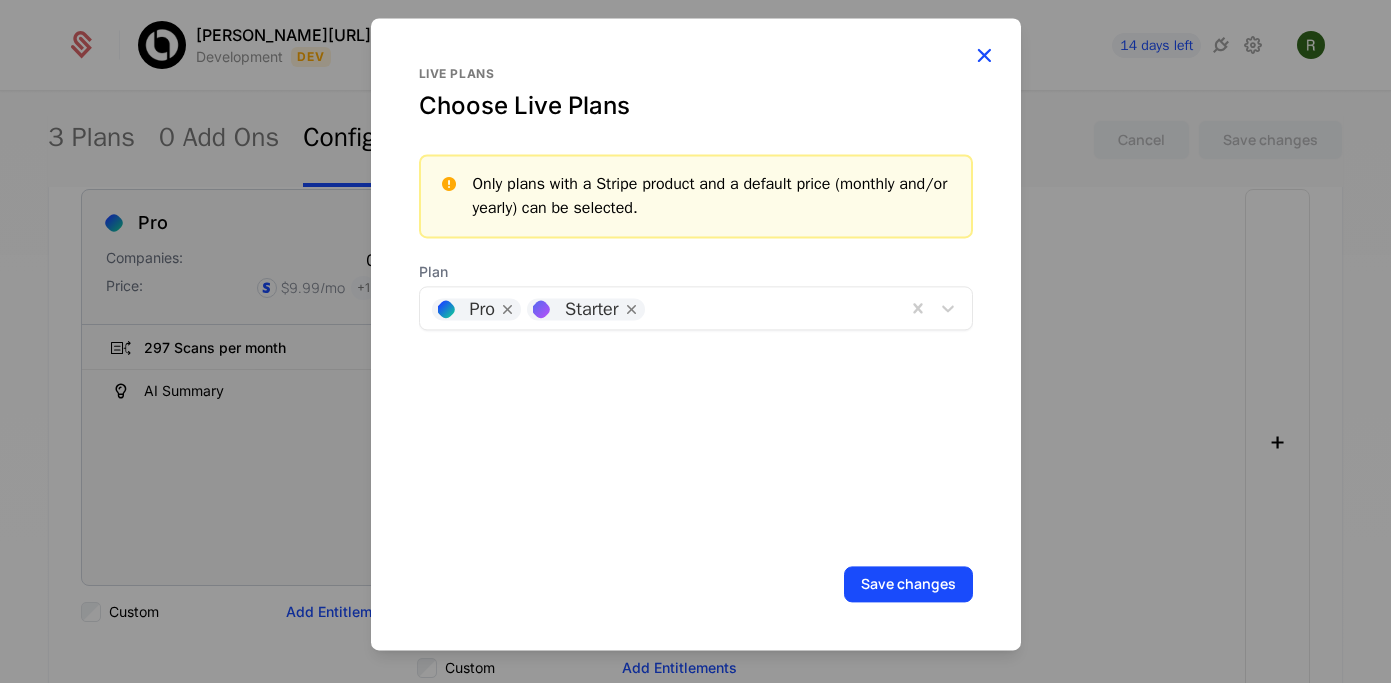 click at bounding box center [984, 55] 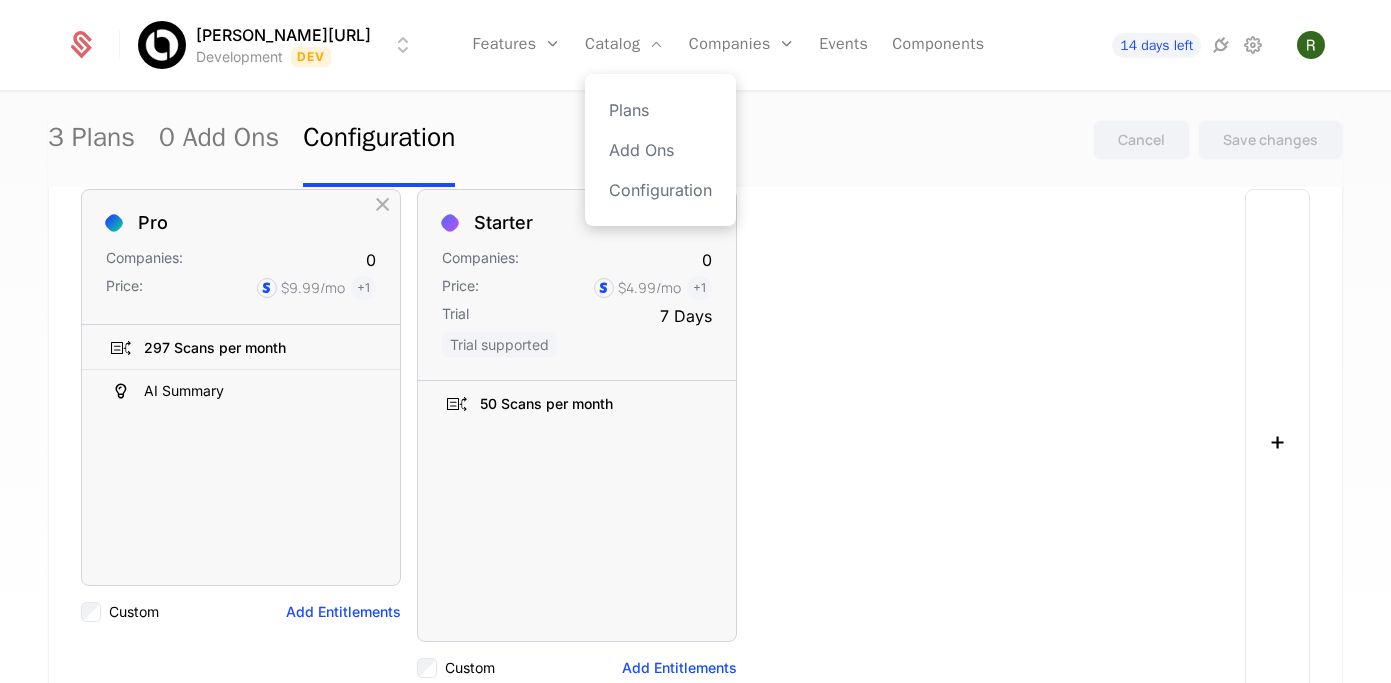 click on "Plans Add Ons Configuration" at bounding box center (660, 150) 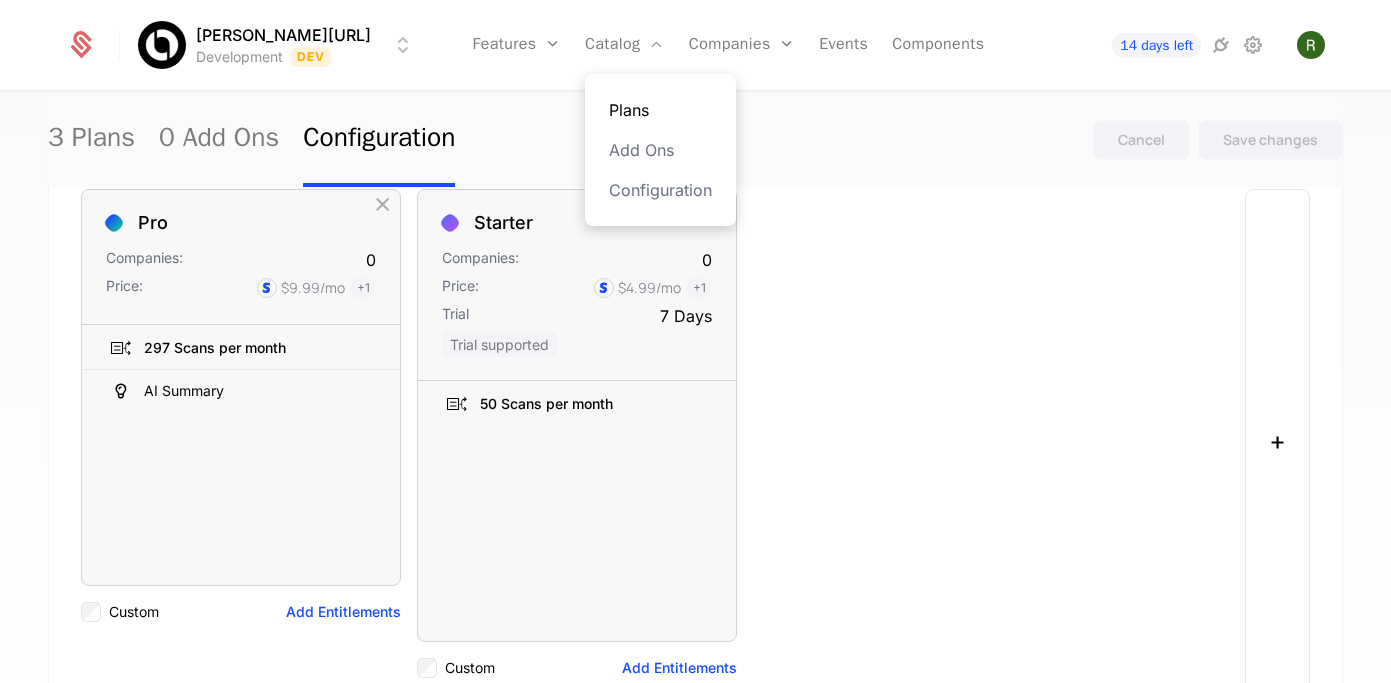 click on "Plans" at bounding box center (660, 110) 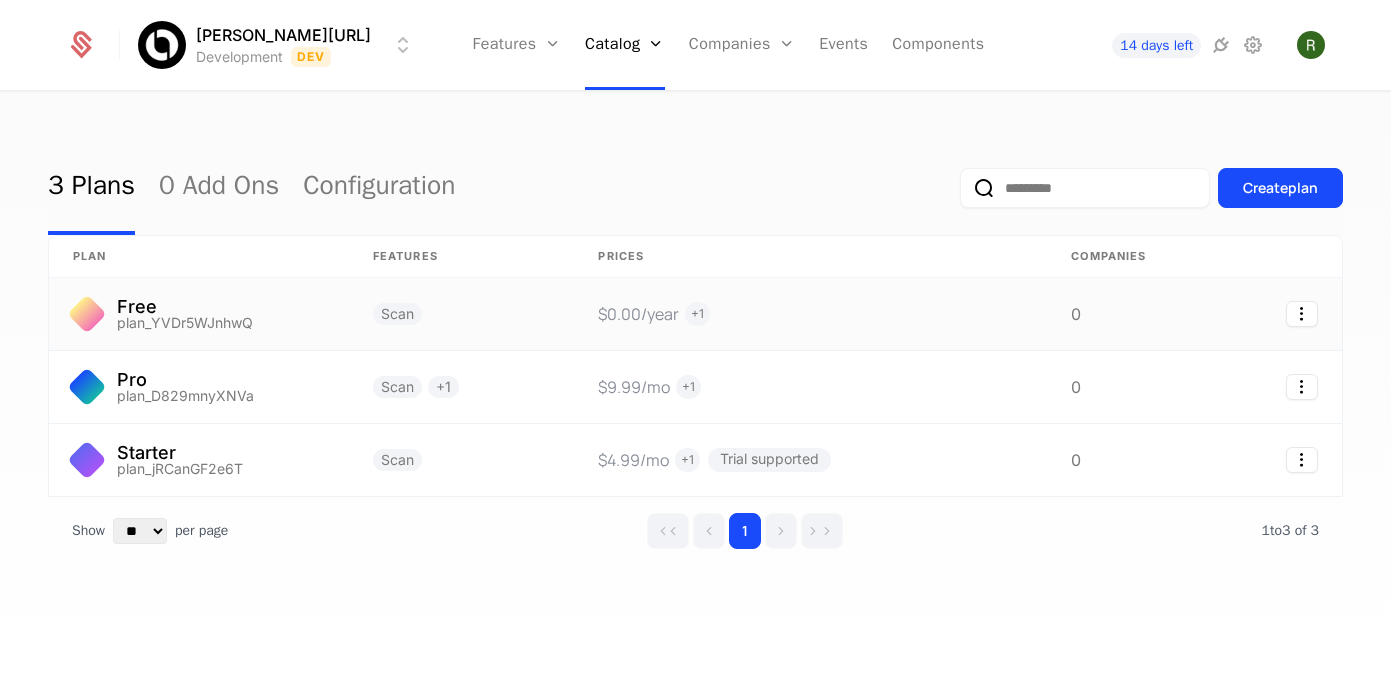 click on "Free plan_YVDr5WJnhwQ" at bounding box center (199, 314) 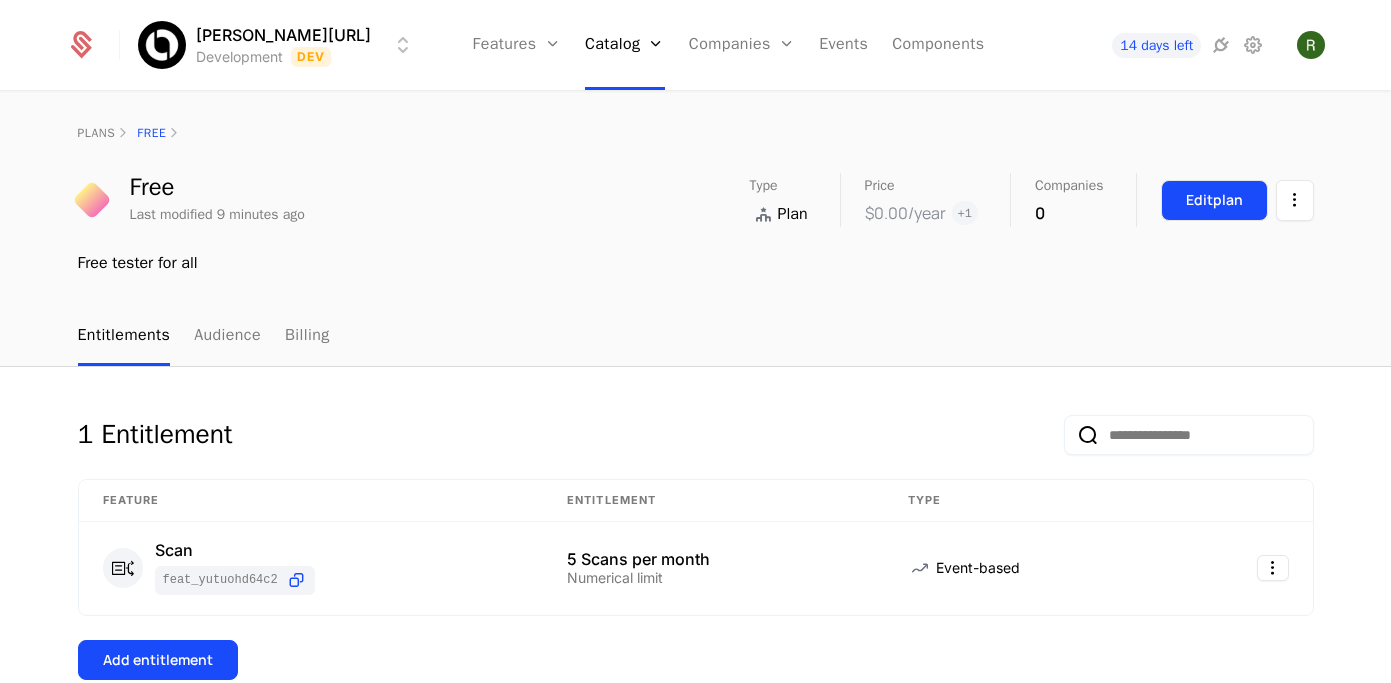 click on "Edit  plan" at bounding box center [1214, 200] 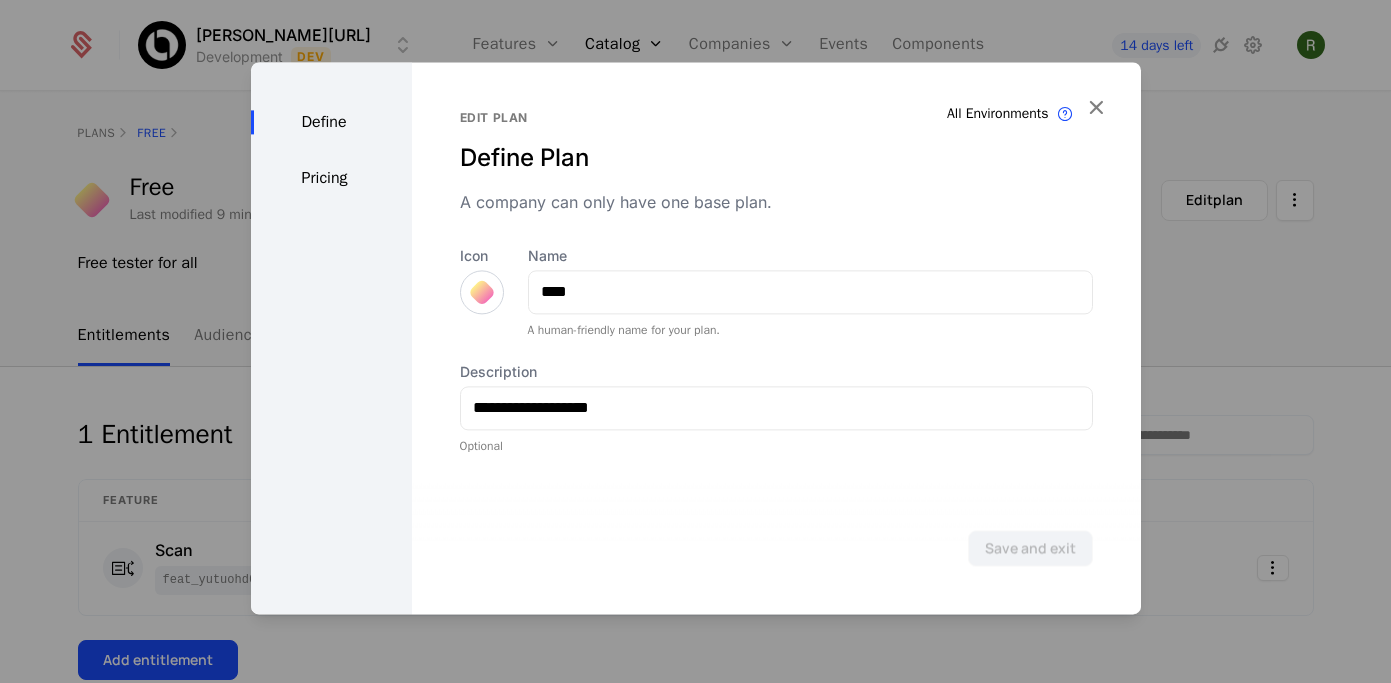 click on "Pricing" at bounding box center [331, 178] 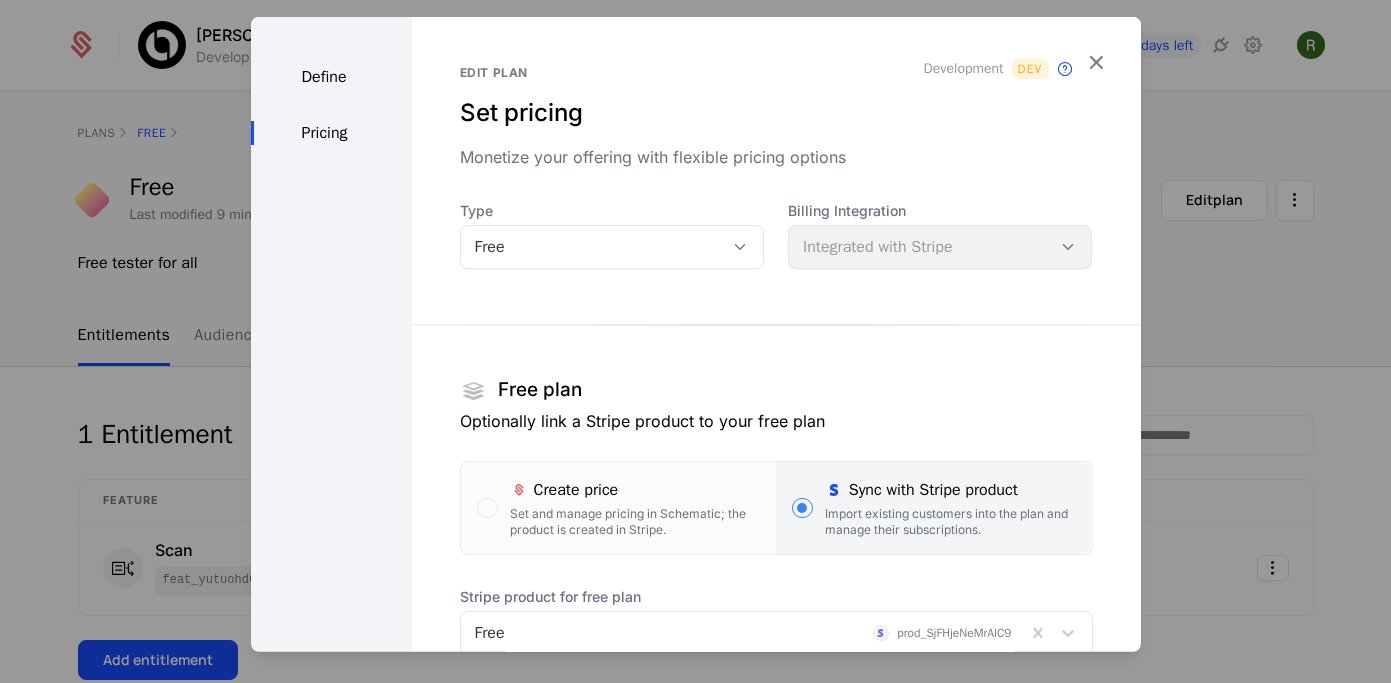 click on "Billing Integration Integrated with Stripe" at bounding box center (940, 234) 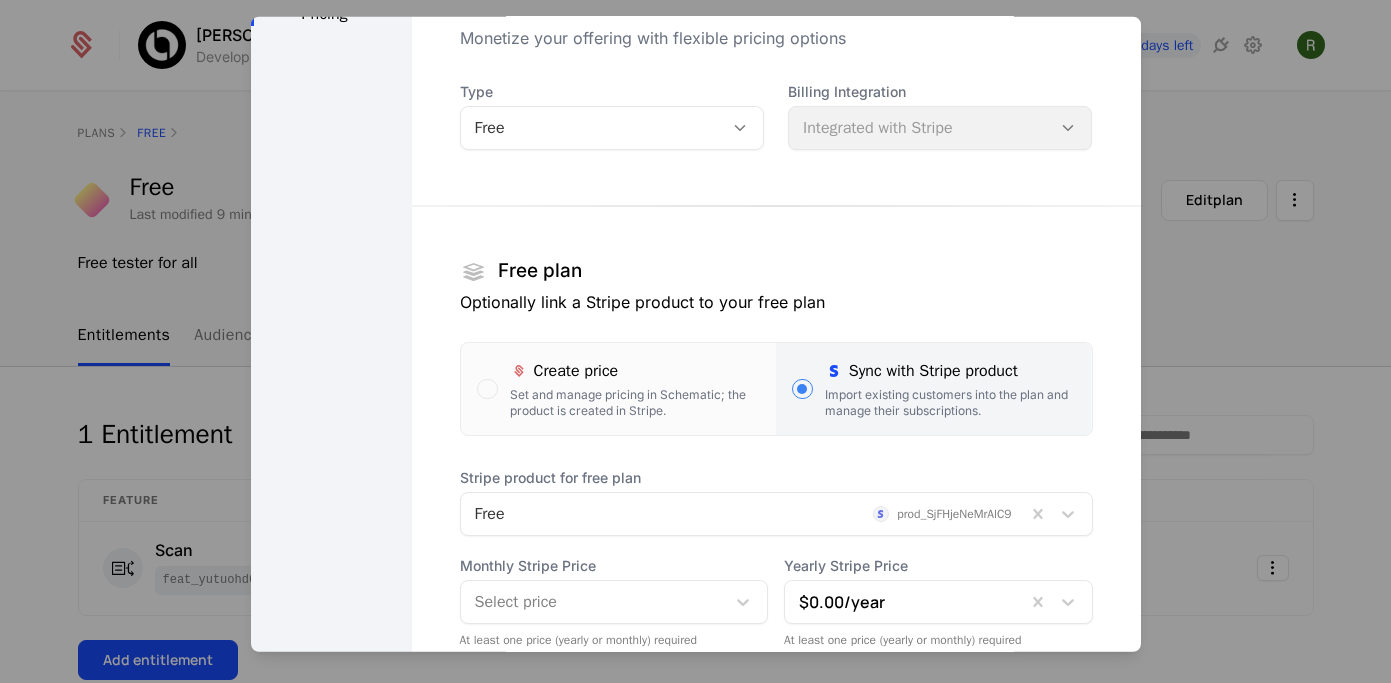 scroll, scrollTop: 138, scrollLeft: 0, axis: vertical 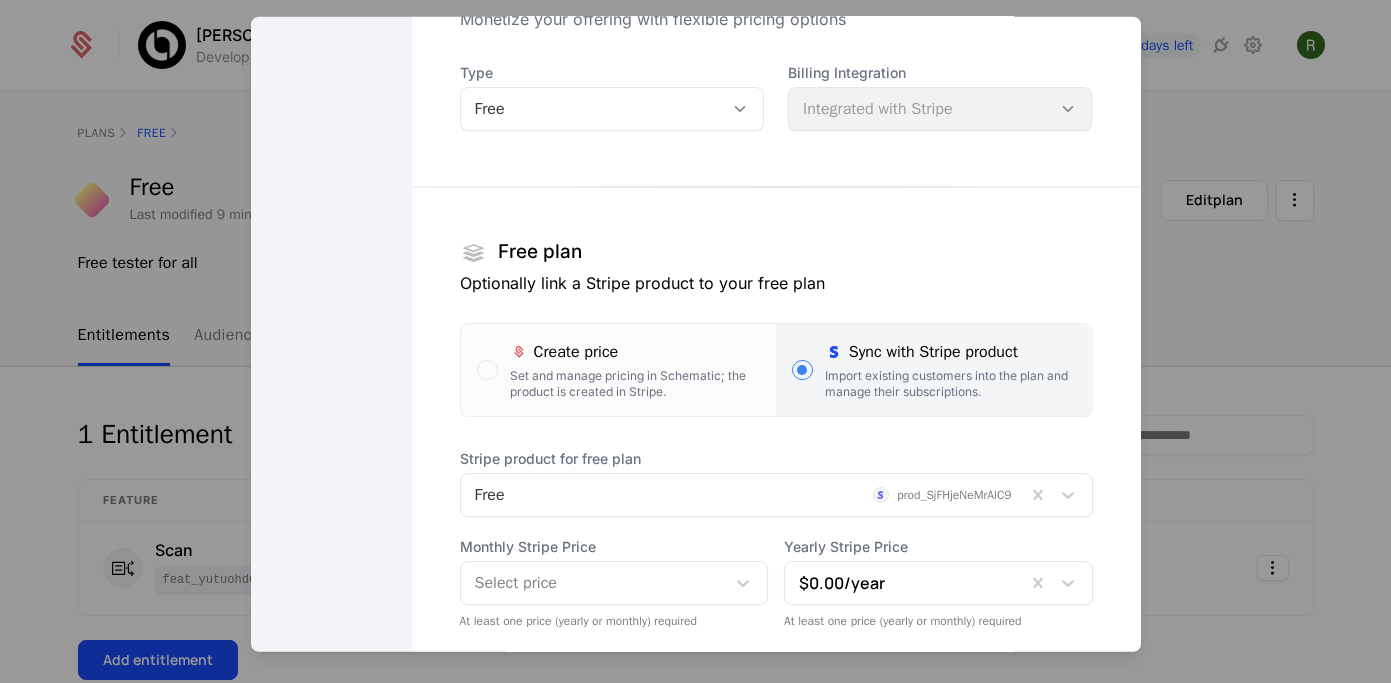 click at bounding box center (802, 369) 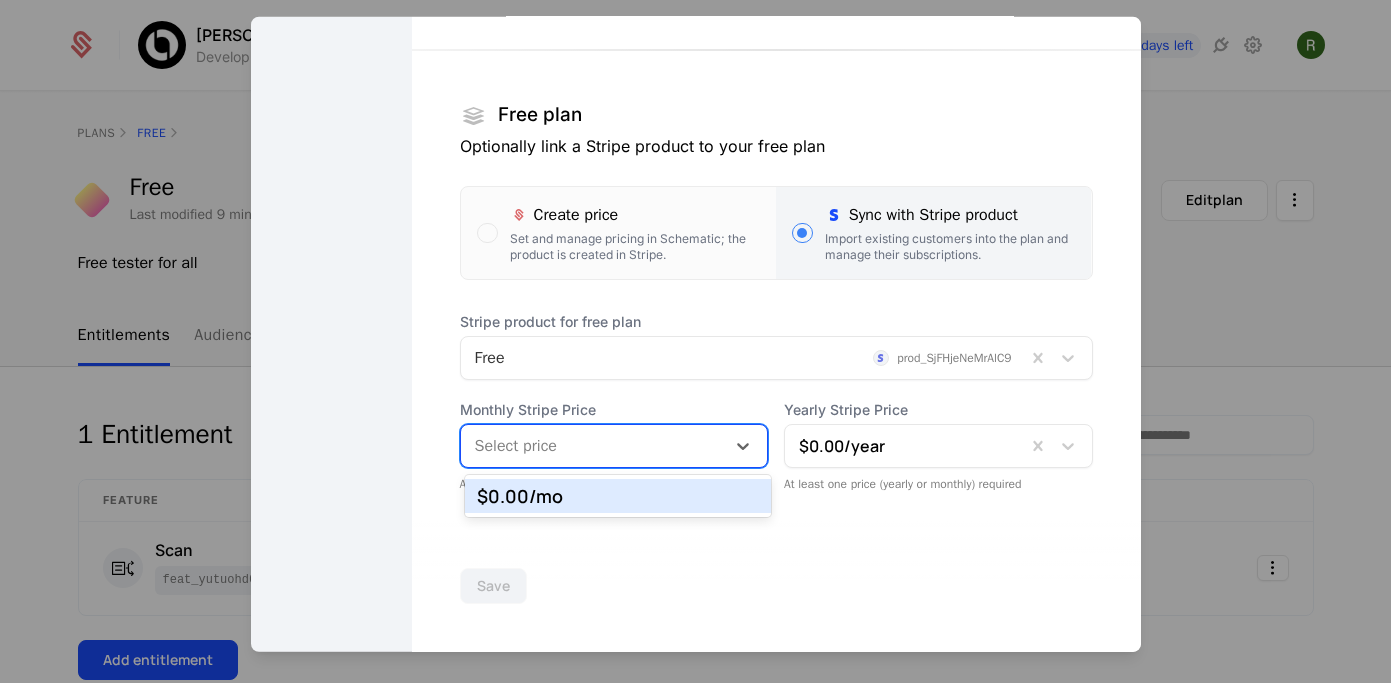 click at bounding box center (593, 445) 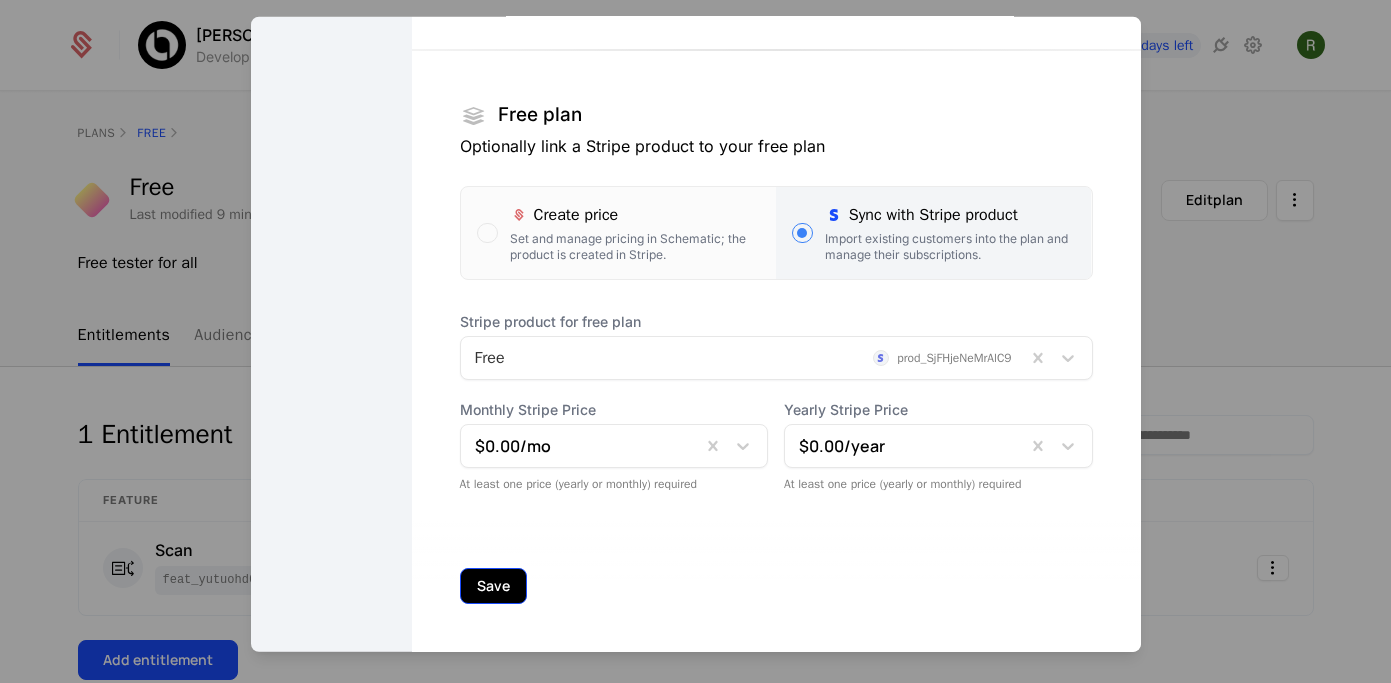 click on "Save" at bounding box center [493, 585] 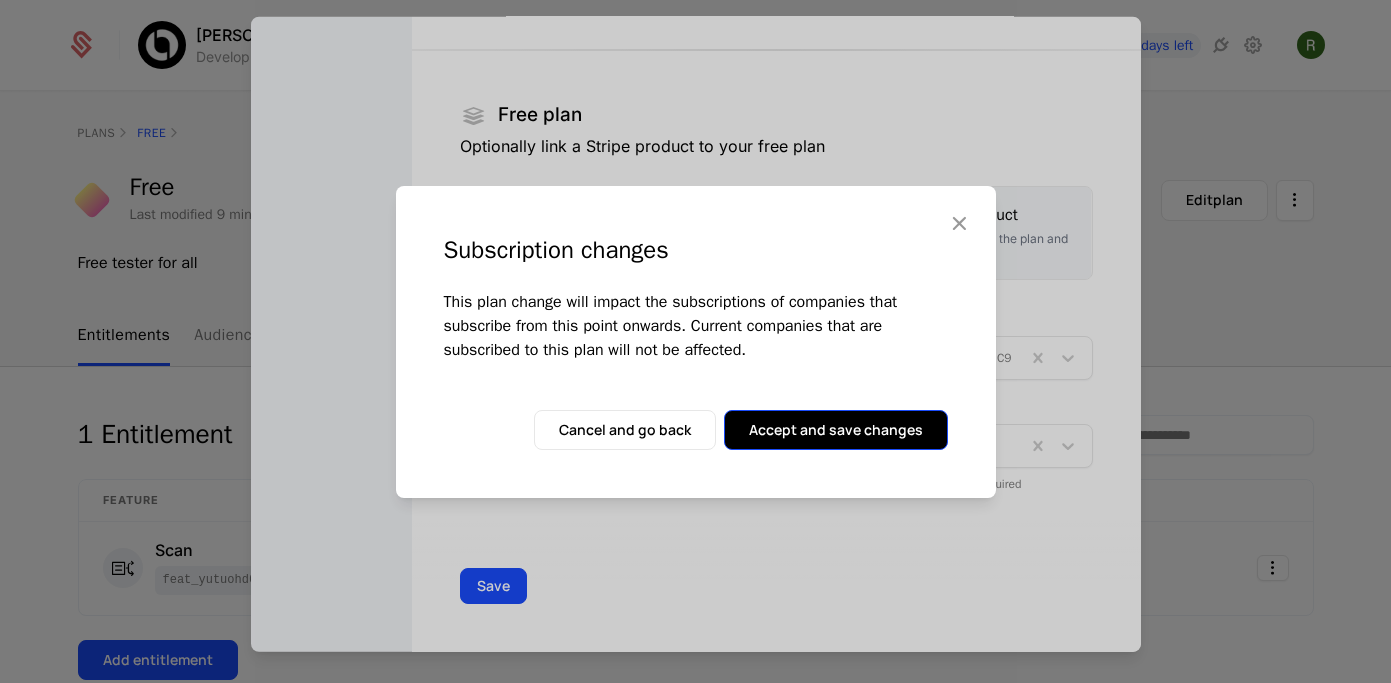 click on "Accept and save changes" at bounding box center (836, 430) 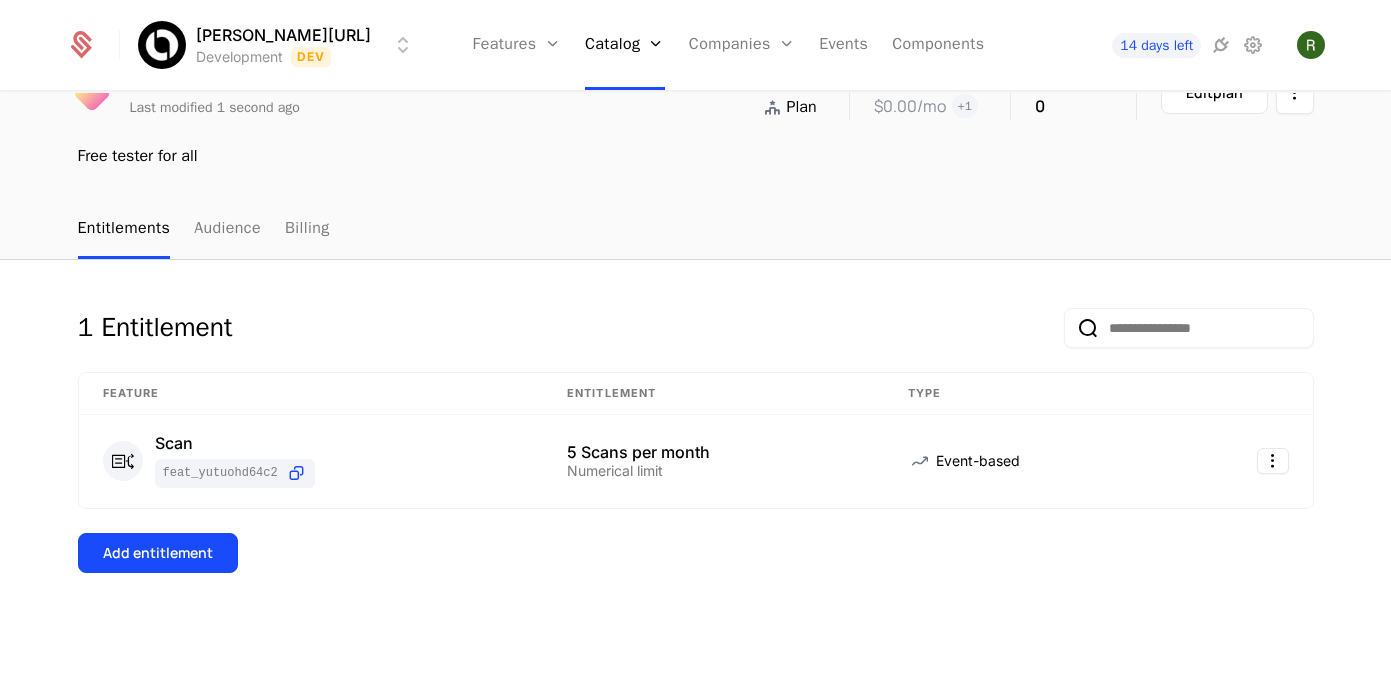 scroll, scrollTop: 0, scrollLeft: 0, axis: both 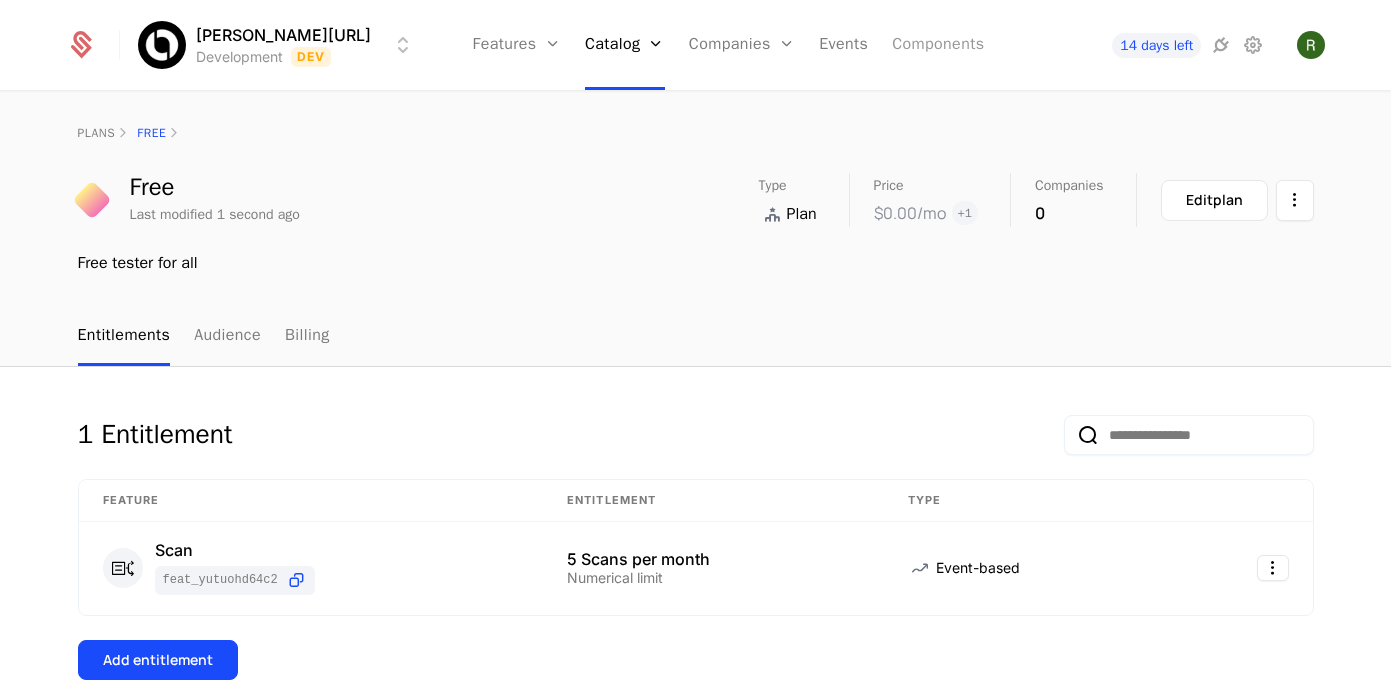 click on "Components" at bounding box center [938, 45] 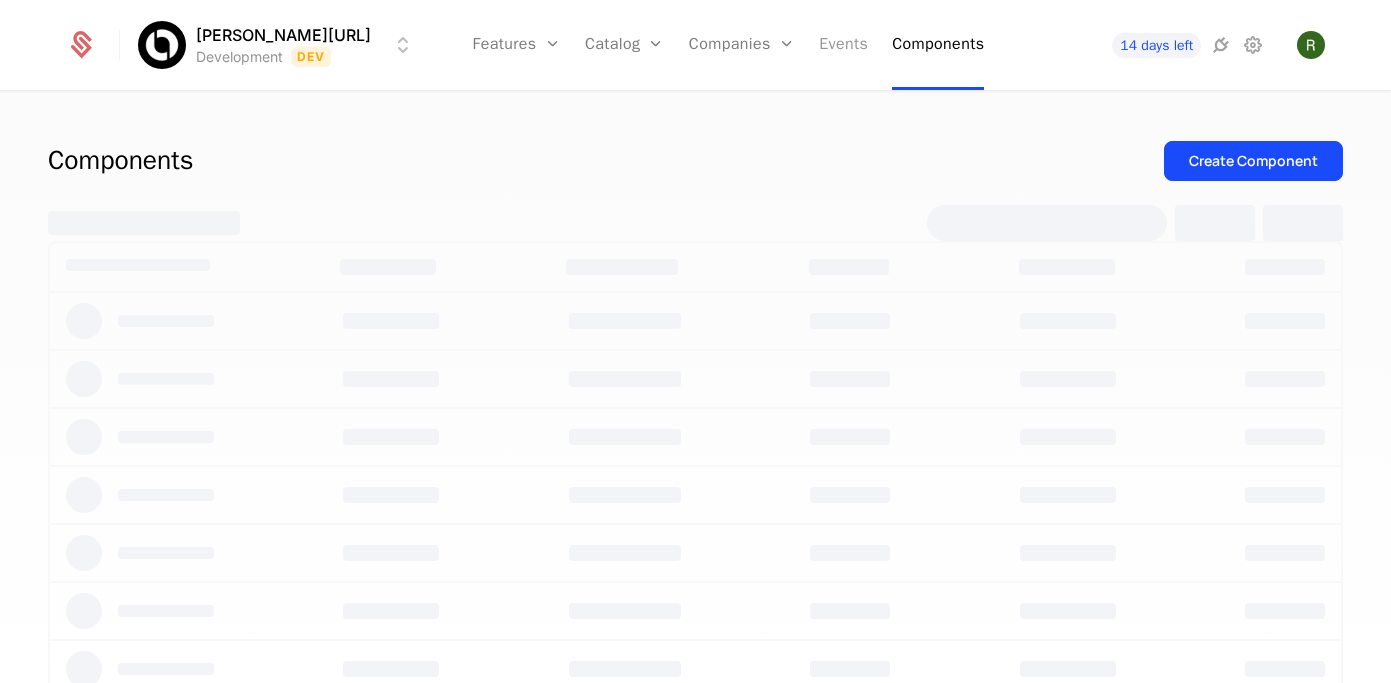 click on "Events" at bounding box center (843, 45) 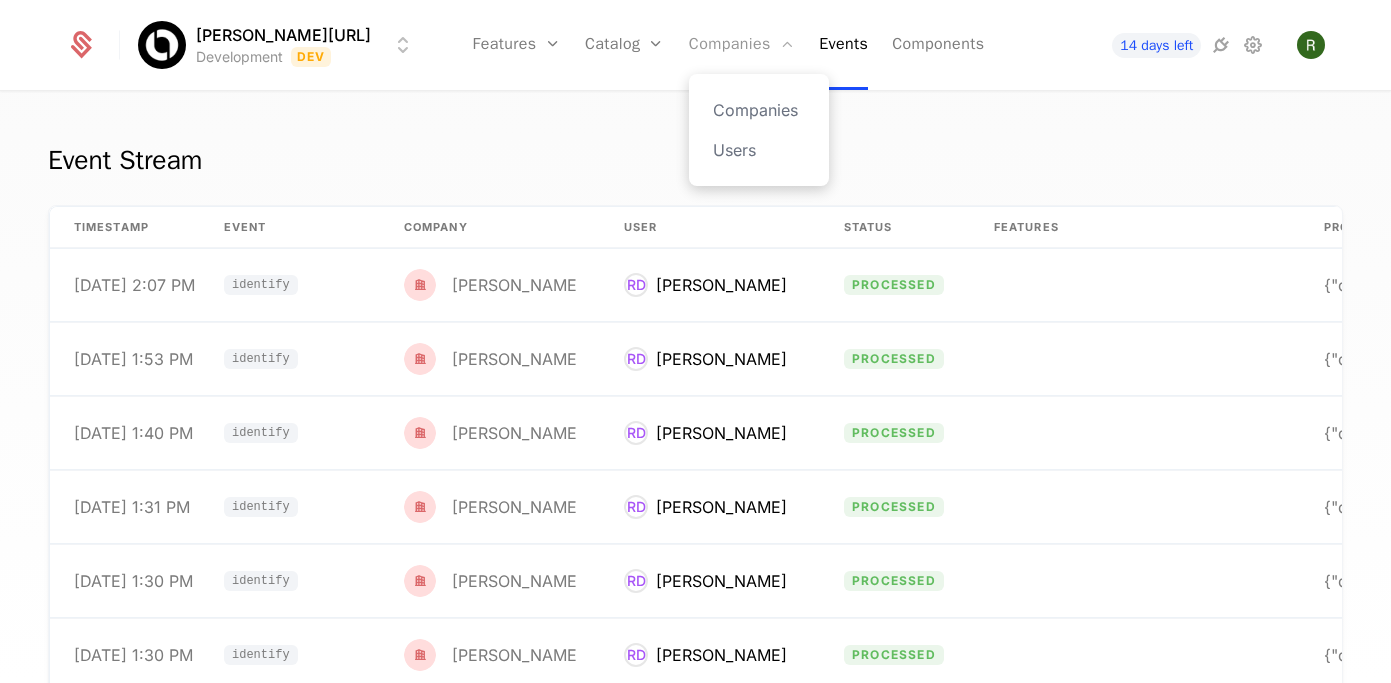 click on "Companies" at bounding box center [742, 45] 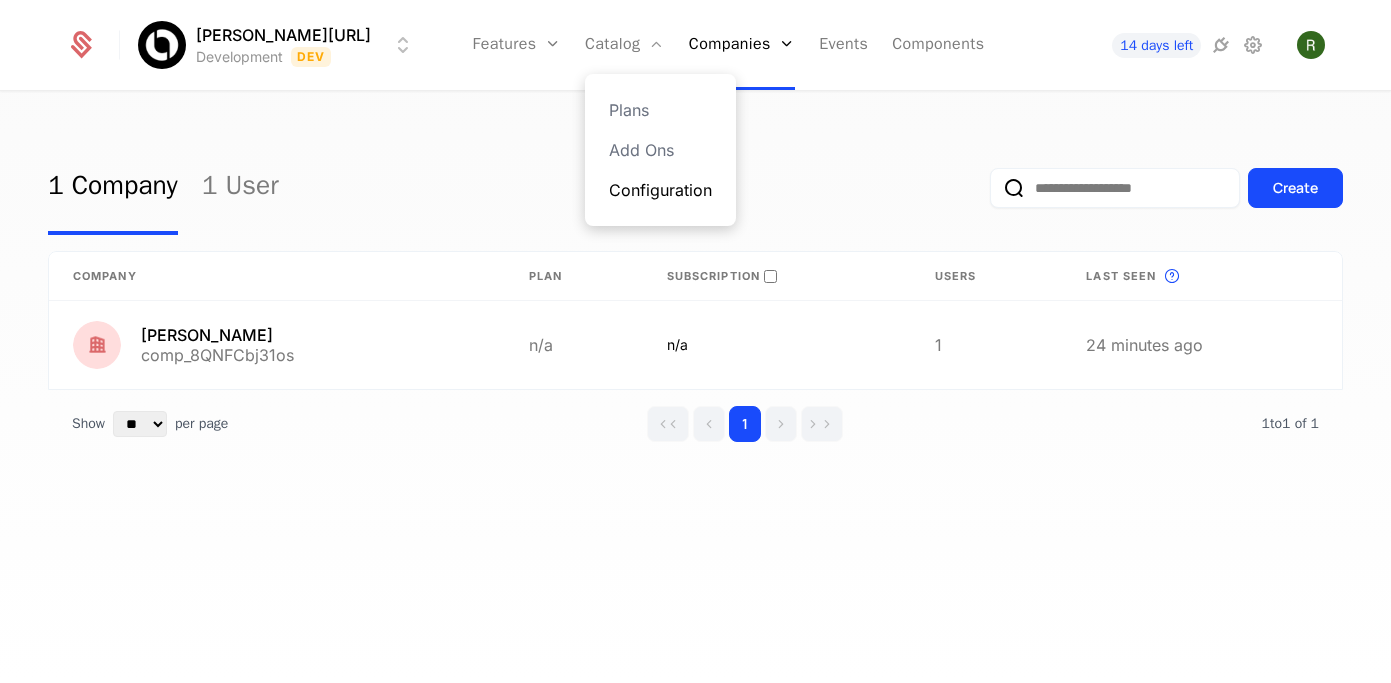 click on "Configuration" at bounding box center (660, 190) 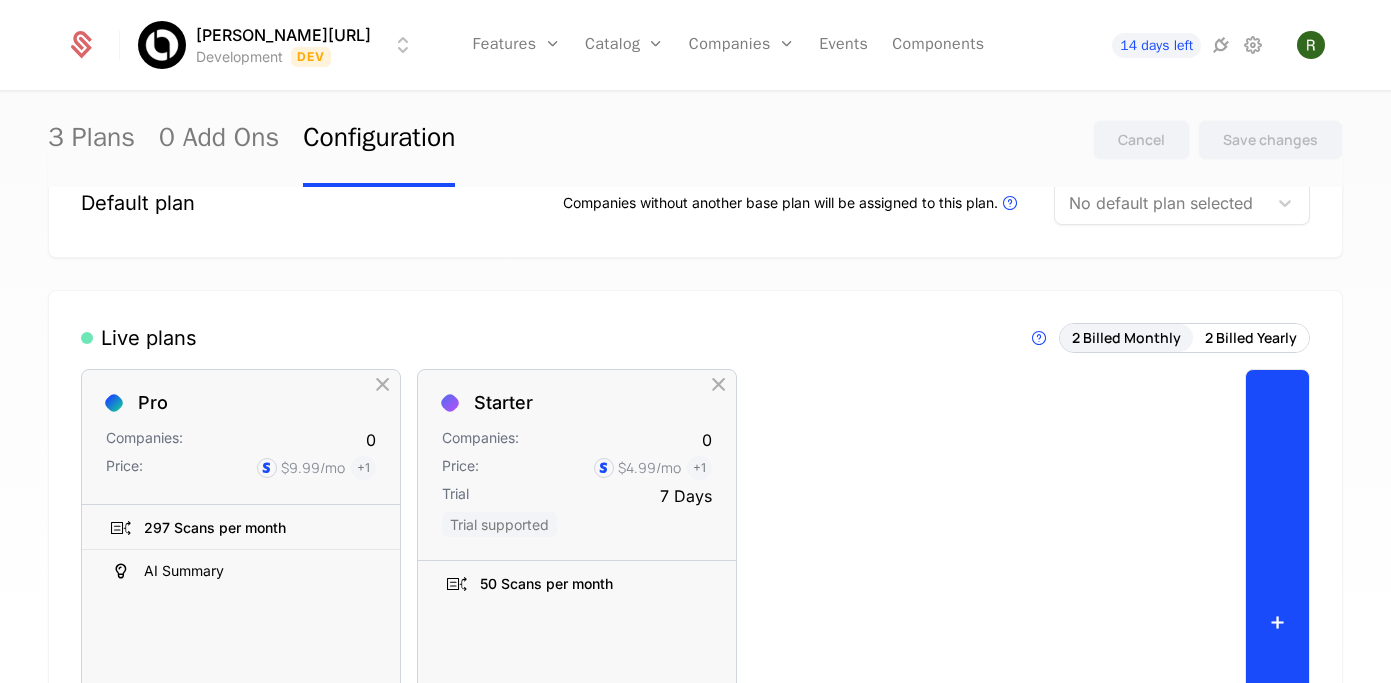 scroll, scrollTop: 85, scrollLeft: 0, axis: vertical 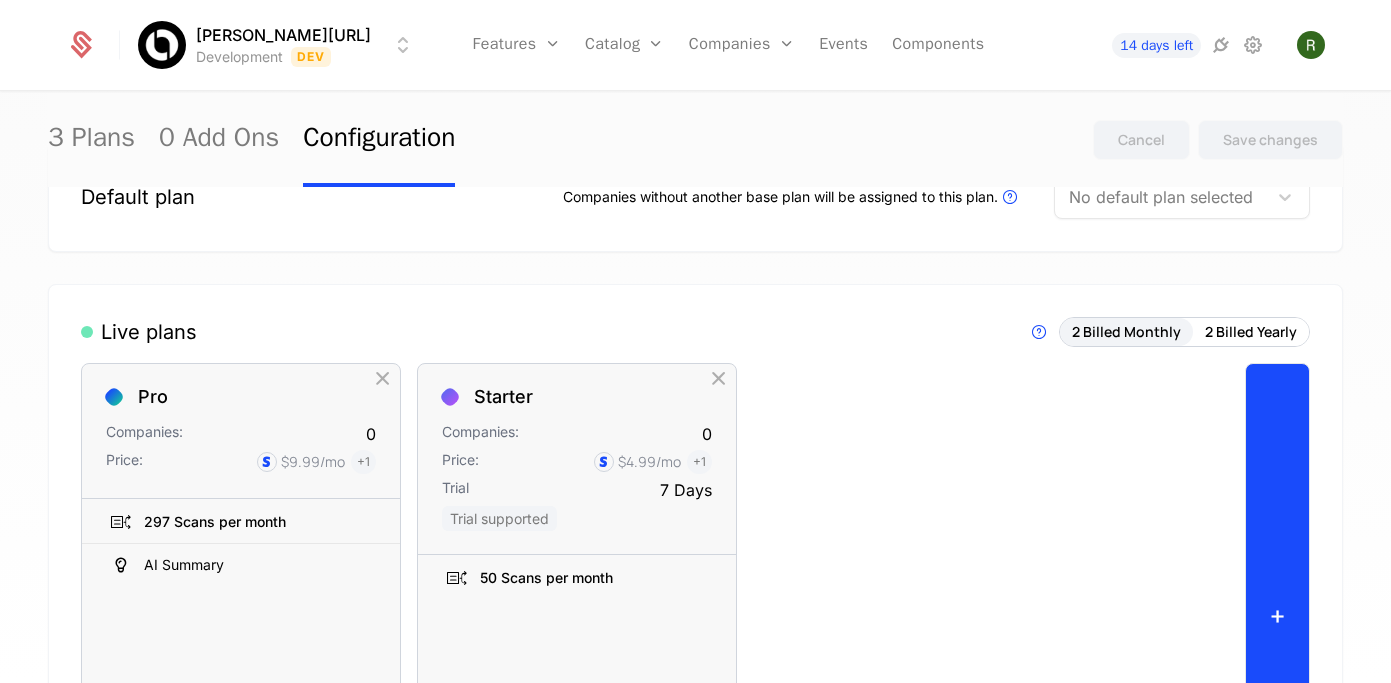 click on "+" at bounding box center [1277, 615] 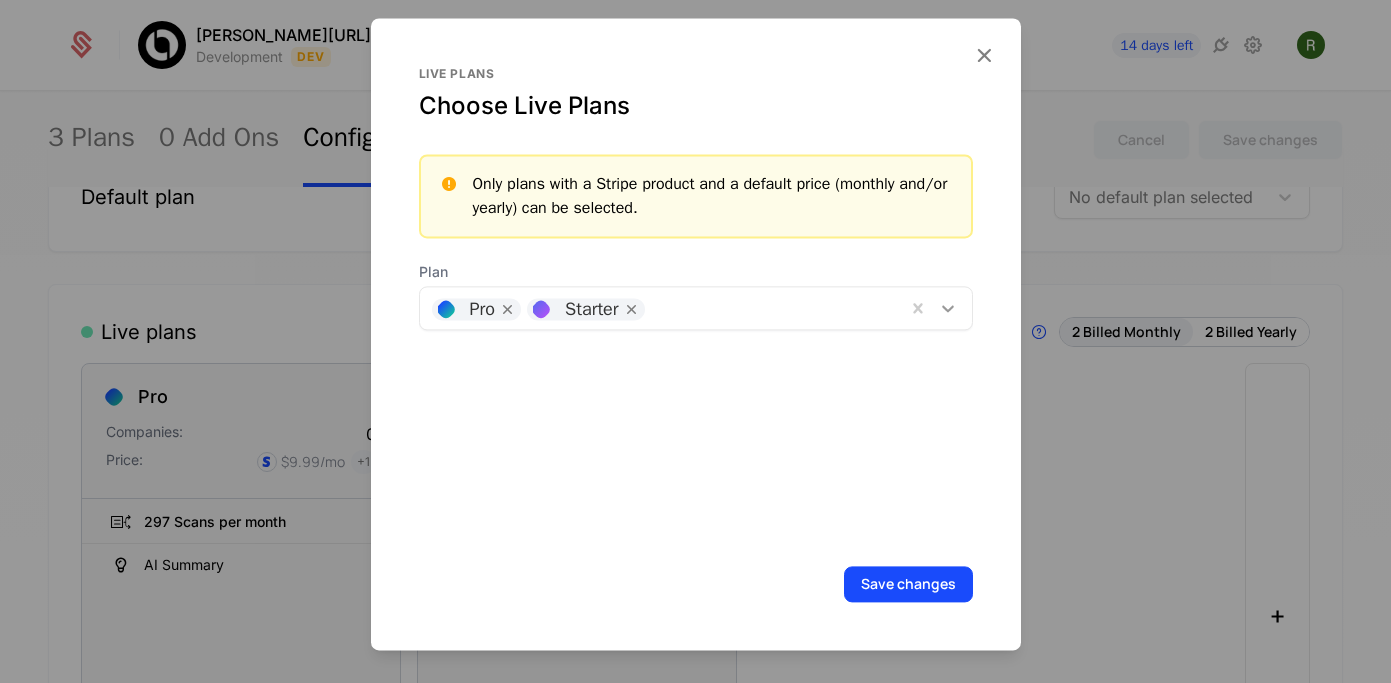 click 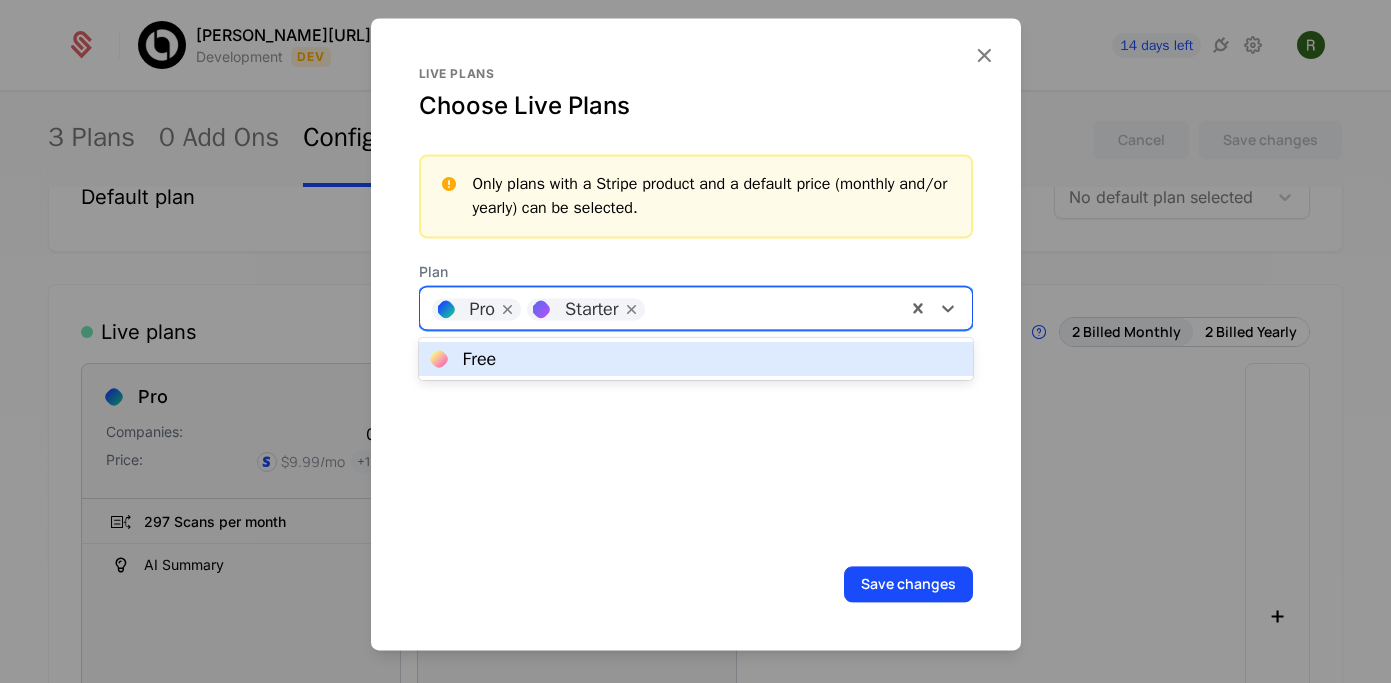 click on "Free" at bounding box center (696, 359) 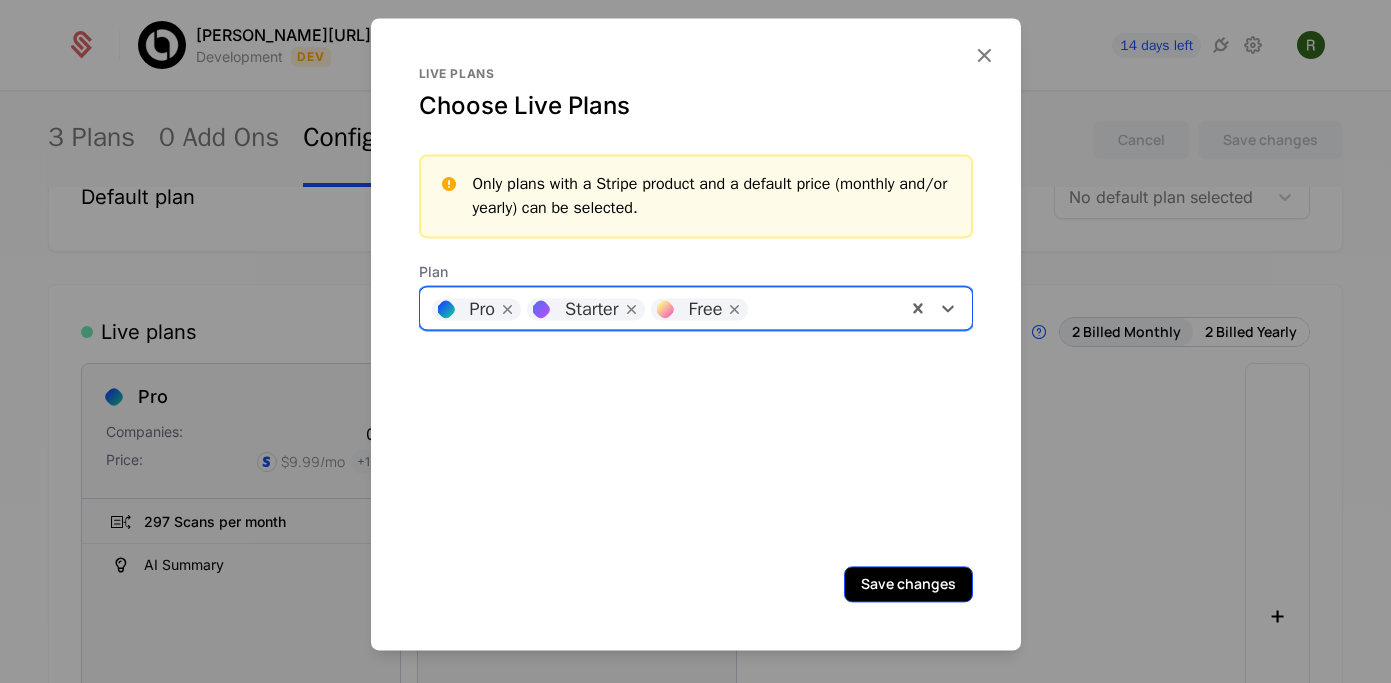 click on "Save changes" at bounding box center [908, 584] 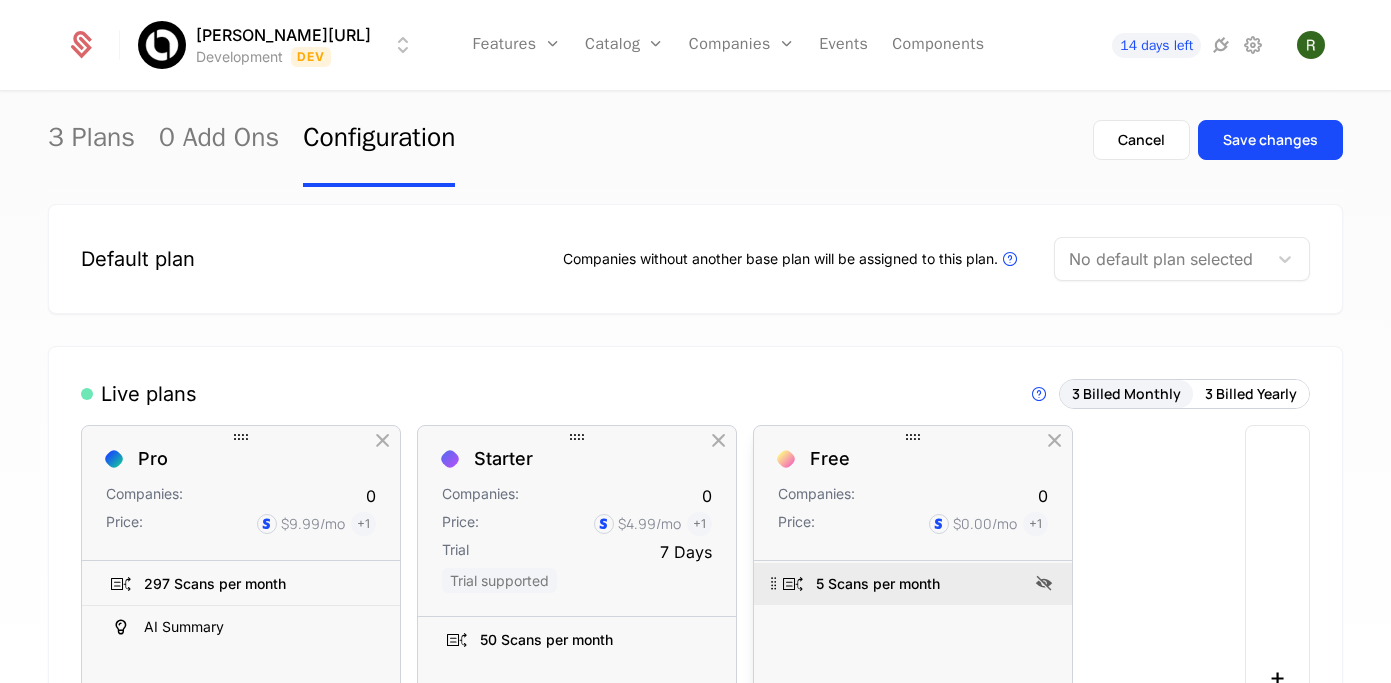 scroll, scrollTop: 0, scrollLeft: 0, axis: both 